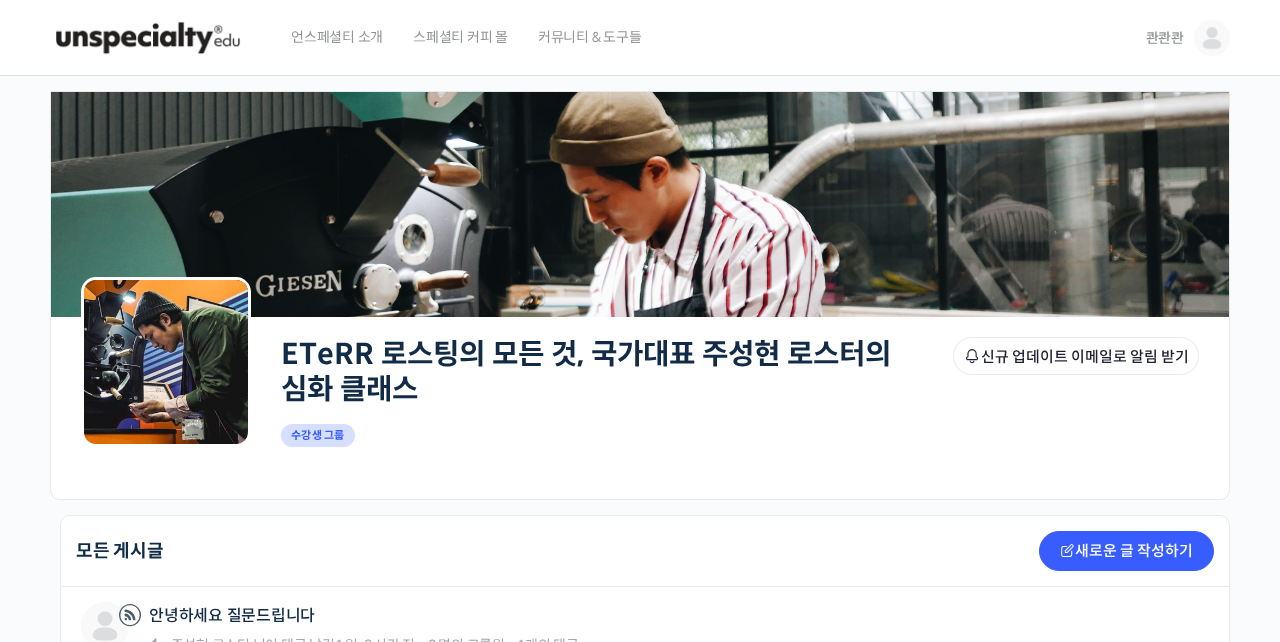 scroll, scrollTop: 0, scrollLeft: 0, axis: both 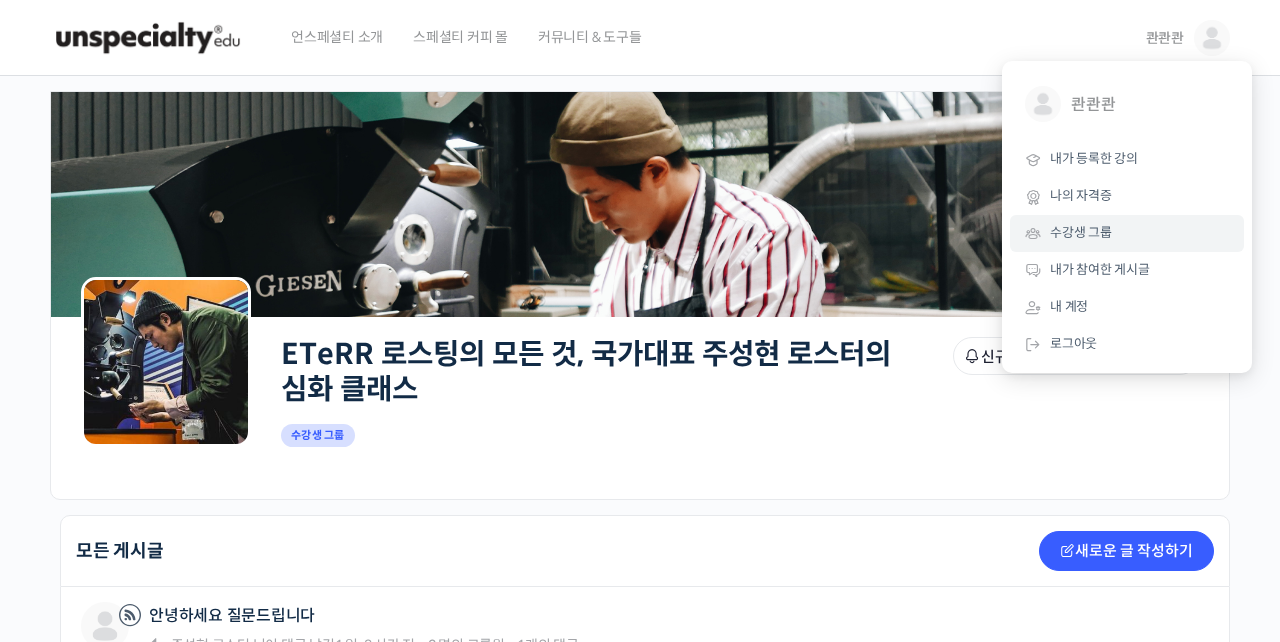 click on "수강생 그룹" at bounding box center (1081, 232) 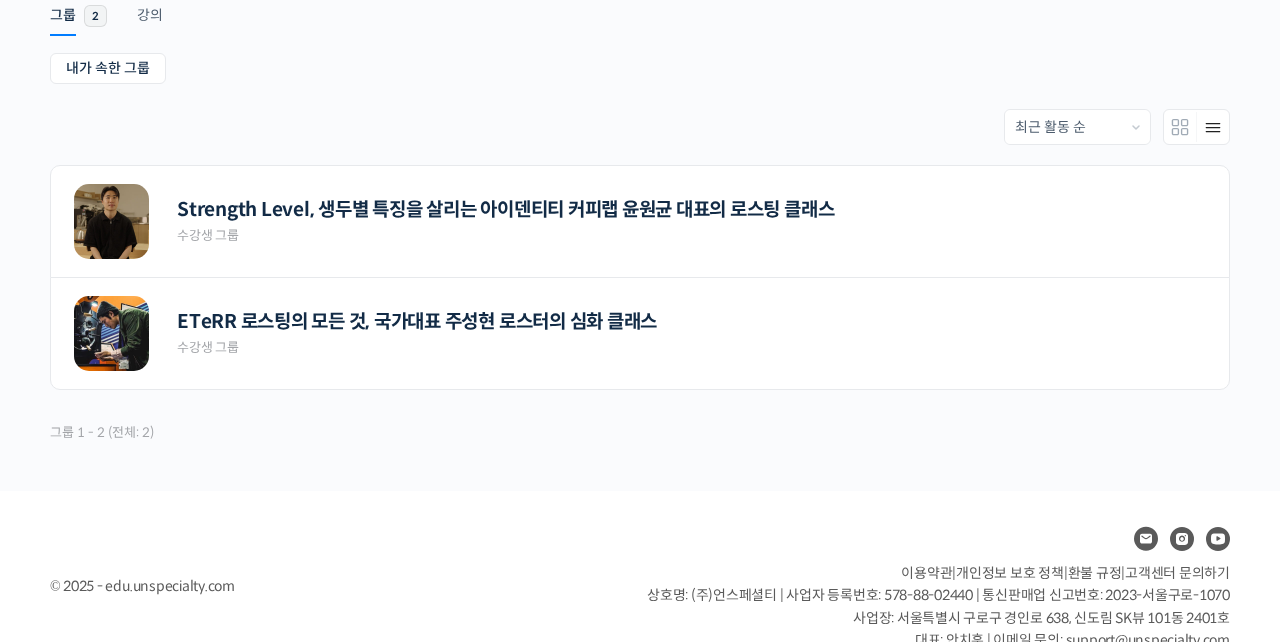 scroll, scrollTop: 353, scrollLeft: 0, axis: vertical 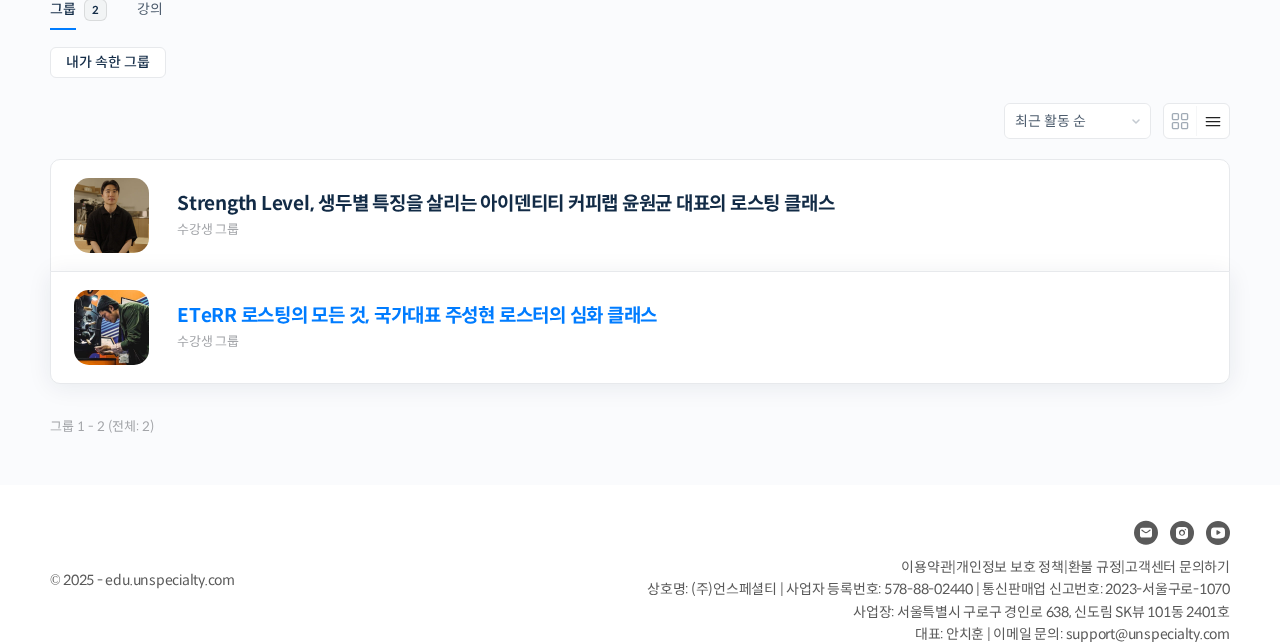 click on "ETeRR 로스팅의 모든 것, 국가대표 주성현 로스터의 심화 클래스" at bounding box center (417, 316) 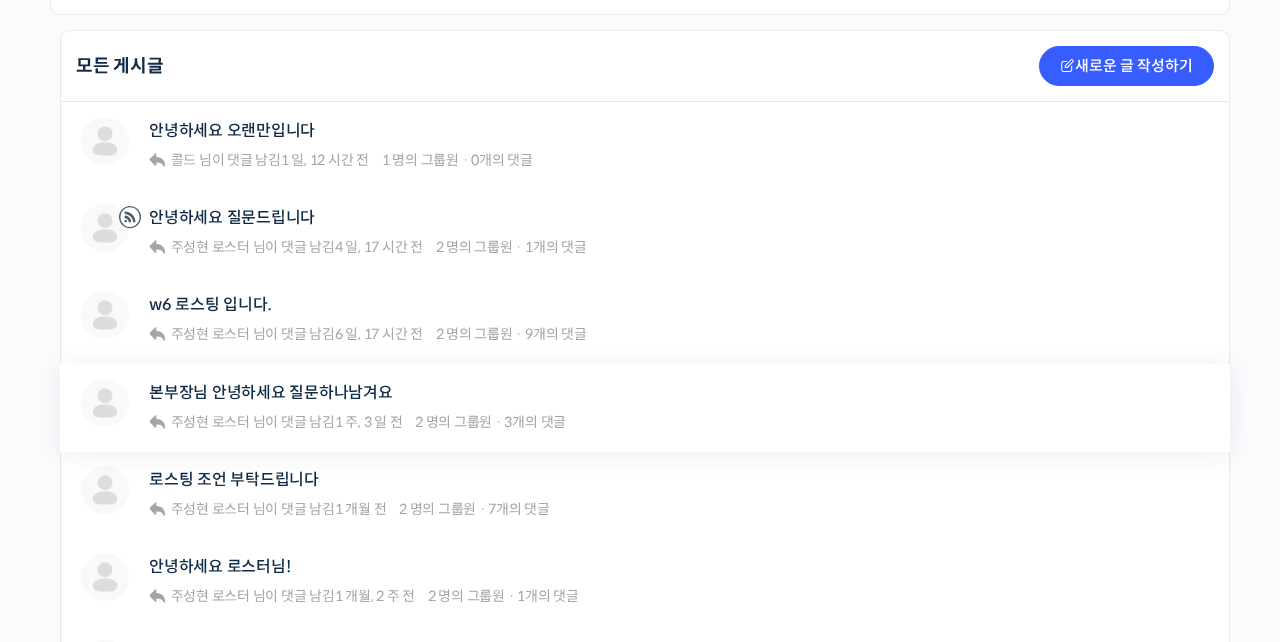 scroll, scrollTop: 488, scrollLeft: 0, axis: vertical 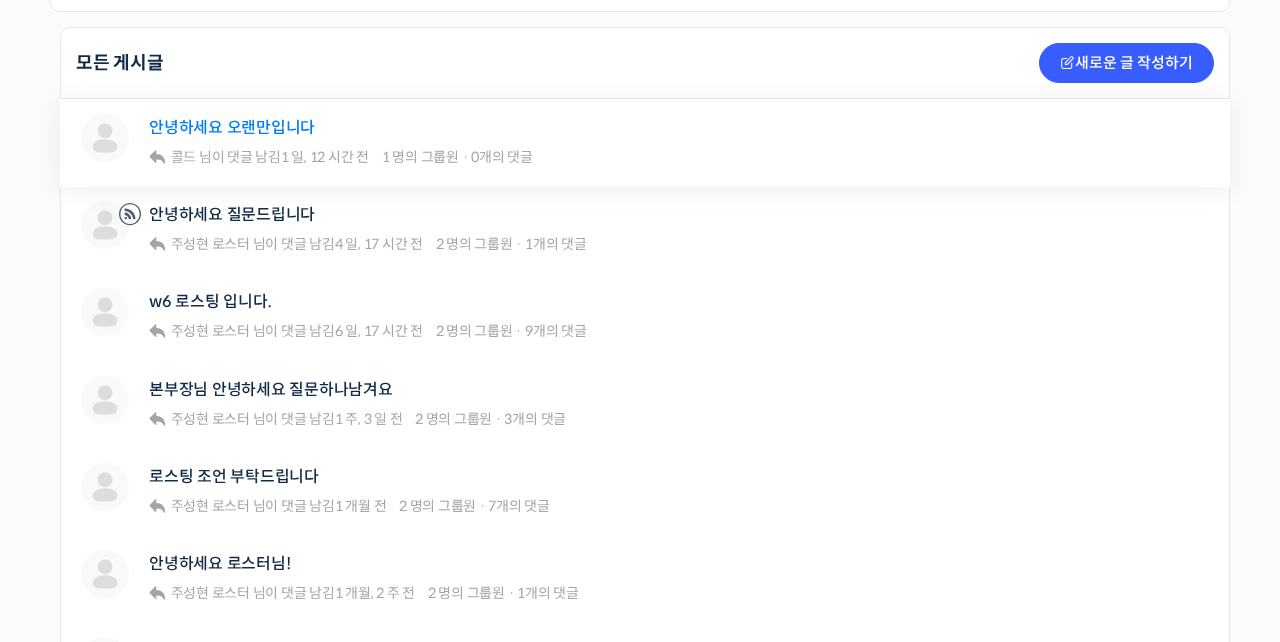 click on "안녕하세요 오랜만입니다" at bounding box center [232, 127] 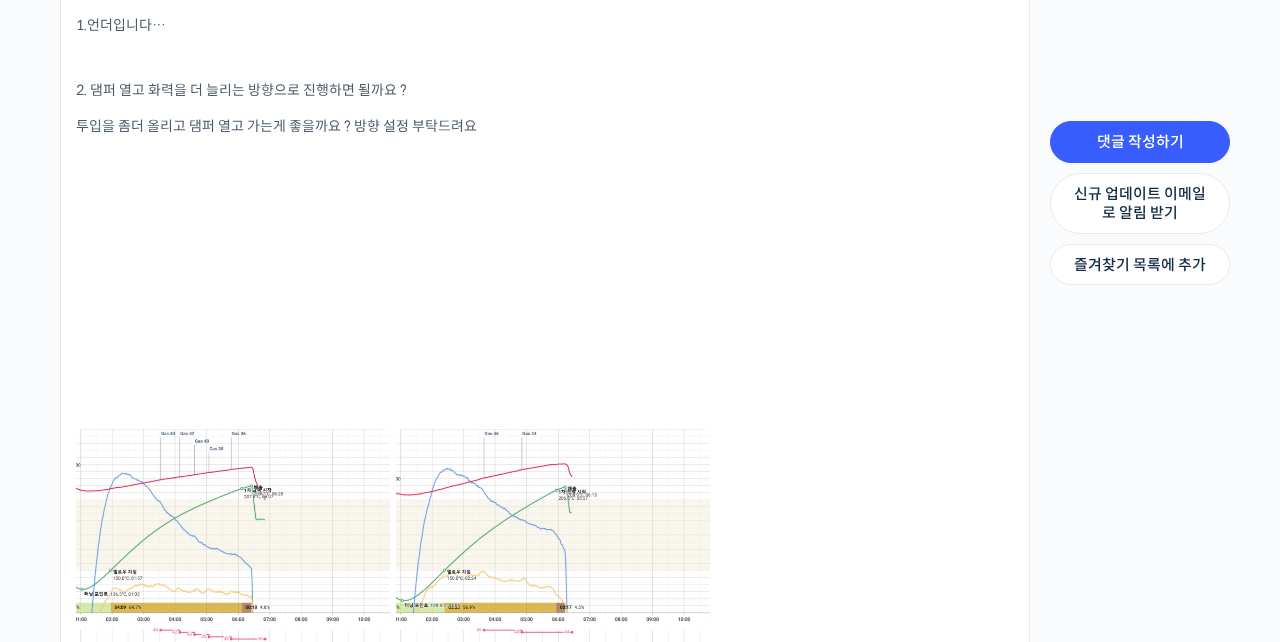 scroll, scrollTop: 1425, scrollLeft: 0, axis: vertical 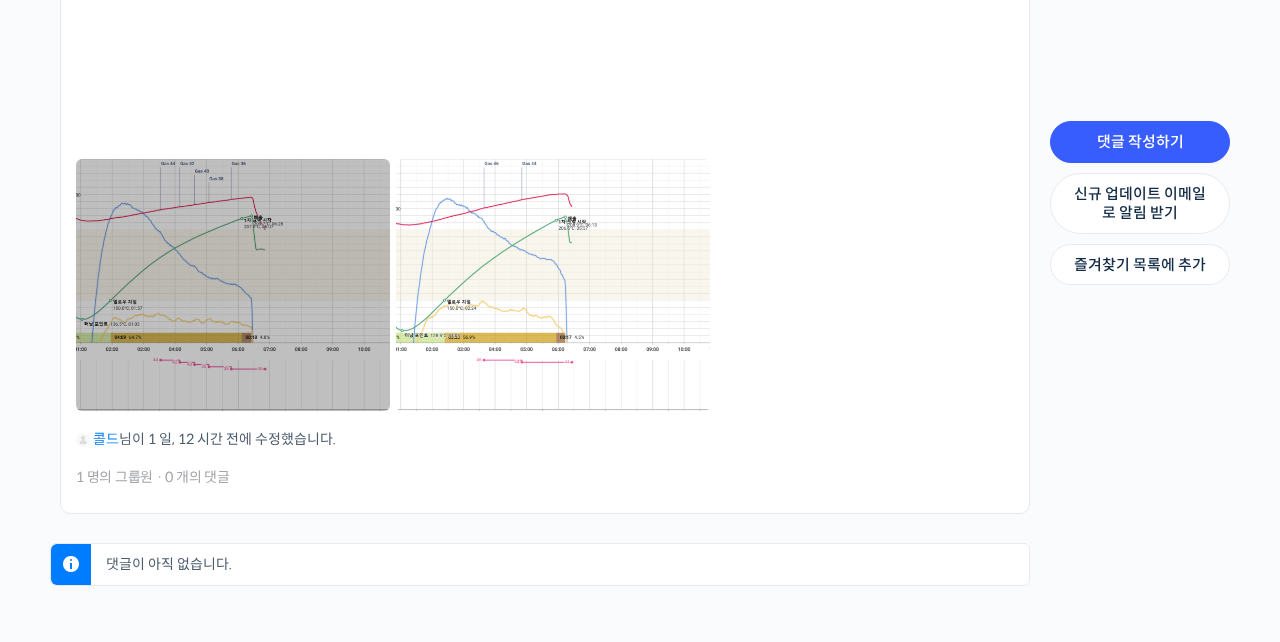 click at bounding box center [233, 284] 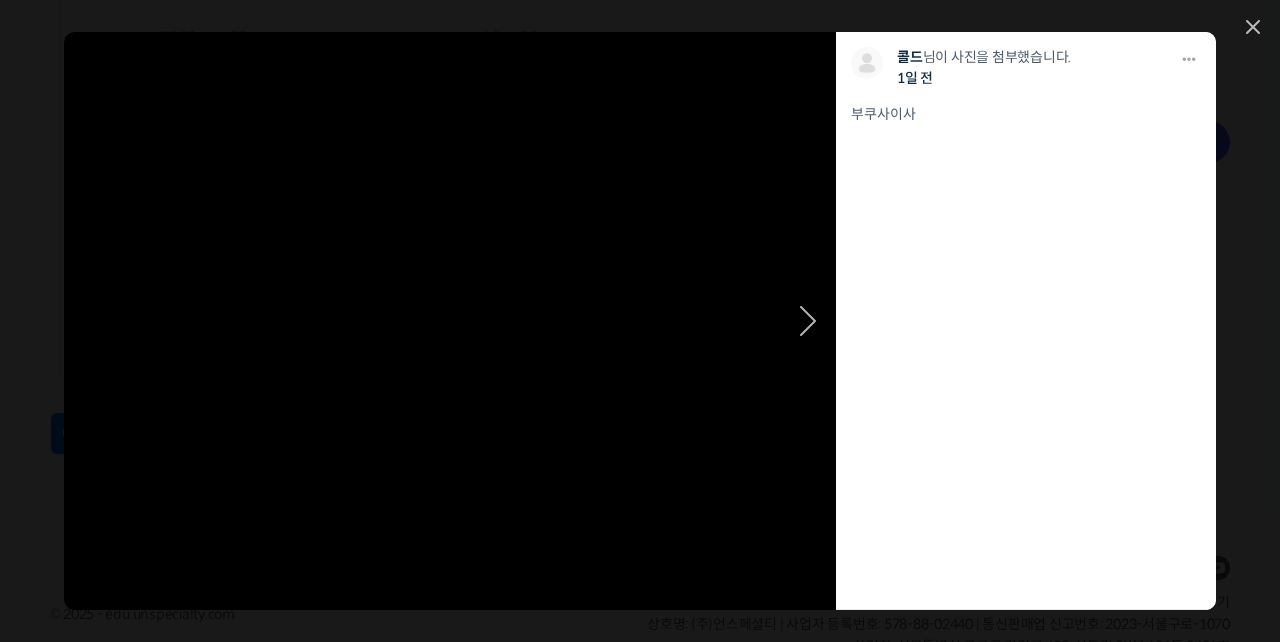 scroll, scrollTop: 1560, scrollLeft: 0, axis: vertical 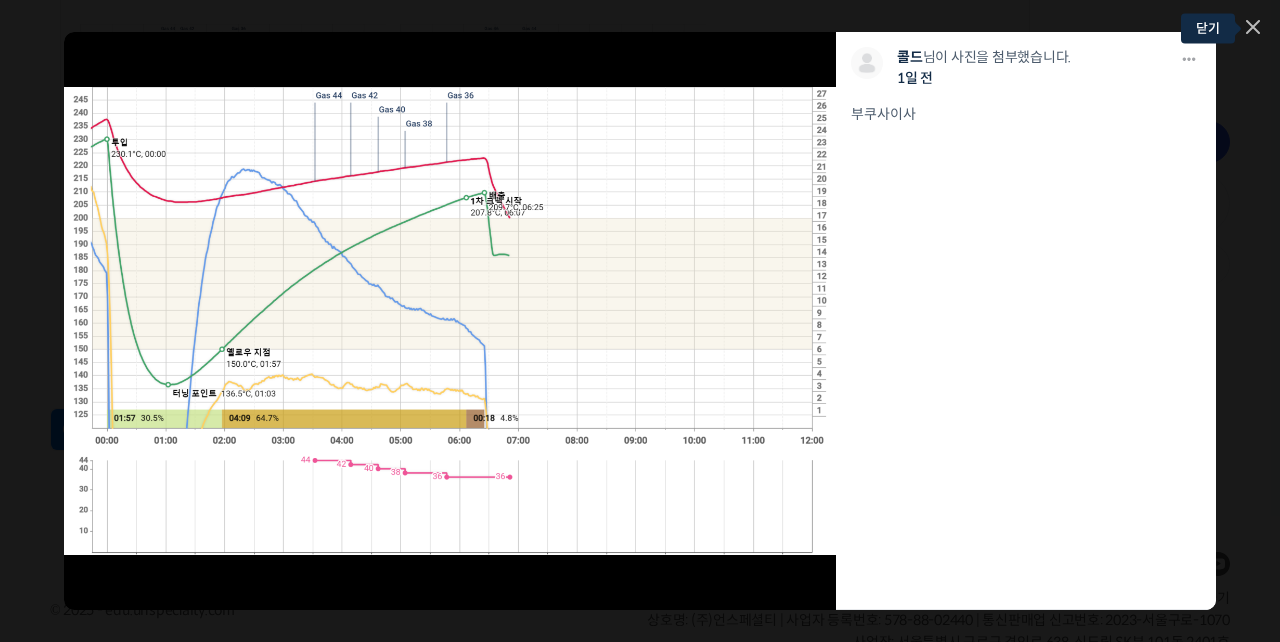 click 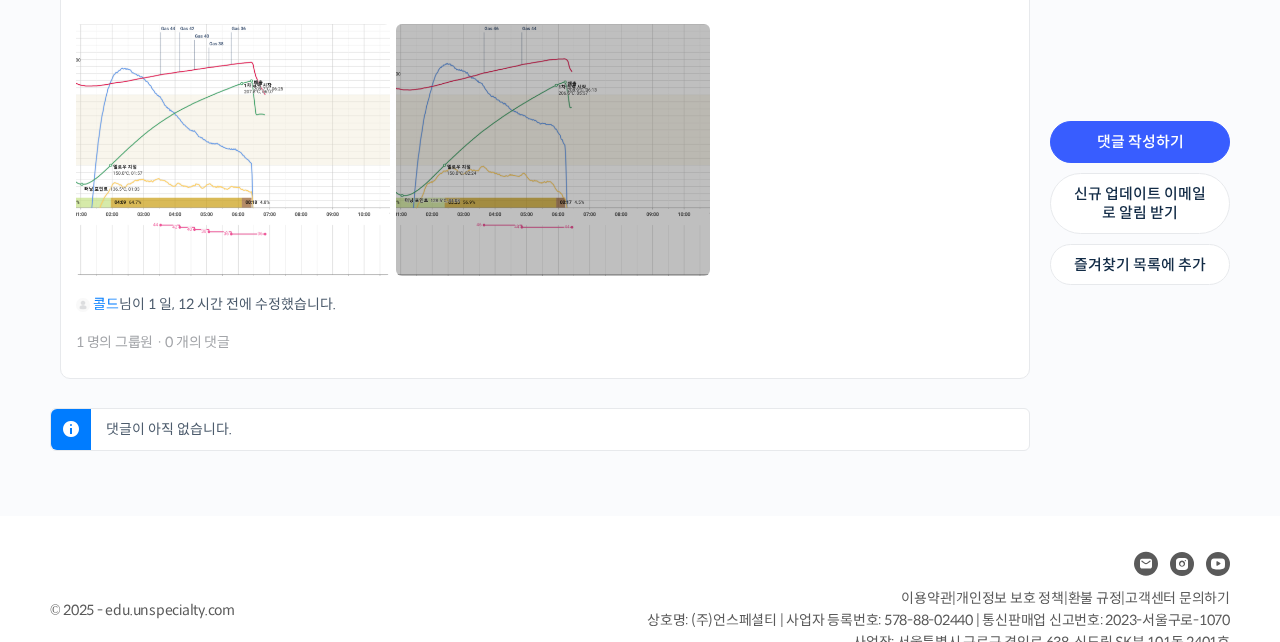 click at bounding box center [553, 149] 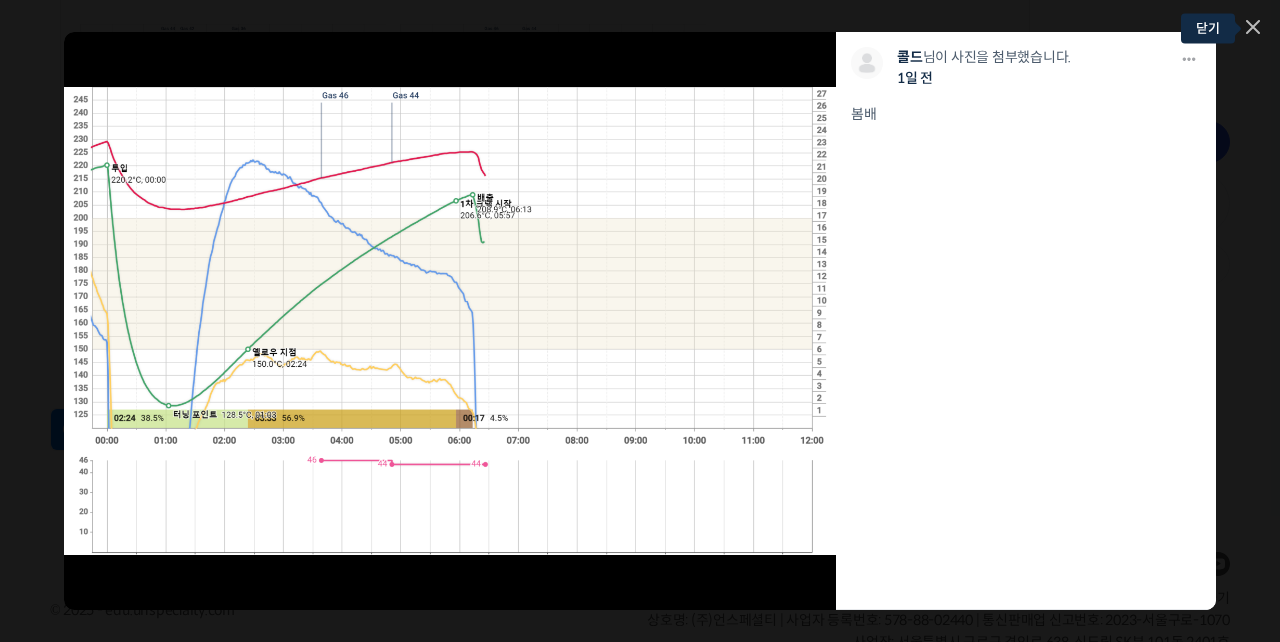 click 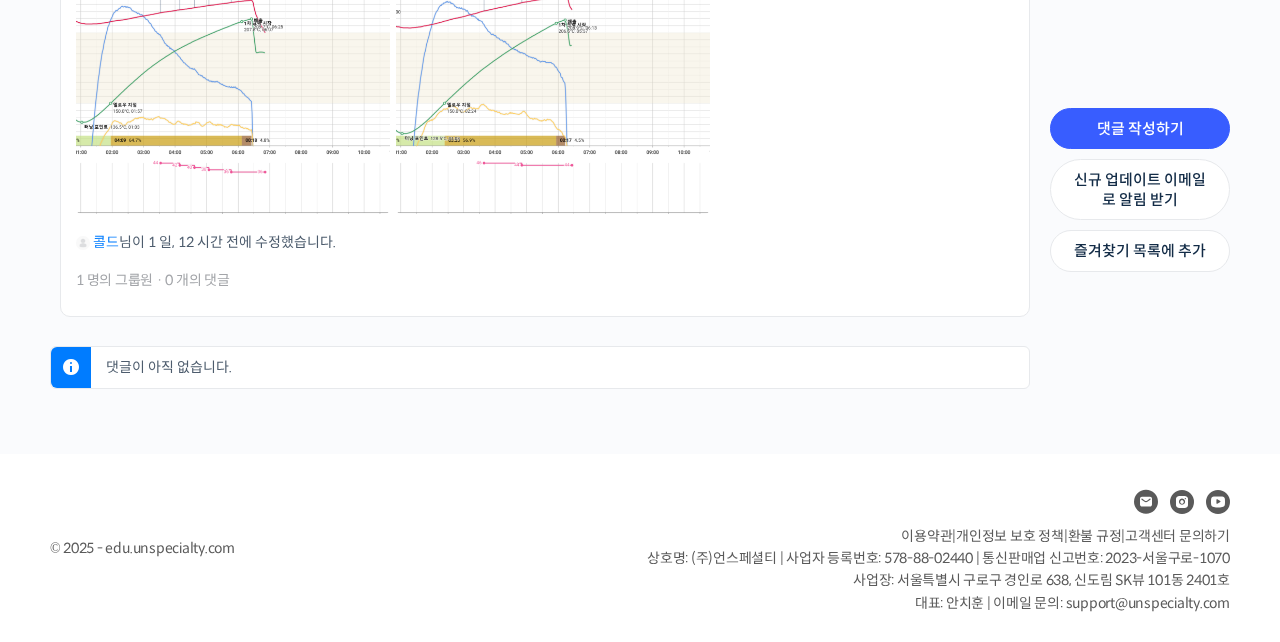 scroll, scrollTop: 1621, scrollLeft: 0, axis: vertical 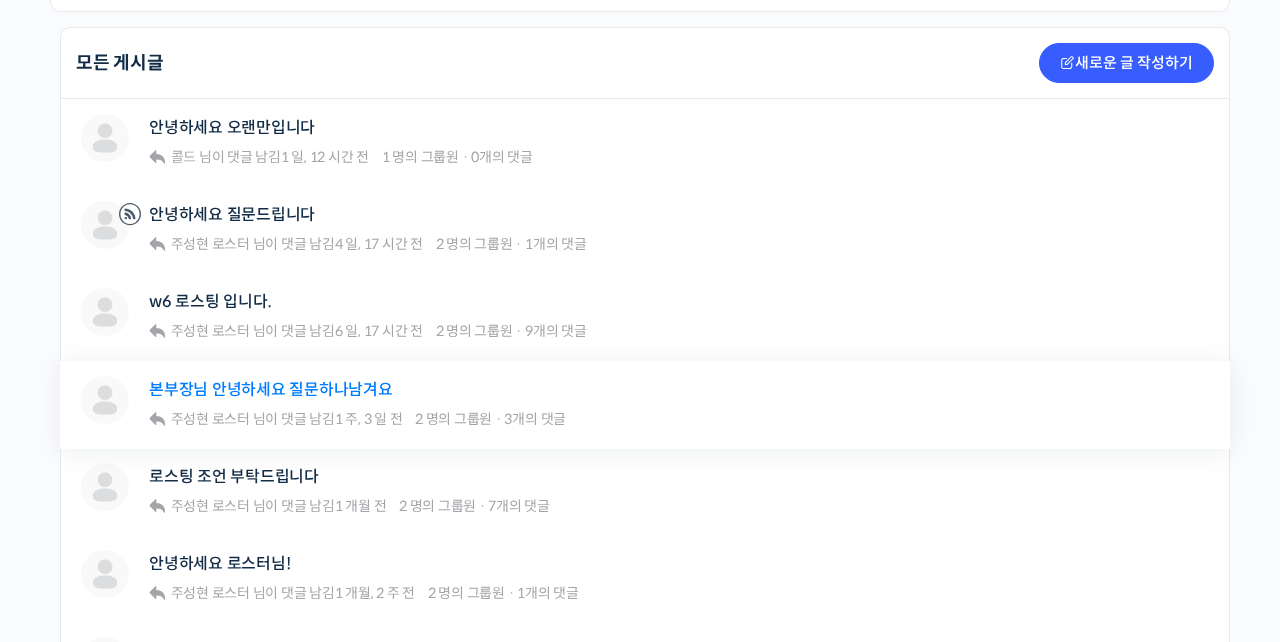 click on "본부장님 안녕하세요 질문하나남겨요" at bounding box center (271, 389) 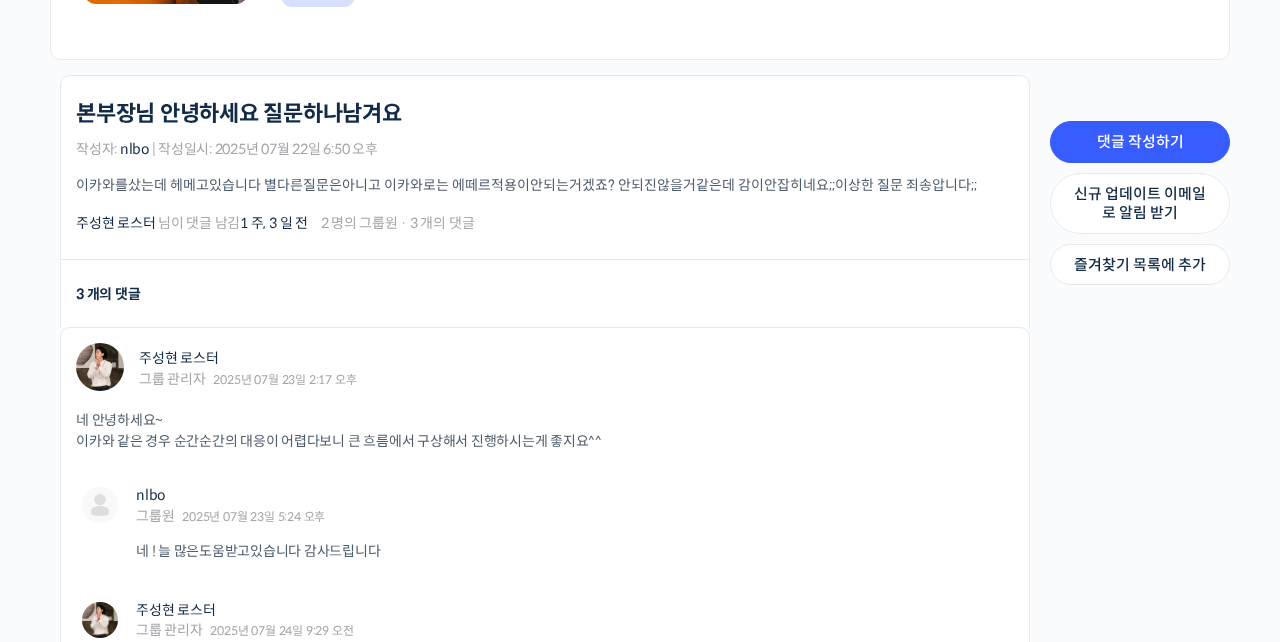 scroll, scrollTop: 441, scrollLeft: 0, axis: vertical 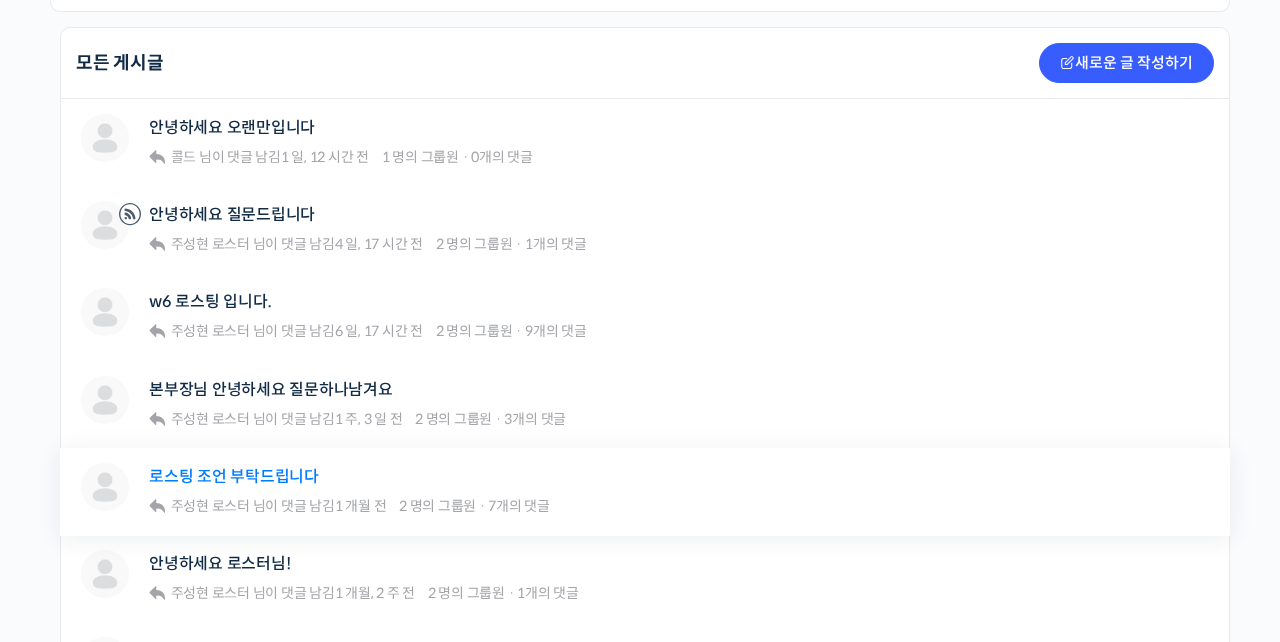 click on "로스팅 조언 부탁드립니다" at bounding box center [234, 476] 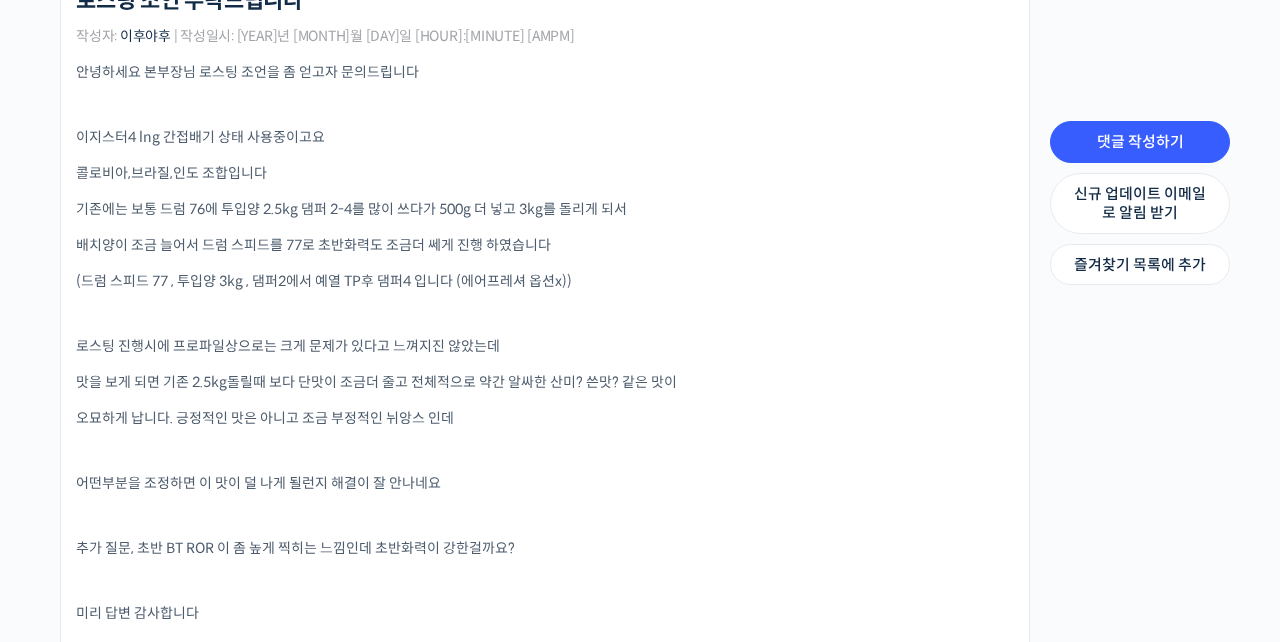 scroll, scrollTop: 997, scrollLeft: 0, axis: vertical 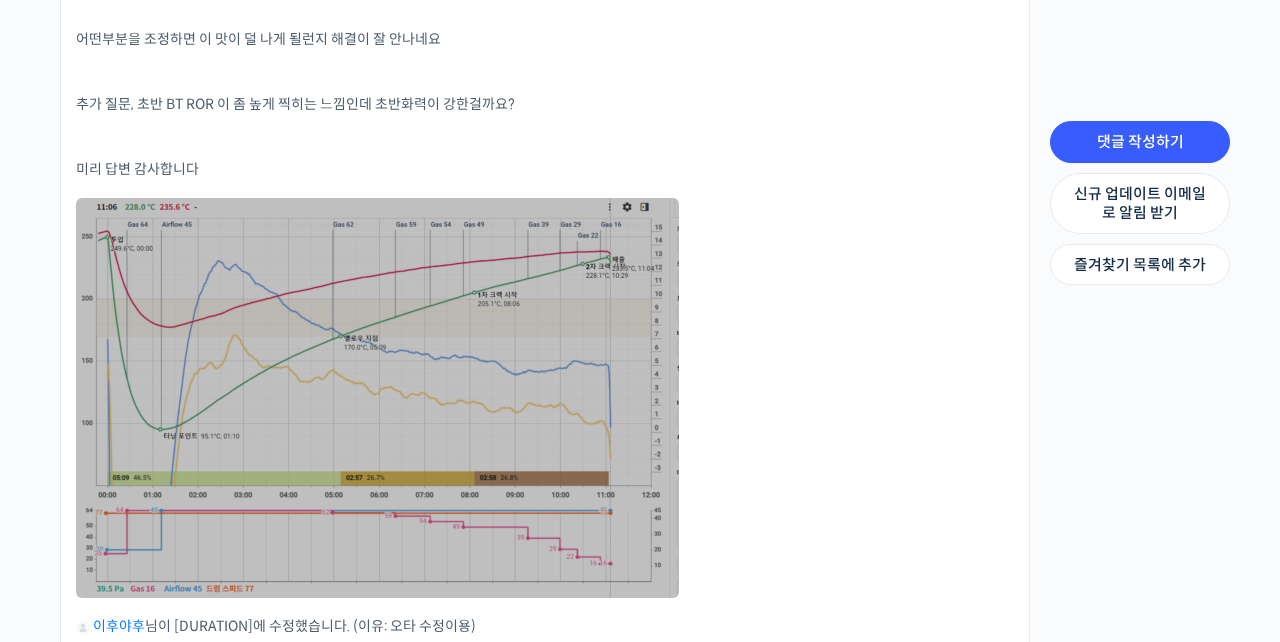 click at bounding box center [377, 398] 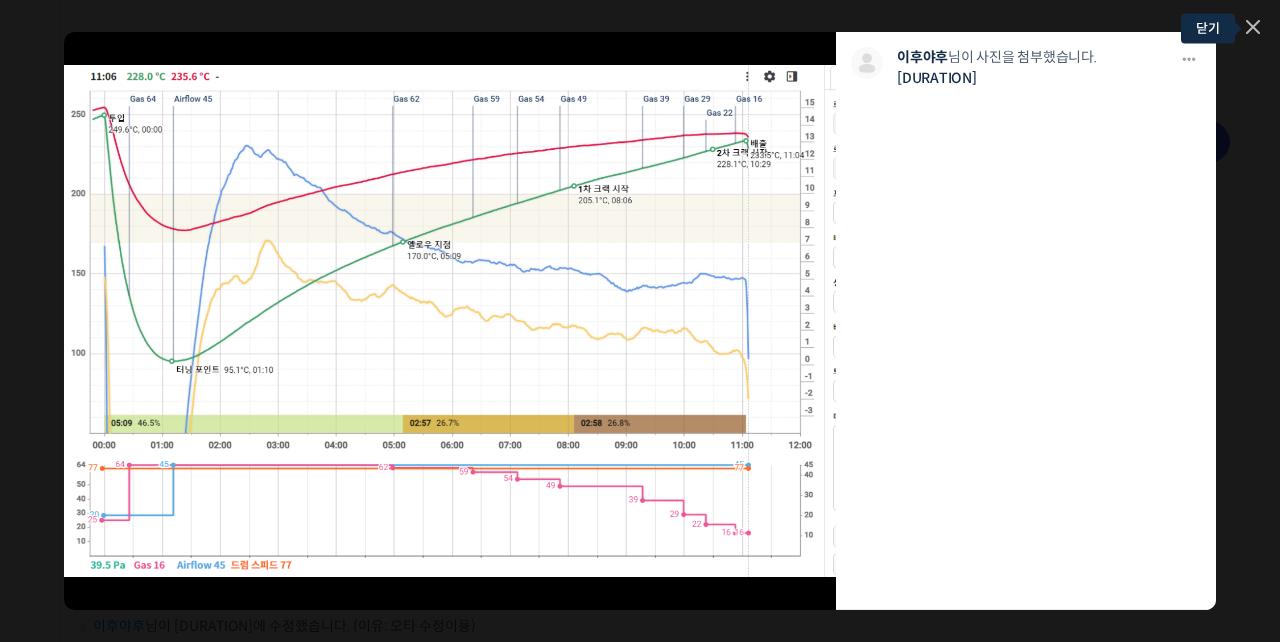 click 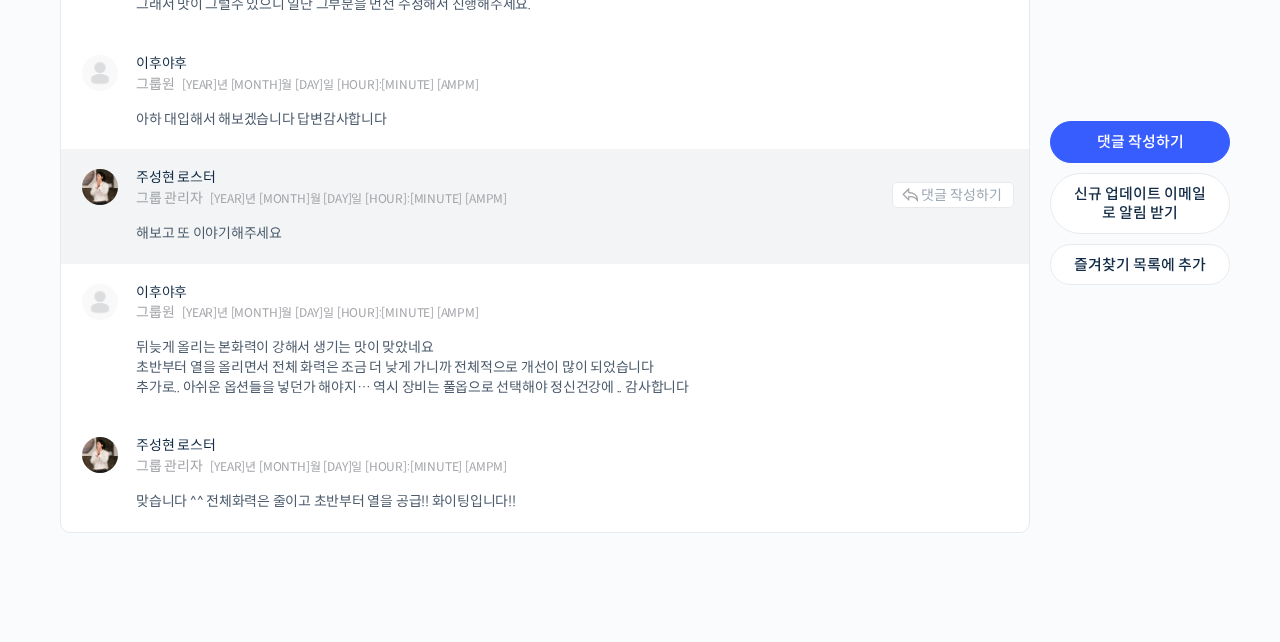 scroll, scrollTop: 2180, scrollLeft: 0, axis: vertical 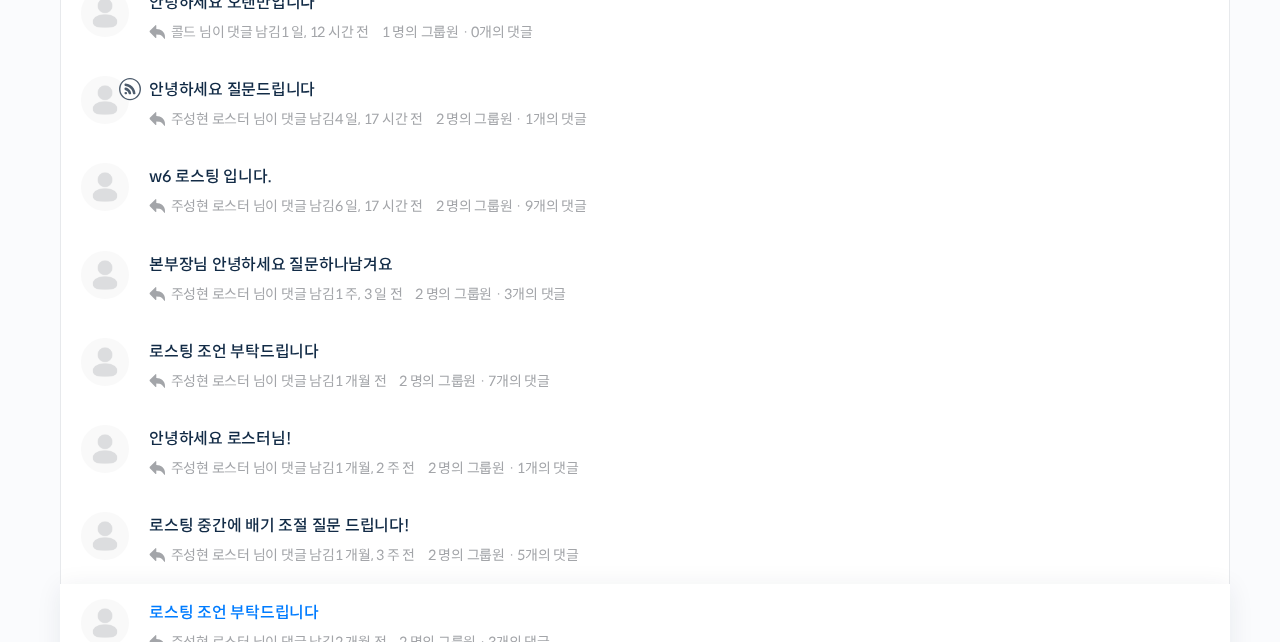 click on "로스팅 조언 부탁드립니다" at bounding box center (234, 612) 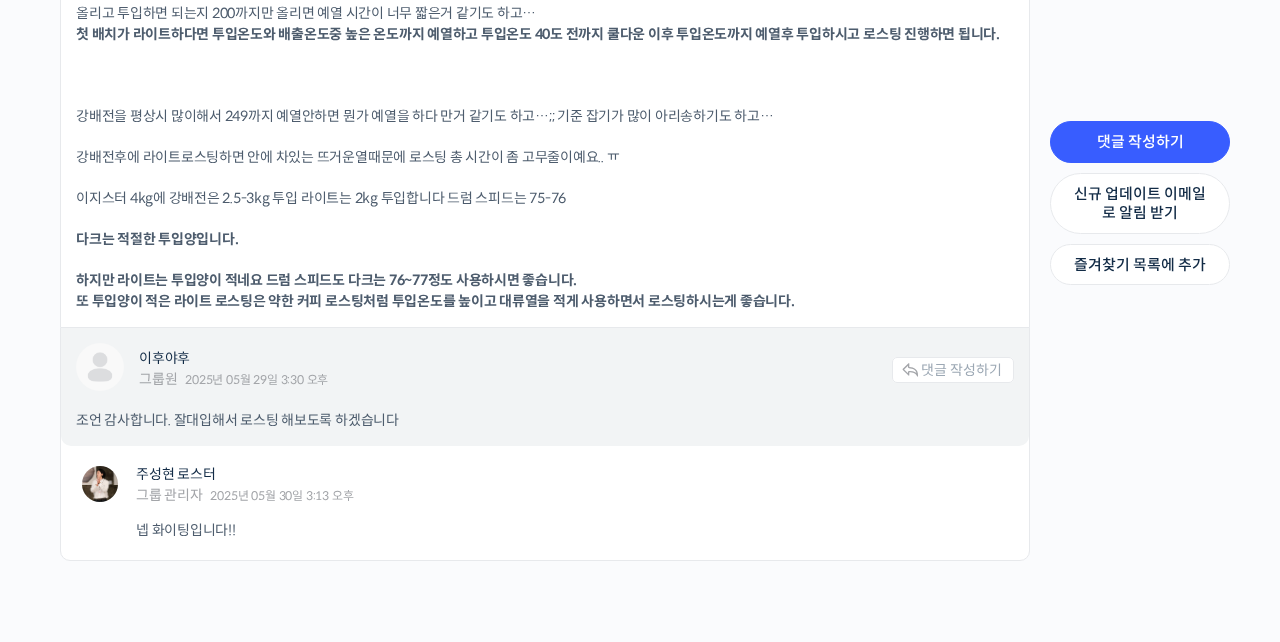 scroll, scrollTop: 1583, scrollLeft: 0, axis: vertical 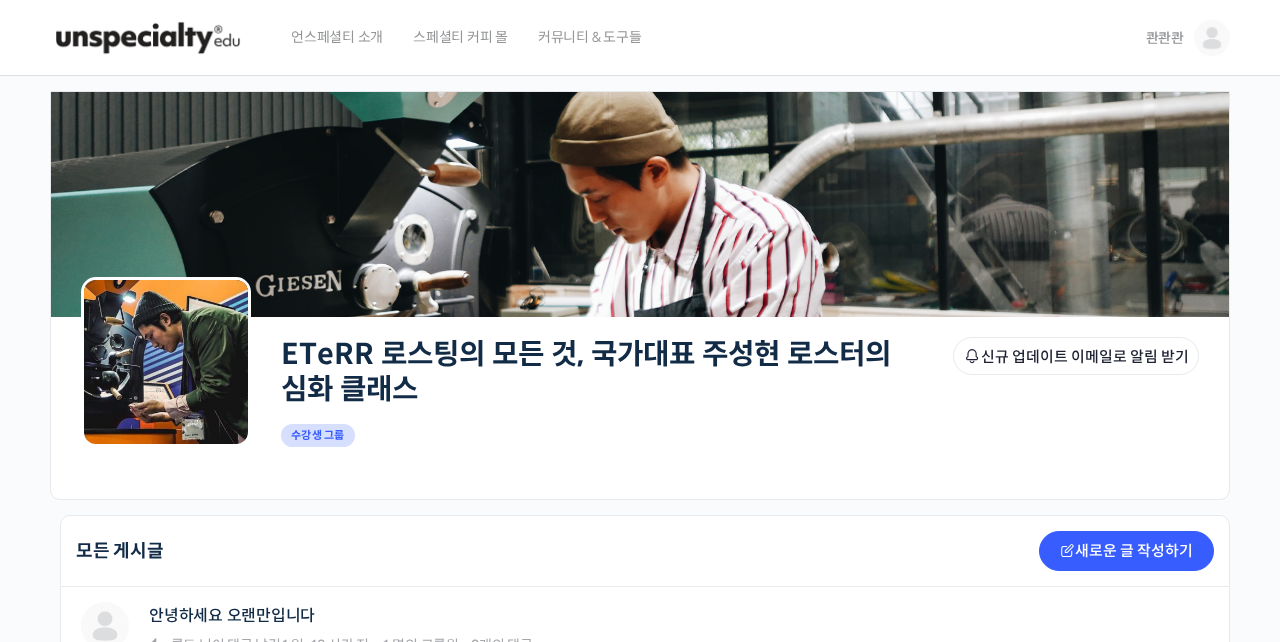 click at bounding box center [1212, 38] 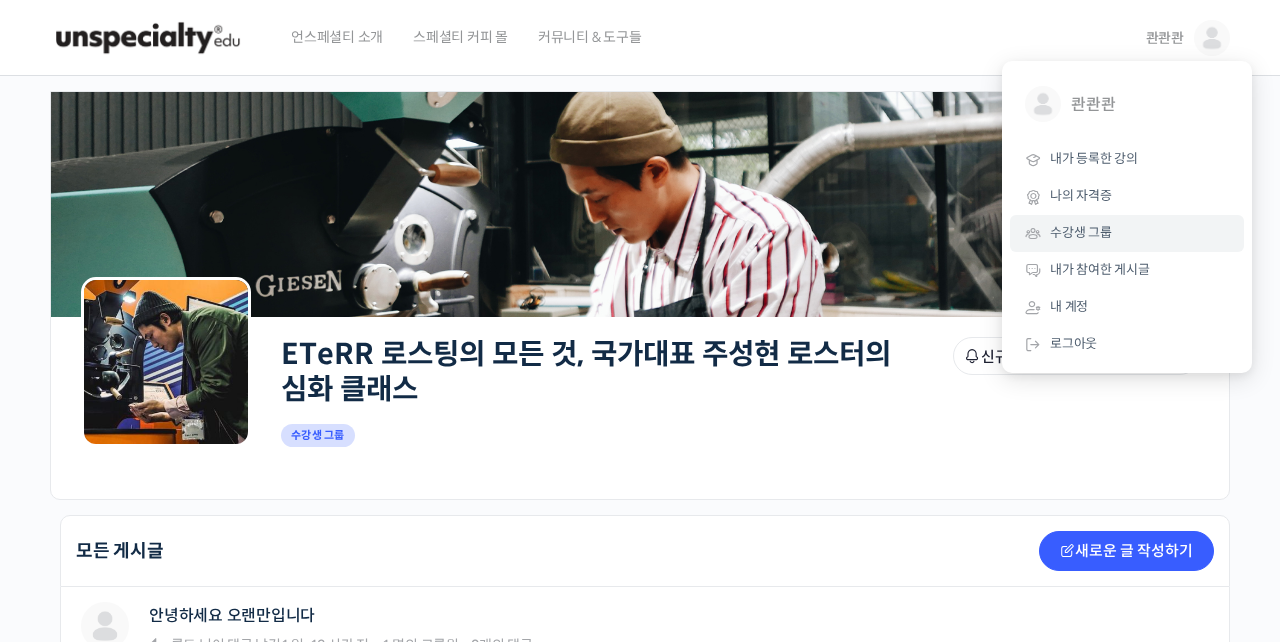 click on "수강생 그룹" at bounding box center [1081, 232] 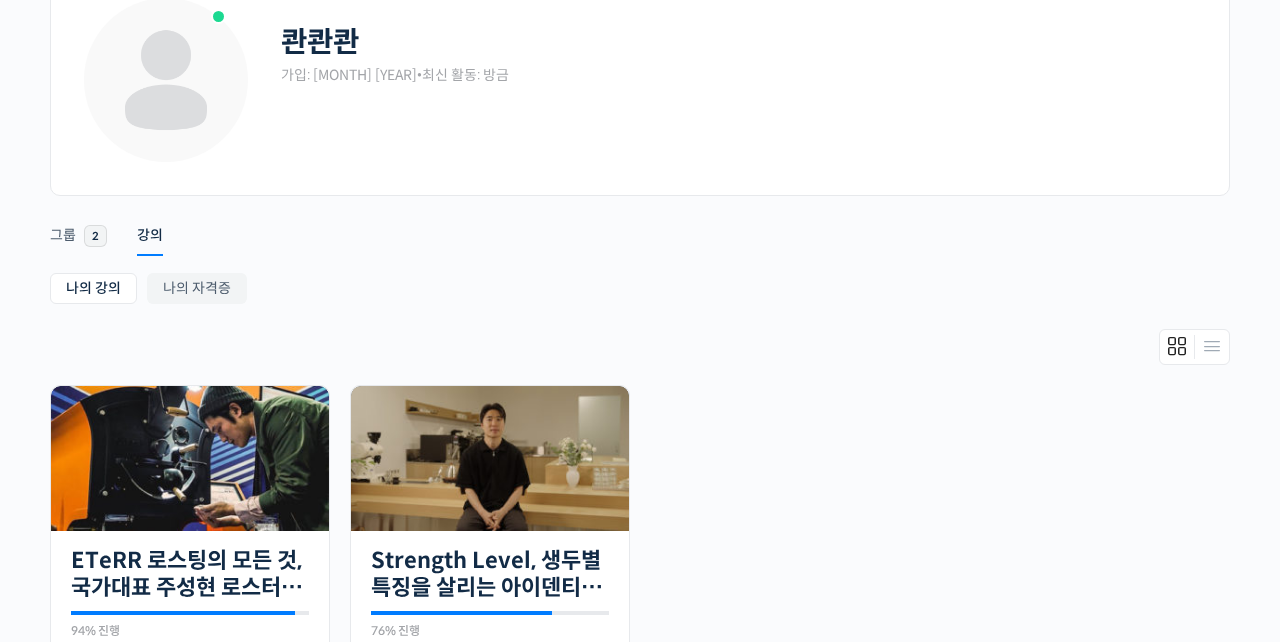 scroll, scrollTop: 129, scrollLeft: 0, axis: vertical 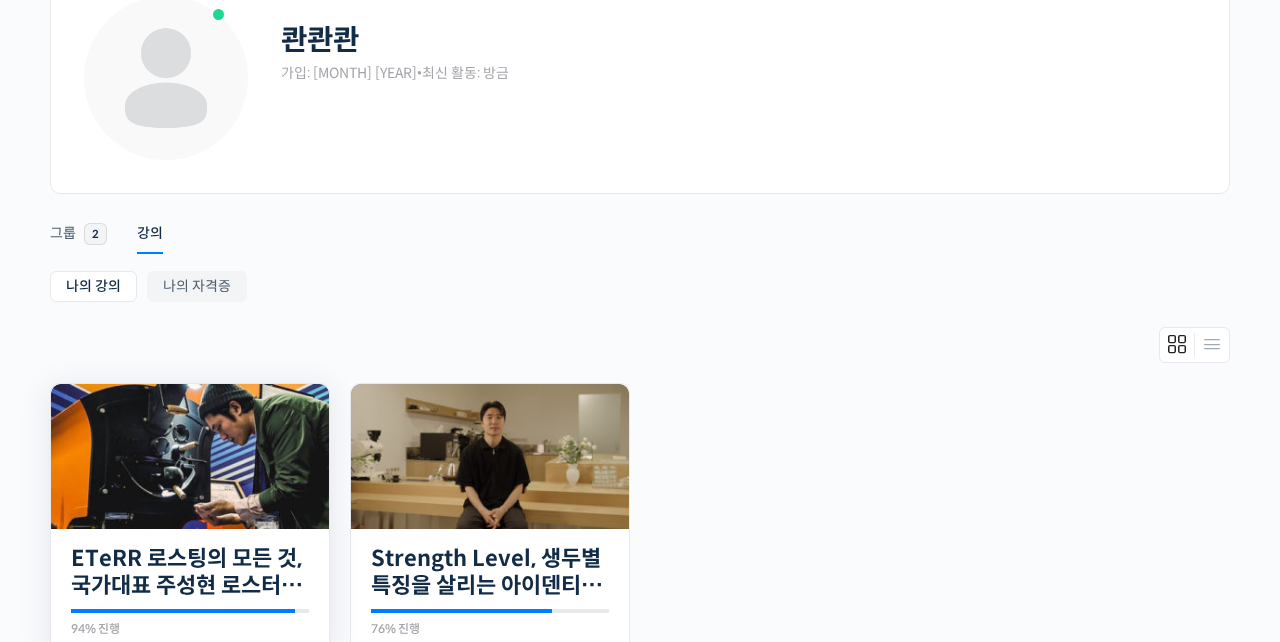 click at bounding box center (190, 456) 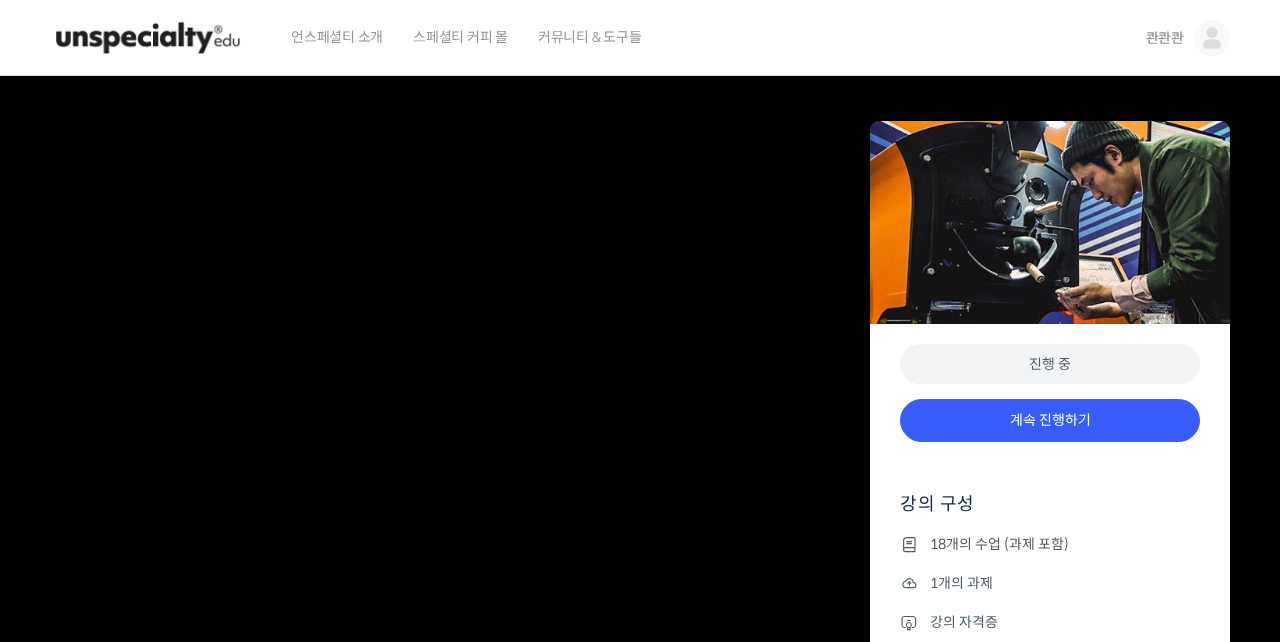 scroll, scrollTop: 1075, scrollLeft: 0, axis: vertical 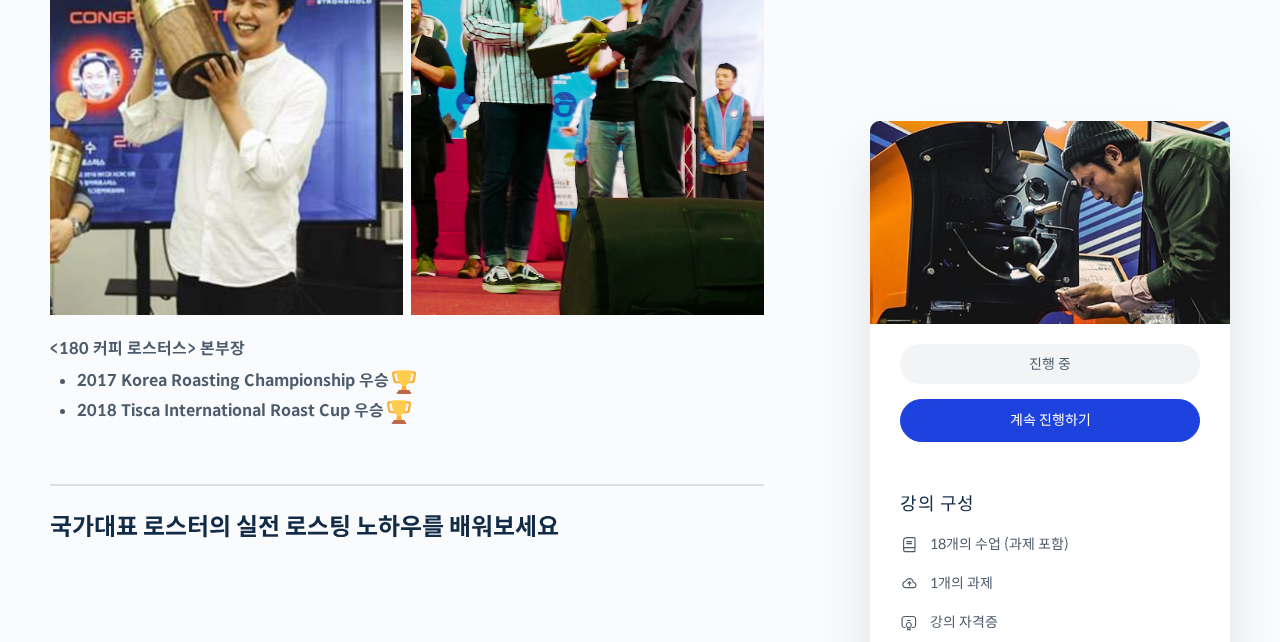 click on "계속 진행하기" at bounding box center [1050, 420] 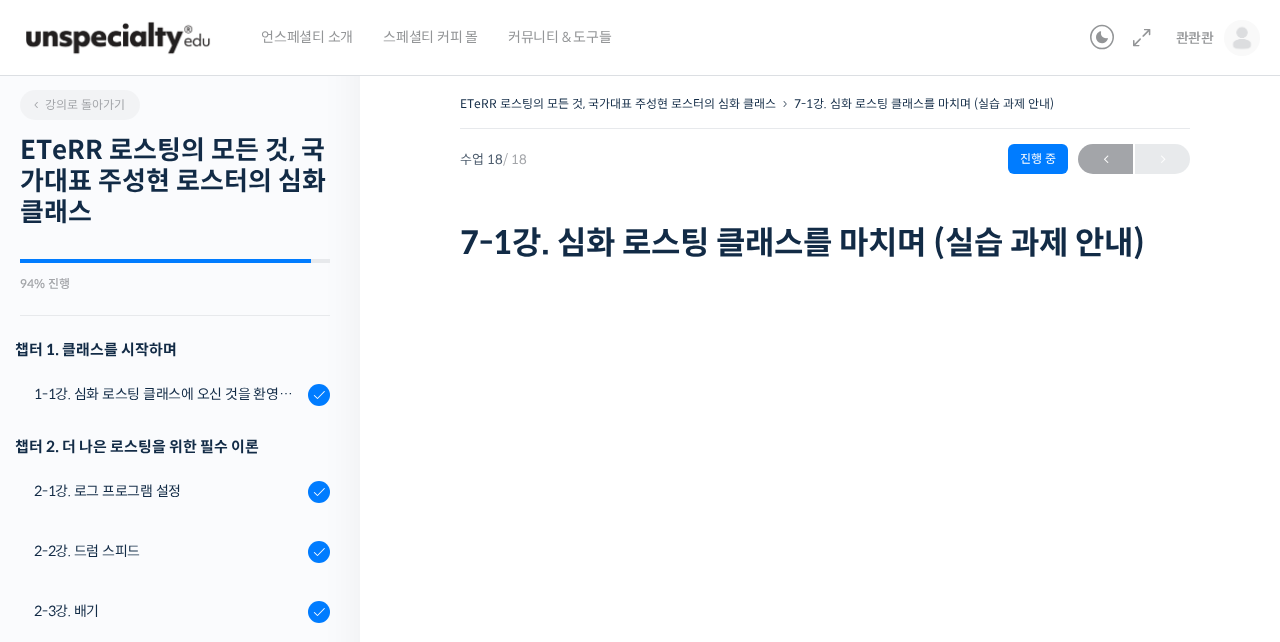 scroll, scrollTop: 0, scrollLeft: 0, axis: both 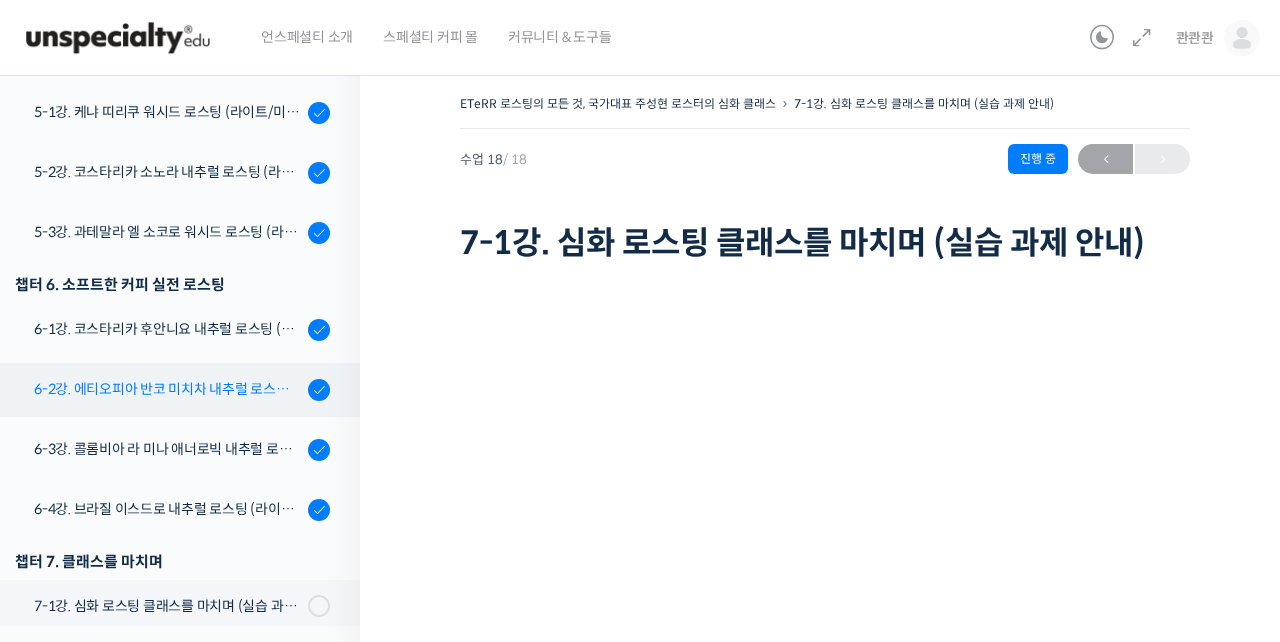 click on "6-2강. 에티오피아 반코 미치차 내추럴 로스팅 (라이트/미디움/다크)" at bounding box center [175, 390] 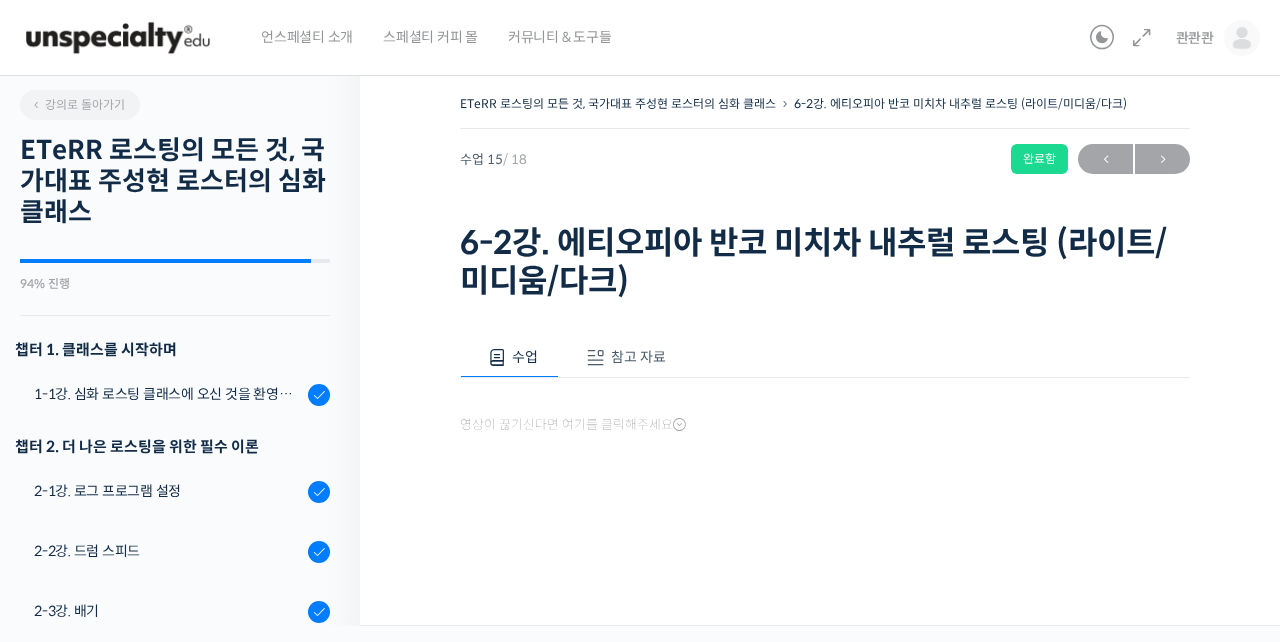 scroll, scrollTop: 0, scrollLeft: 0, axis: both 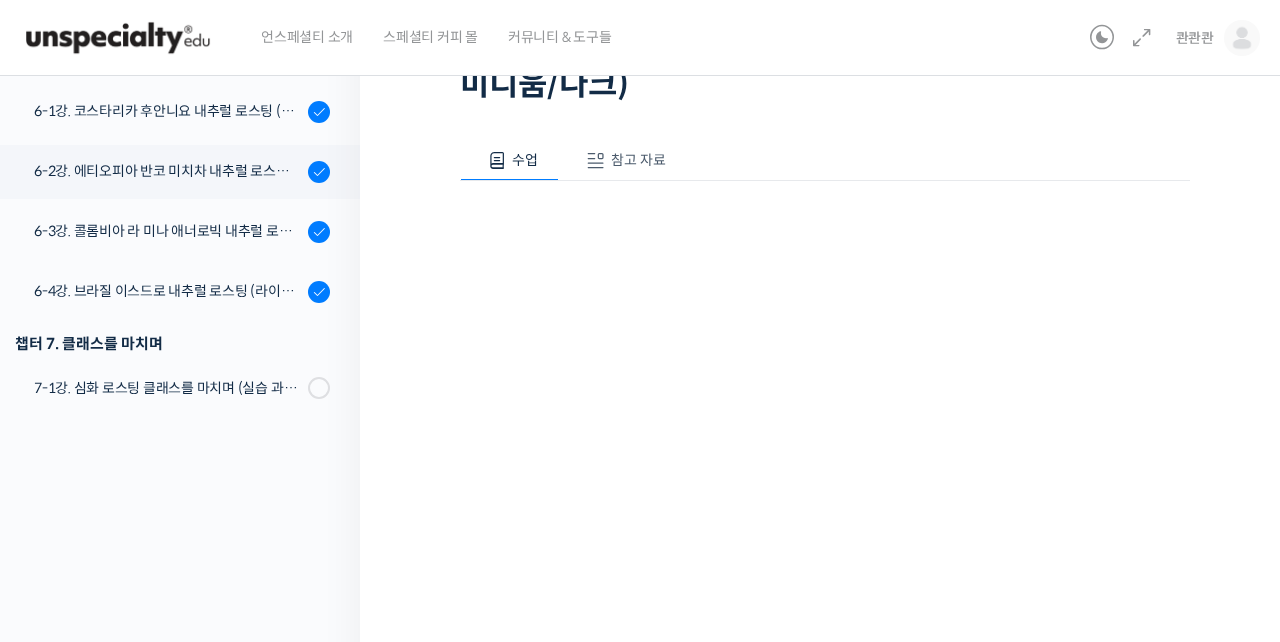 click on "ETeRR 로스팅의 모든 것, 국가대표 주성현 로스터의 심화 클래스
6-2강. 에티오피아 반코 미치차 내추럴 로스팅 (라이트/미디움/다크)
완료함
수업 15  / 18
완료함
←  이전 										 다음 →
6-2강. 에티오피아 반코 미치차 내추럴 로스팅 (라이트/미디움/다크)
수업
참고 자료
영상이 끊기신다면 여기를 클릭해주세요" at bounding box center (825, 334) 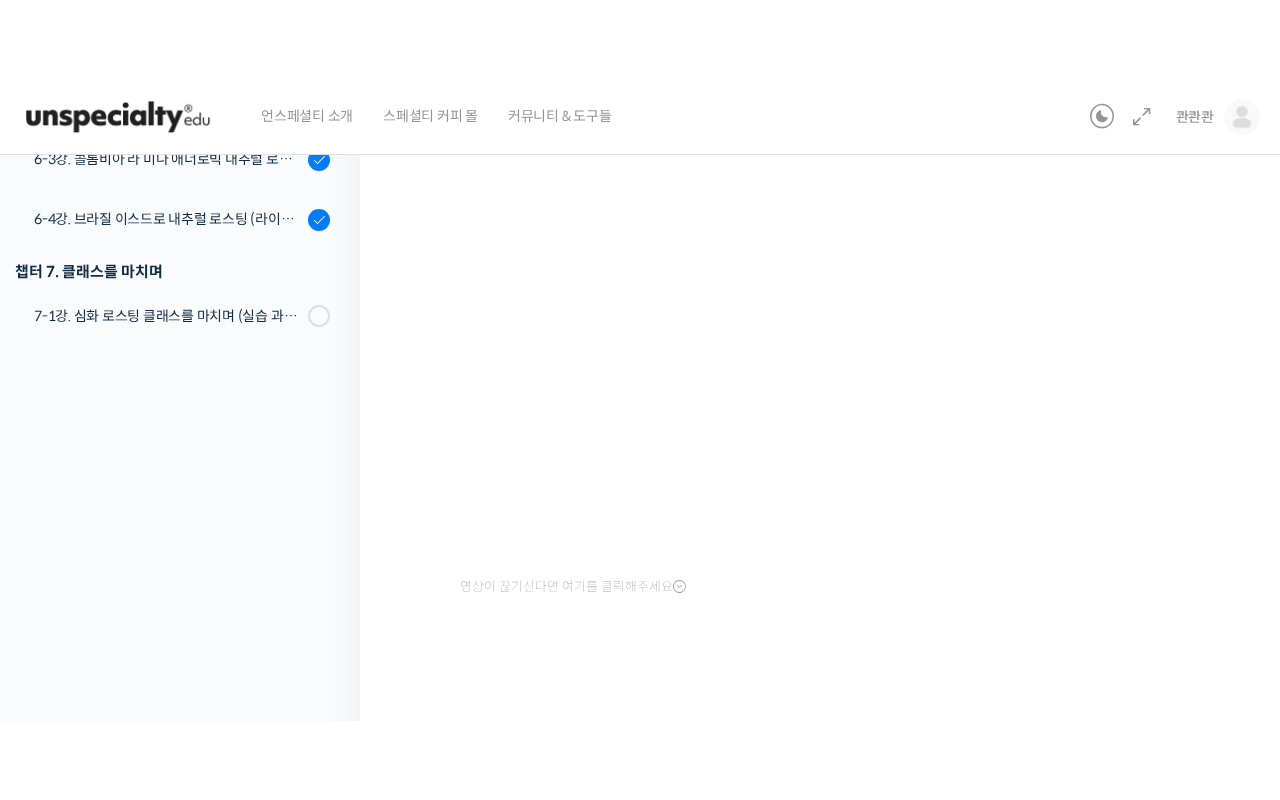 scroll, scrollTop: 0, scrollLeft: 0, axis: both 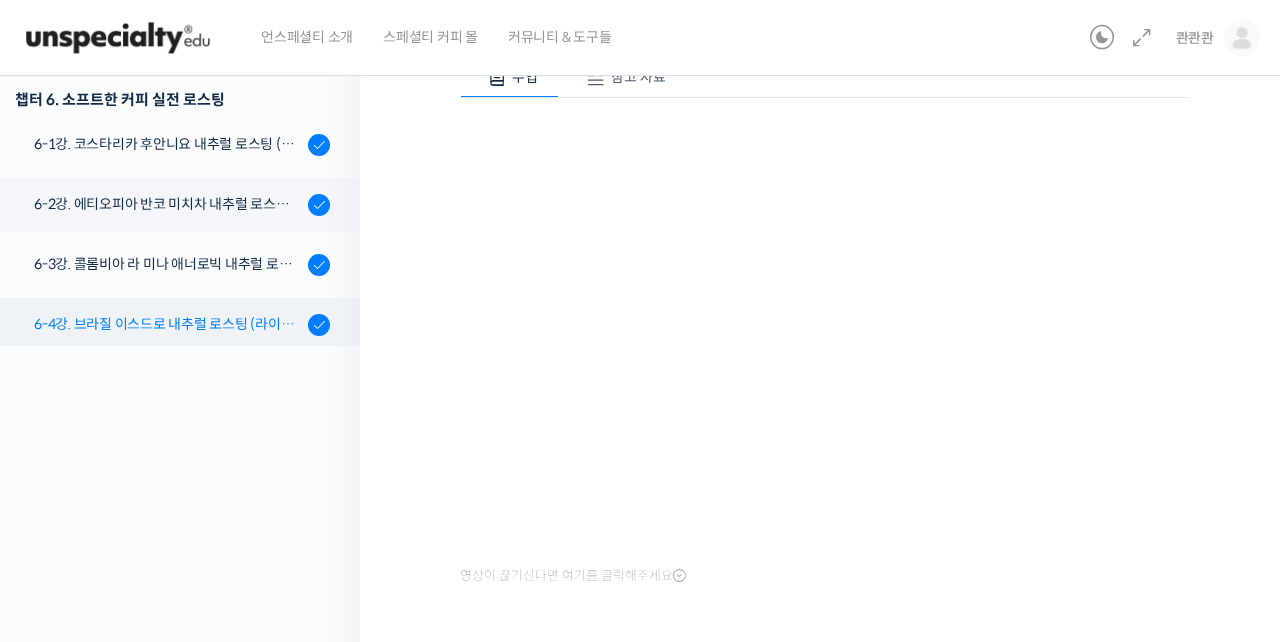 click on "6-4강. 브라질 이스드로 내추럴 로스팅 (라이트/미디움/다크)" at bounding box center [168, 324] 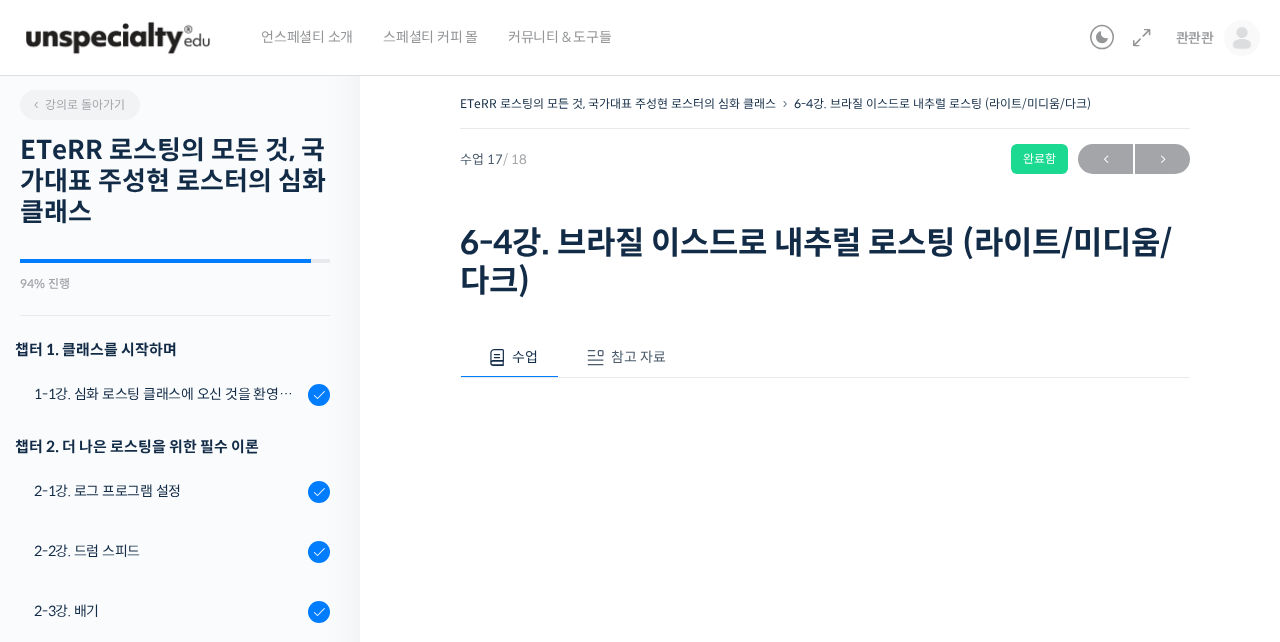 scroll, scrollTop: 0, scrollLeft: 0, axis: both 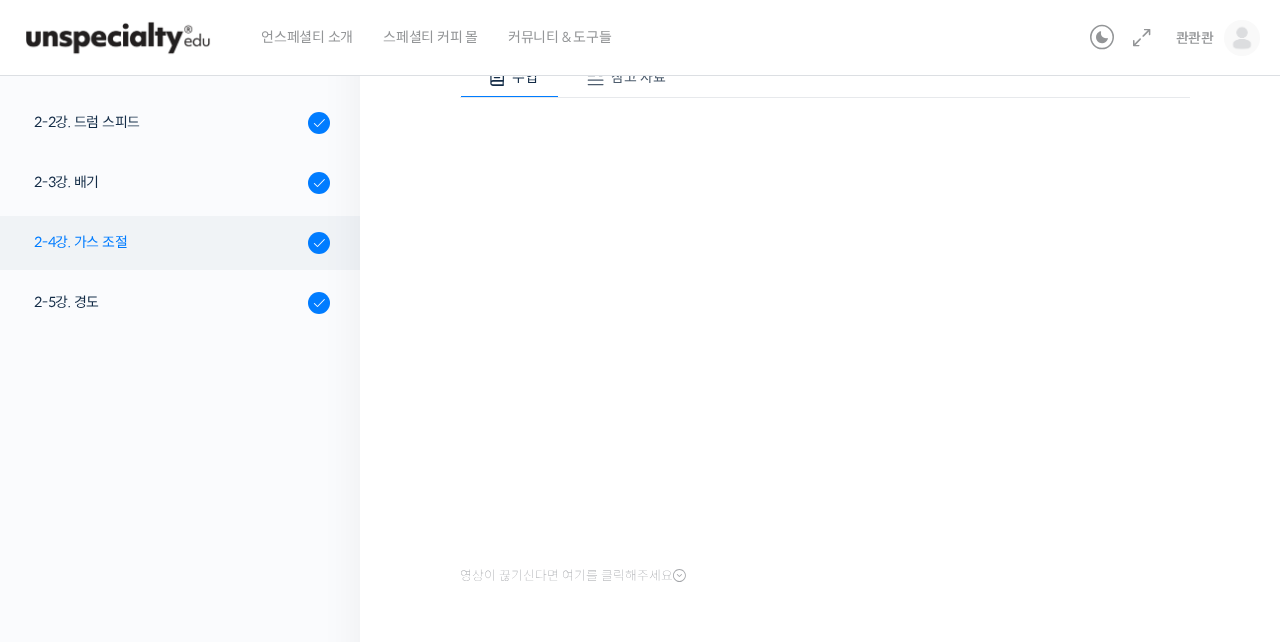 click on "2-4강. 가스 조절" at bounding box center [168, 242] 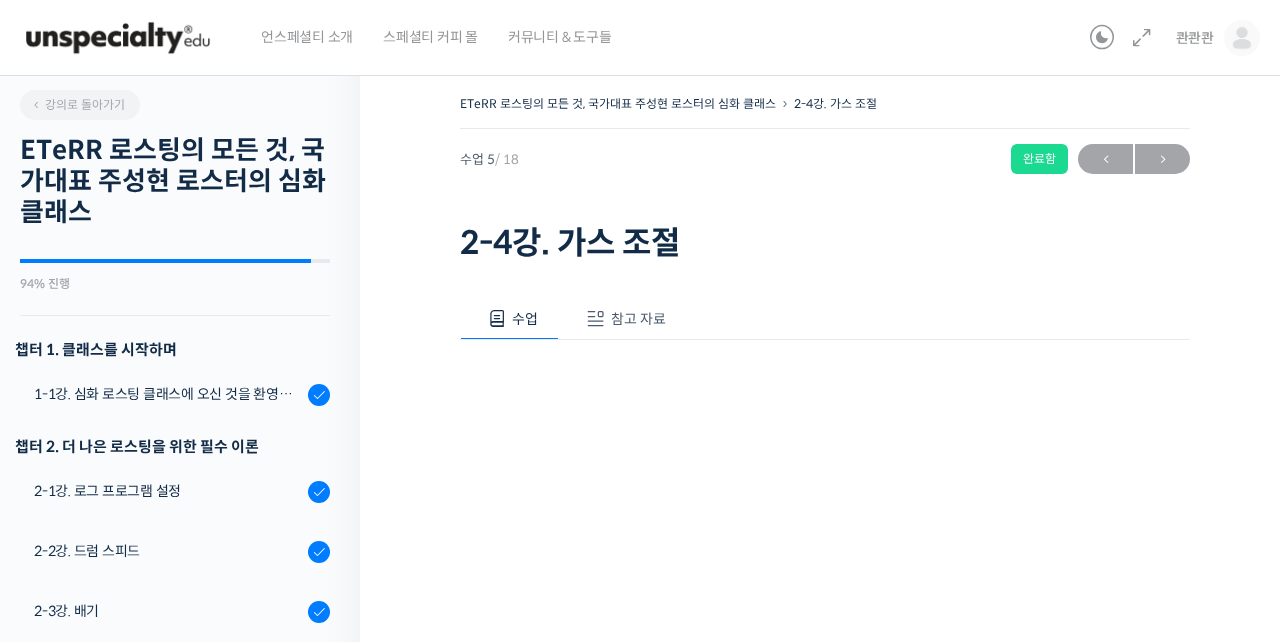 scroll, scrollTop: 0, scrollLeft: 0, axis: both 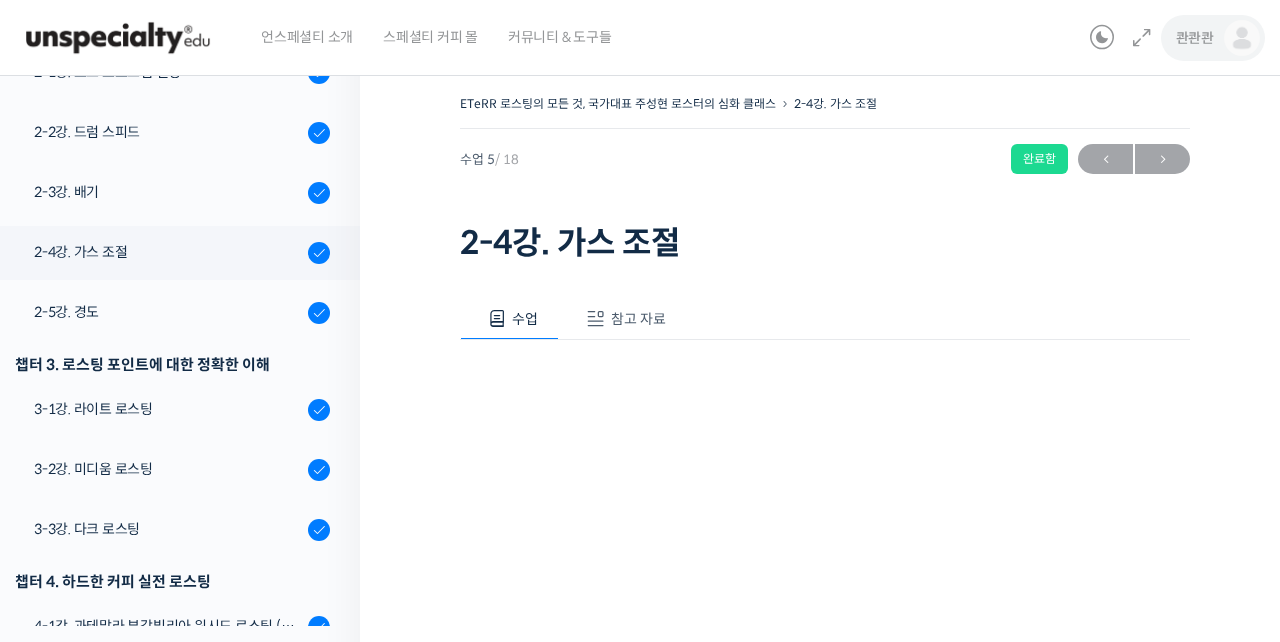 click at bounding box center (1242, 38) 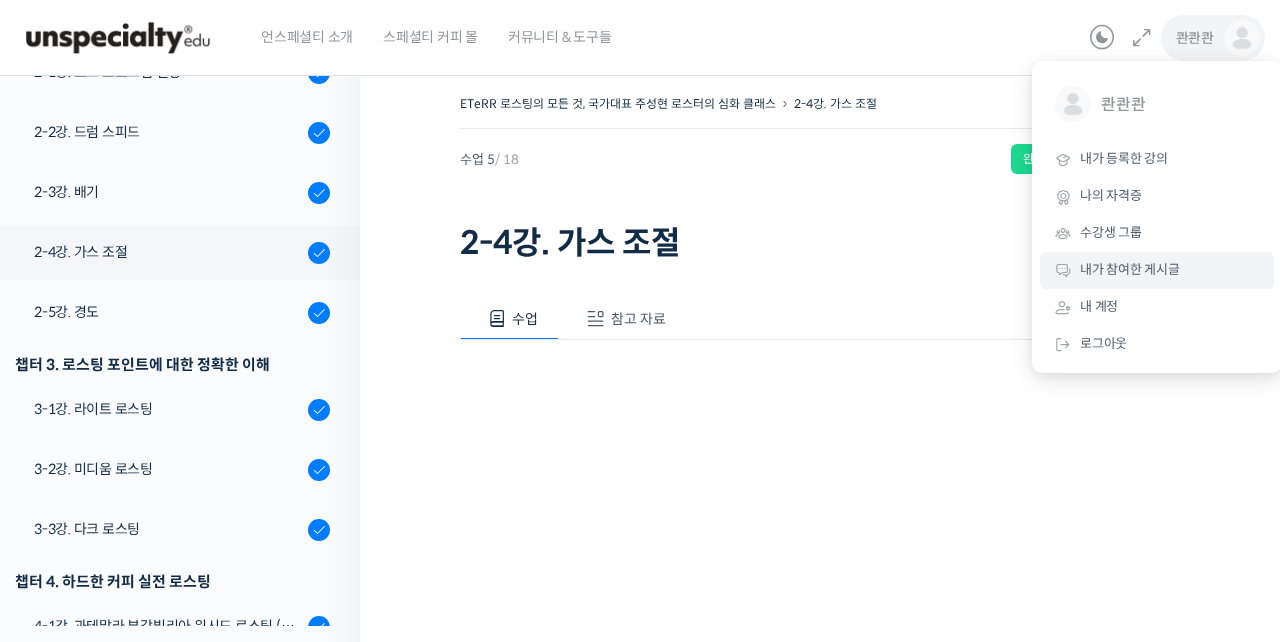 click on "내가 참여한 게시글" at bounding box center [1130, 269] 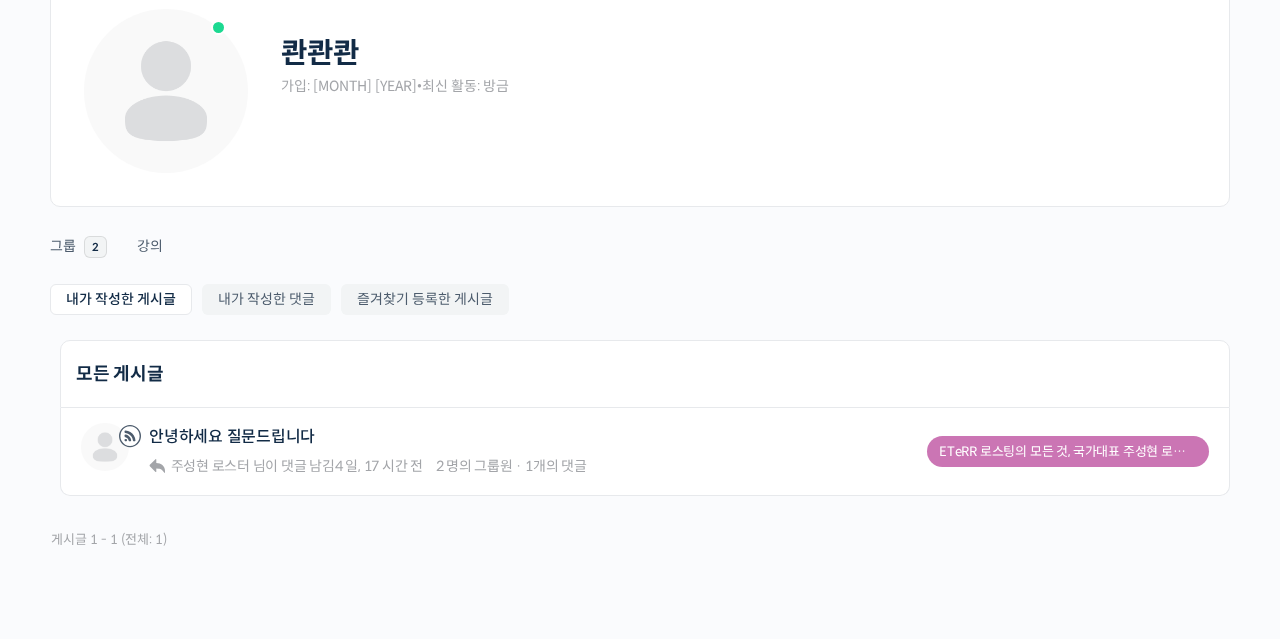 scroll, scrollTop: 118, scrollLeft: 0, axis: vertical 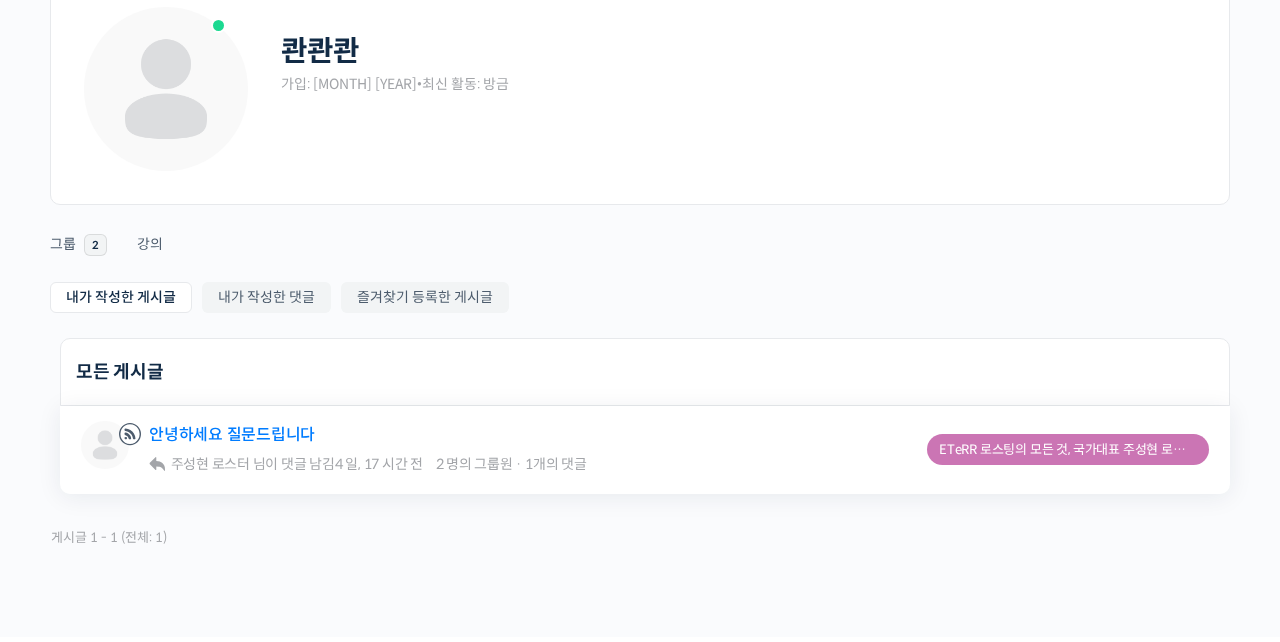 click on "안녕하세요 질문드립니다" at bounding box center [232, 434] 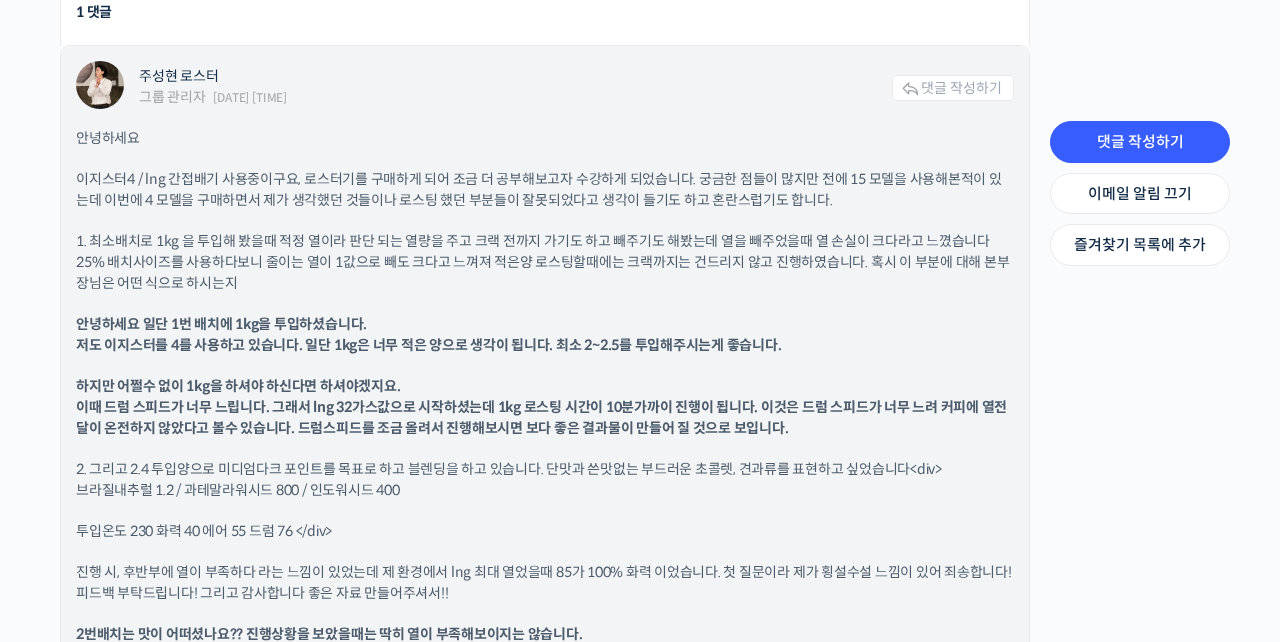 scroll, scrollTop: 1665, scrollLeft: 0, axis: vertical 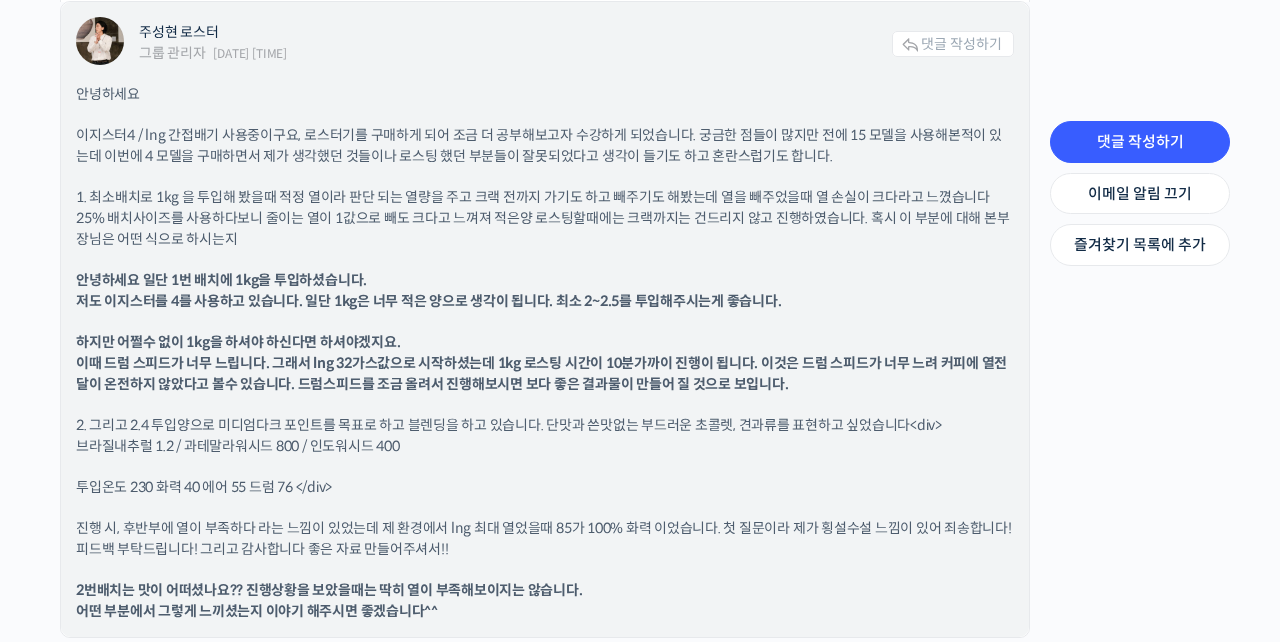 click on "댓글 작성하기" at bounding box center [961, 44] 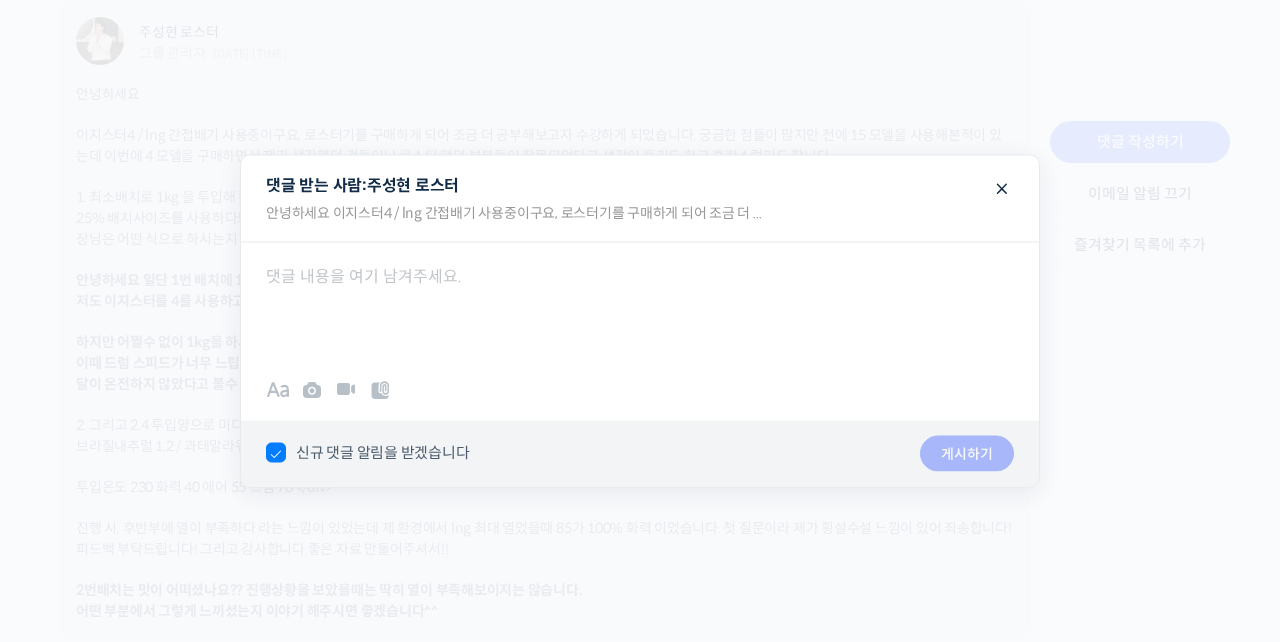 click at bounding box center [640, 301] 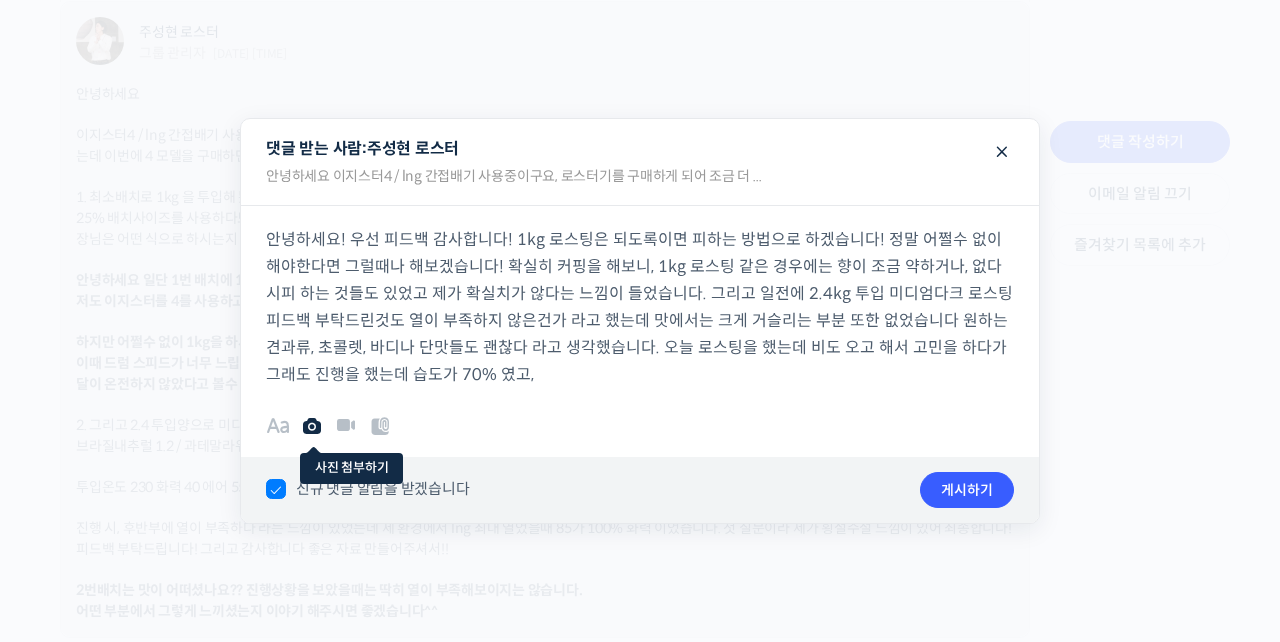 click at bounding box center (312, 426) 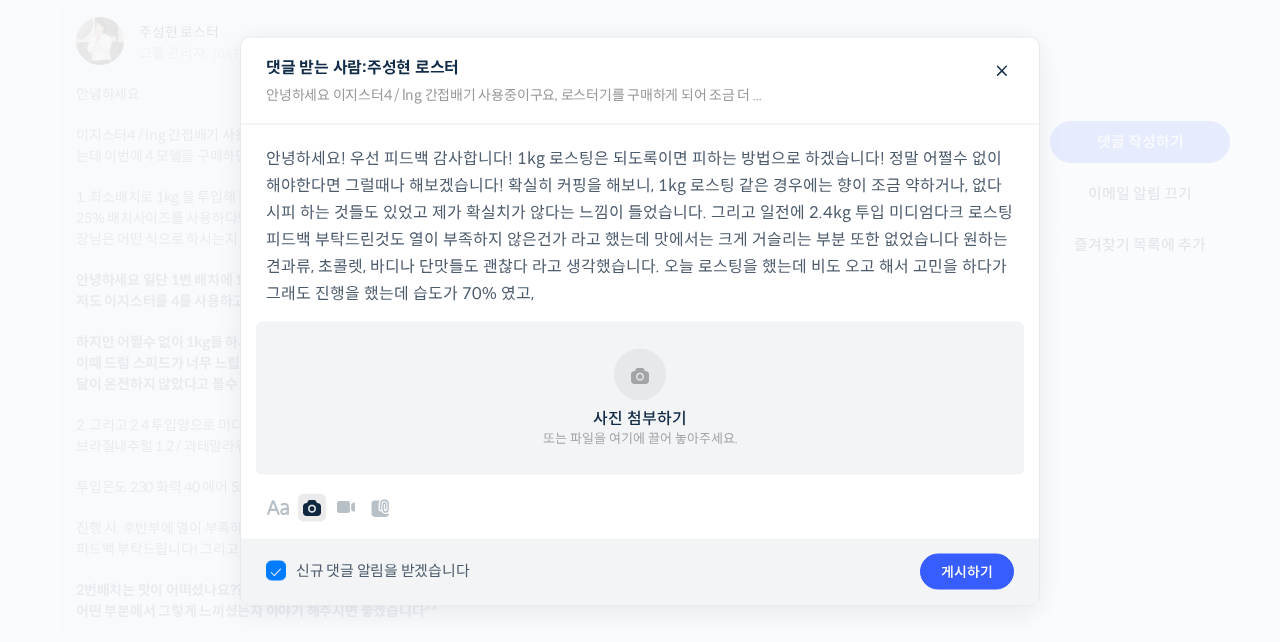 click on "사진 첨부하기  또는 파일을 여기에 끌어 놓아주세요." at bounding box center [640, 398] 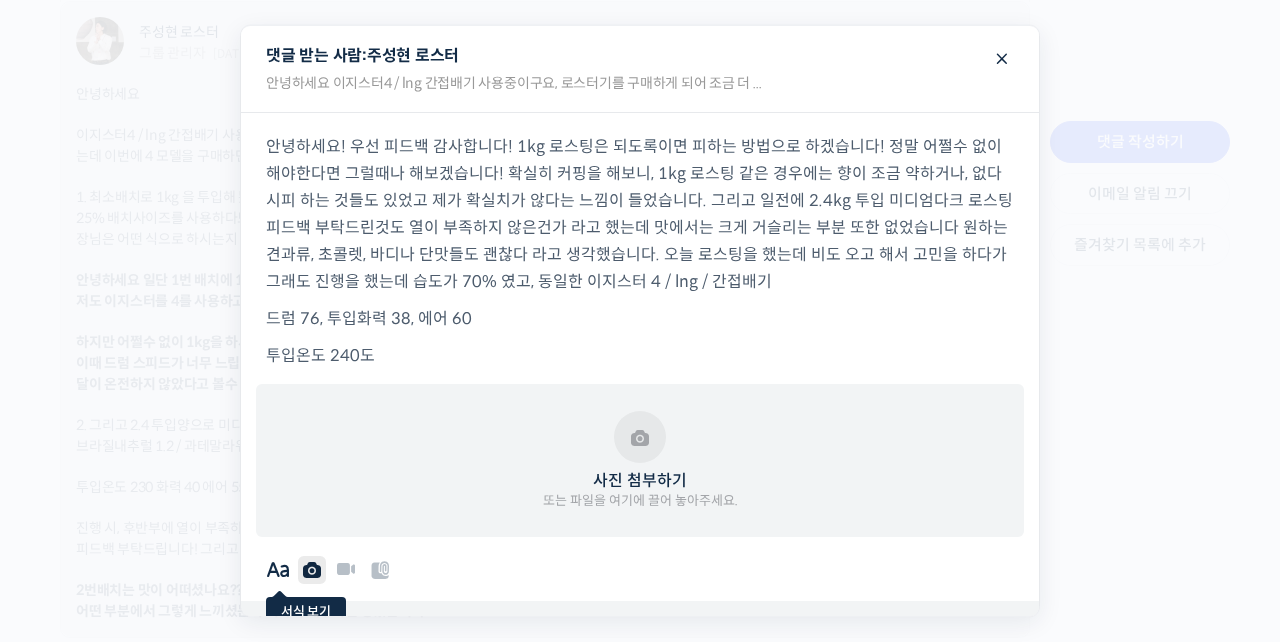 click at bounding box center (278, 570) 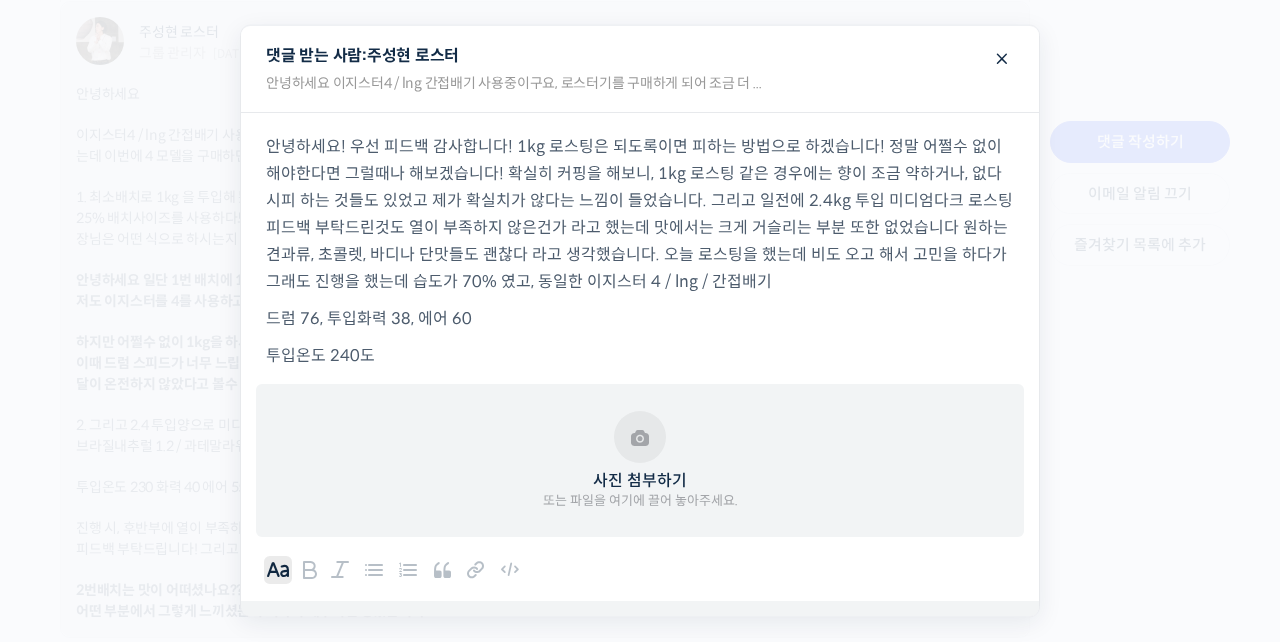 click on "투입온도 240도" at bounding box center (640, 355) 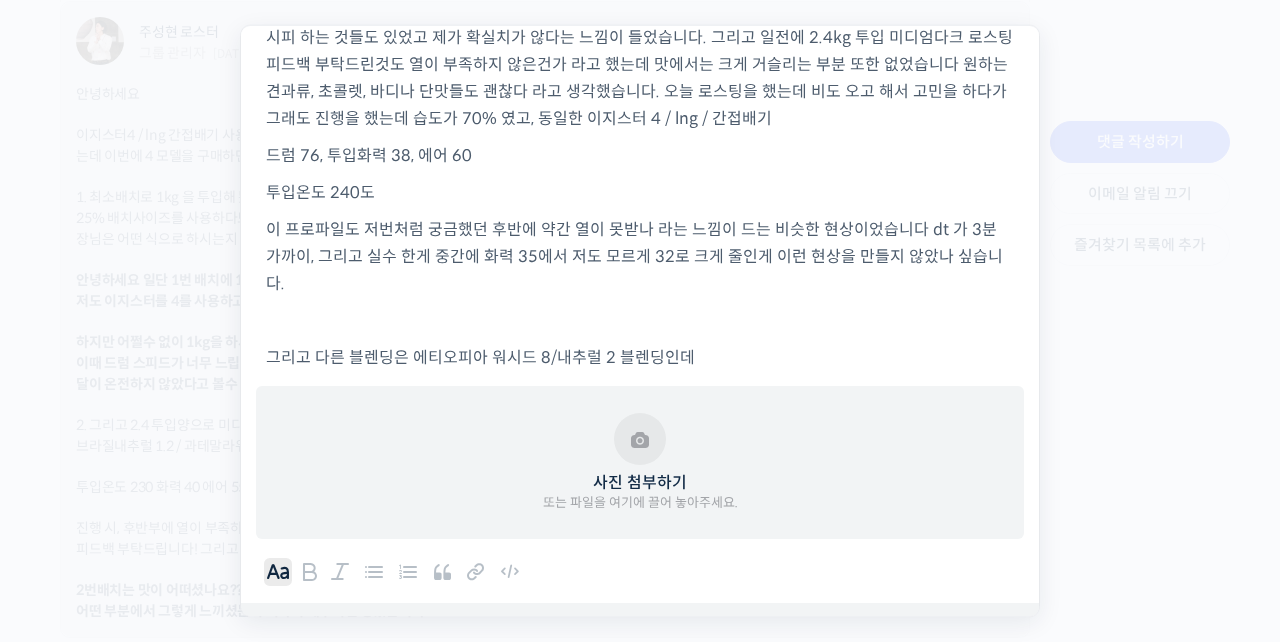 scroll, scrollTop: 164, scrollLeft: 0, axis: vertical 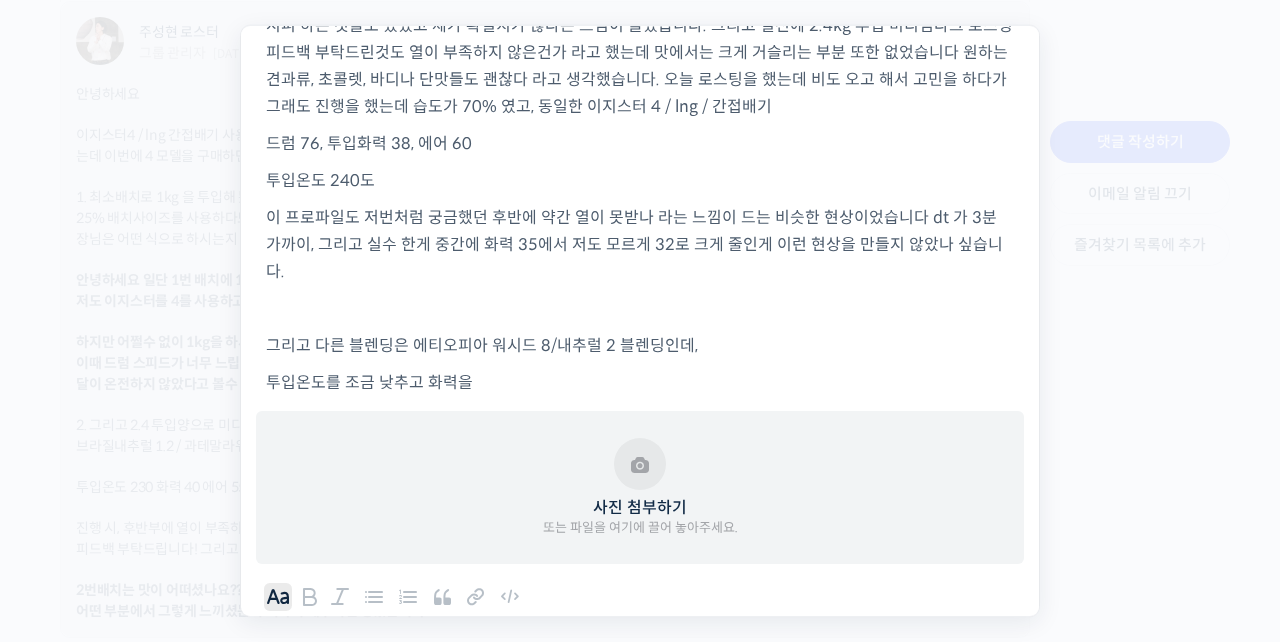 click on "투입온도를 조금 낮추고 화력을" at bounding box center (640, 382) 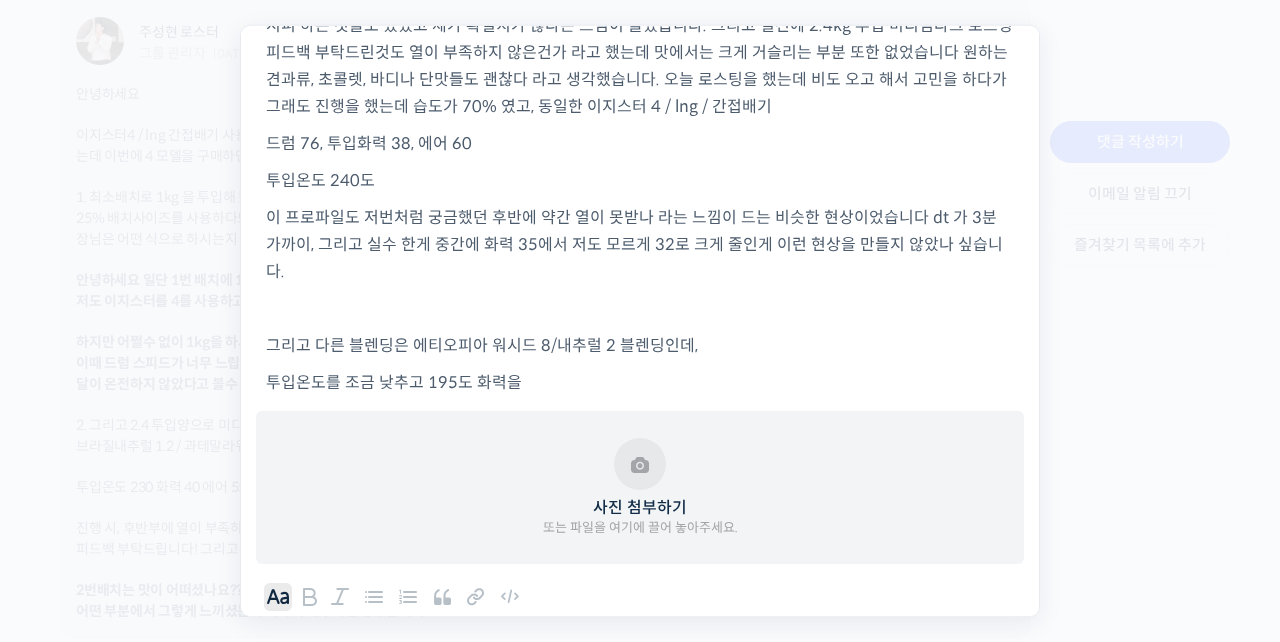 click on "투입온도를 조금 낮추고 195도 화력을" at bounding box center [640, 382] 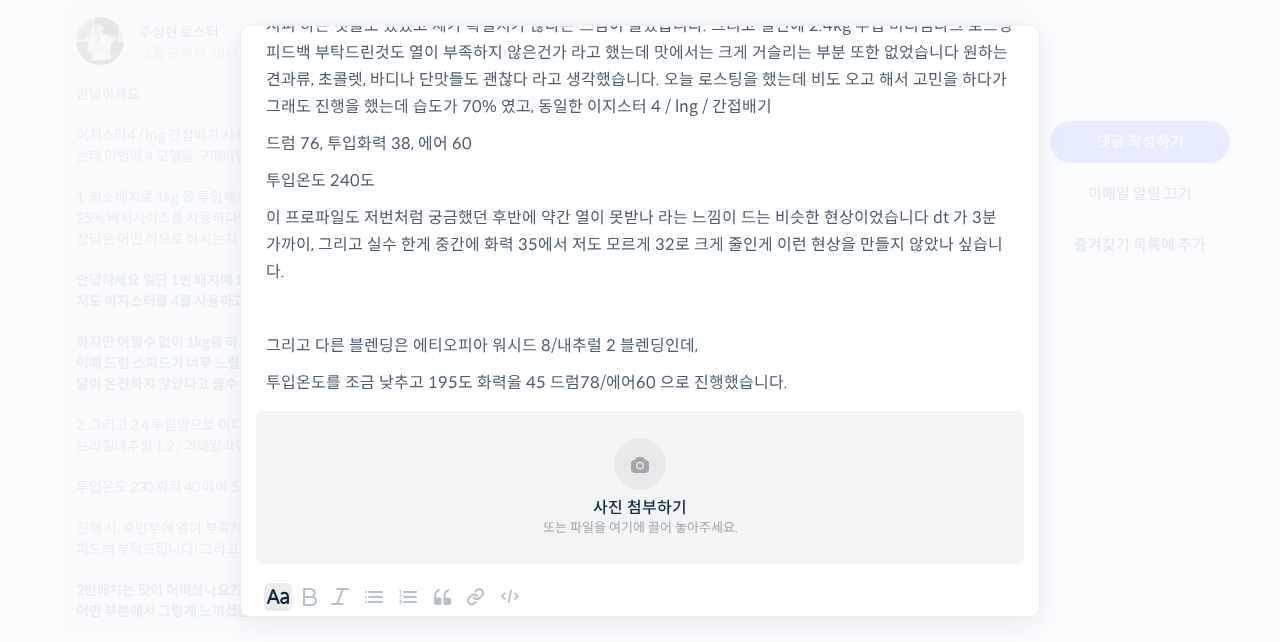 click on "투입온도를 조금 낮추고 195도 화력을 45 드럼78/에어60 으로 진행했습니다." at bounding box center [640, 382] 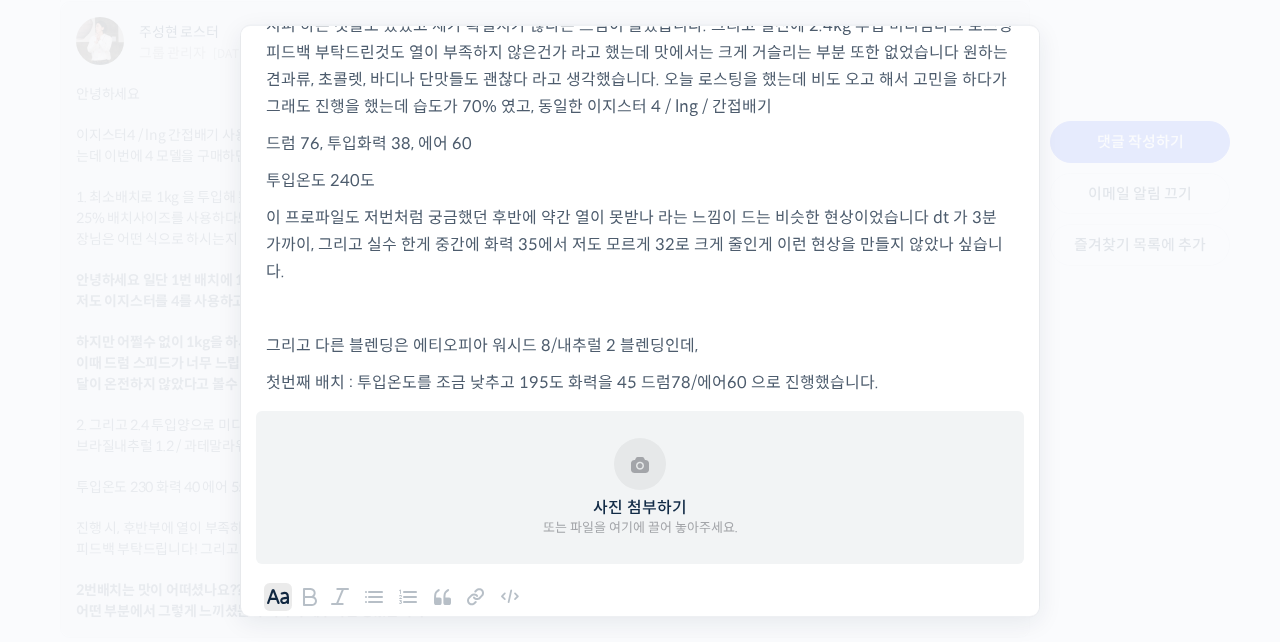 click on "첫번째 배치 : 투입온도를 조금 낮추고 195도 화력을 45 드럼78/에어60 으로 진행했습니다." at bounding box center (640, 382) 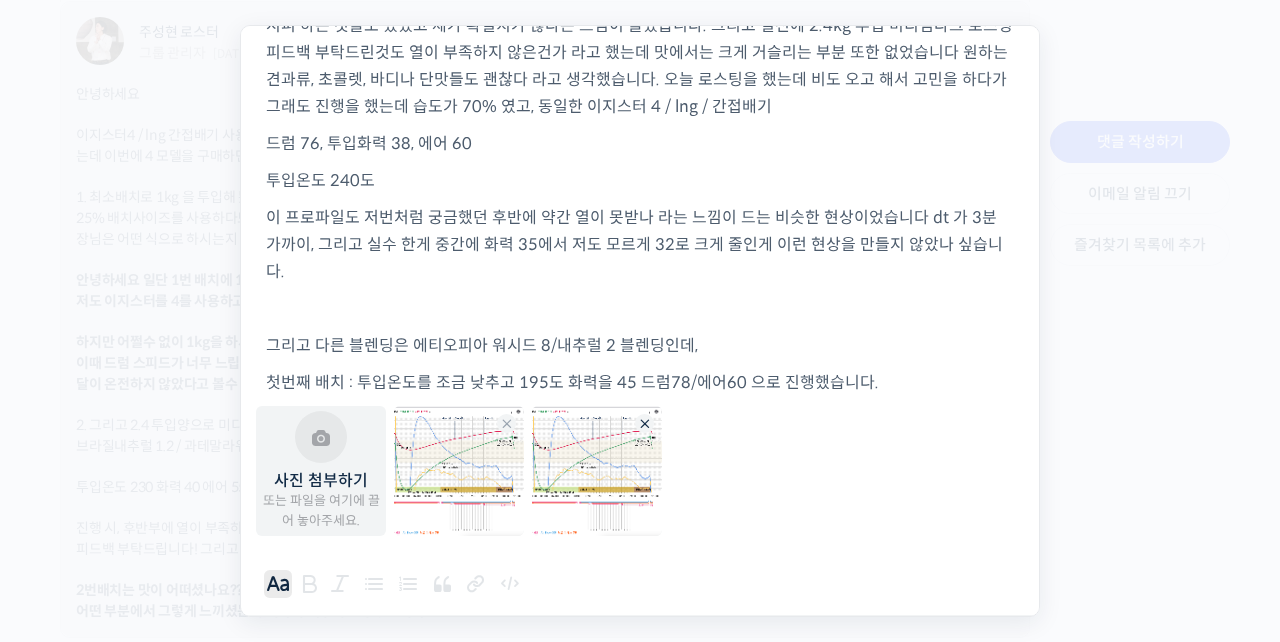 click on "Remove file" at bounding box center [644, 423] 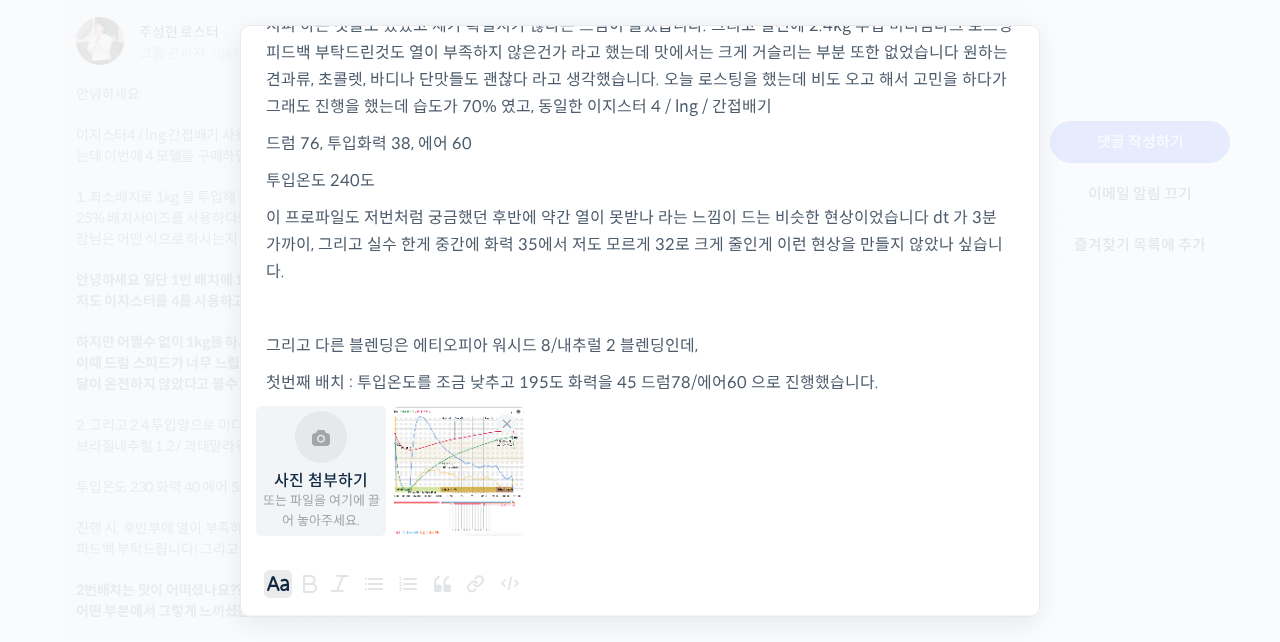 click on "사진 첨부하기  또는 파일을 여기에 끌어 놓아주세요." at bounding box center (321, 470) 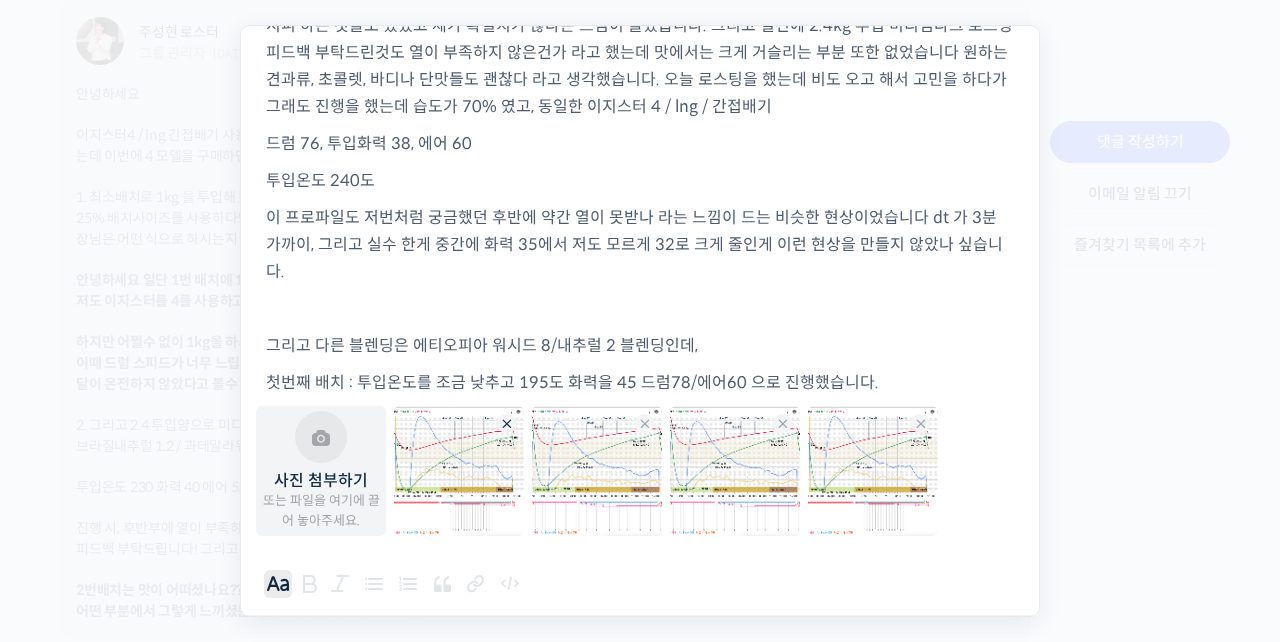 click on "Remove file" at bounding box center (506, 423) 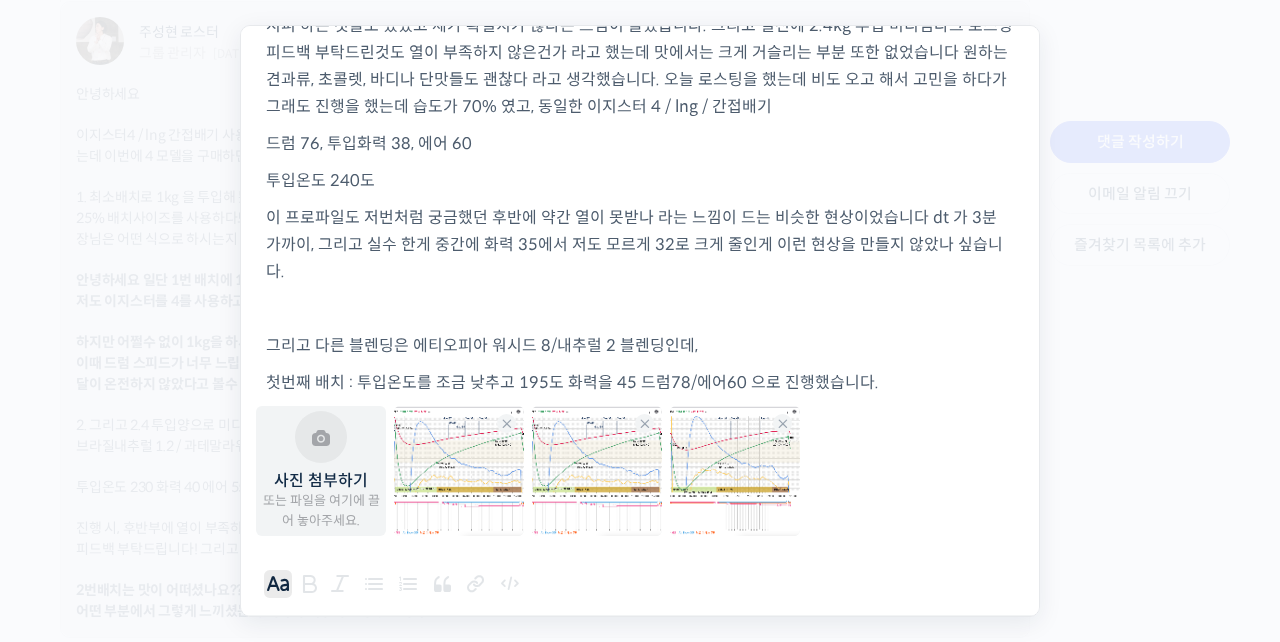 click on "Remove file" at bounding box center (506, 423) 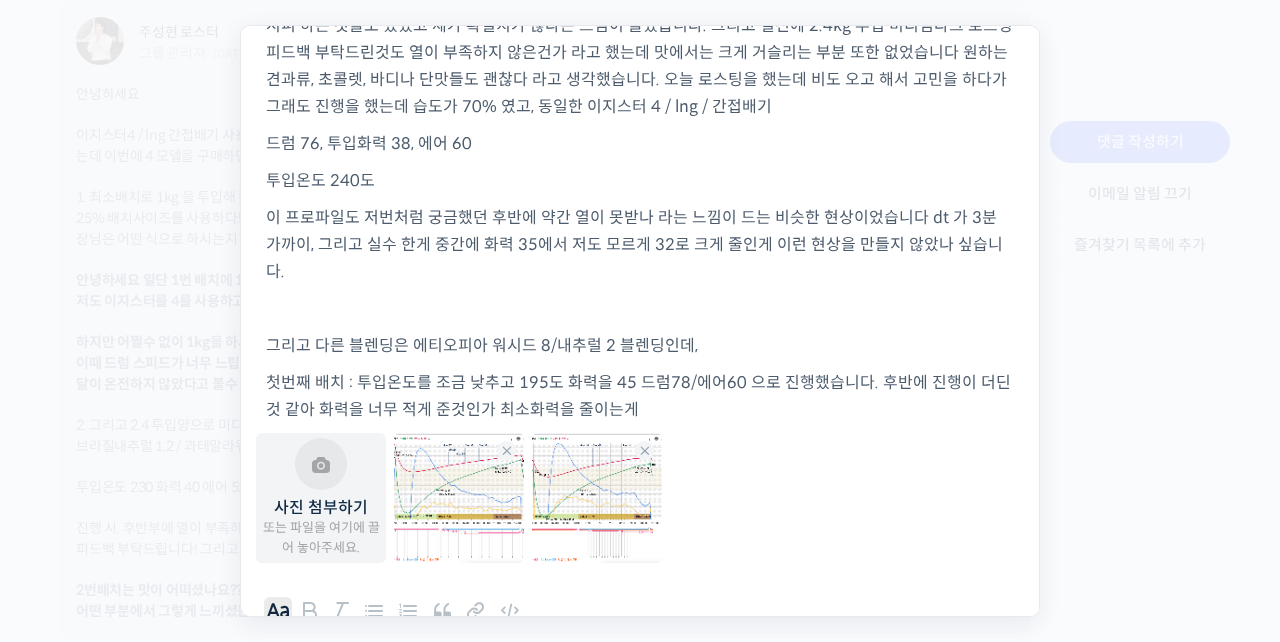 click on "첫번째 배치 : 투입온도를 조금 낮추고 195도 화력을 45 드럼78/에어60 으로 진행했습니다. 후반에 진행이 더딘것 같아 화력을 너무 적게 준것인가 최소화력을 줄이는게" at bounding box center (640, 396) 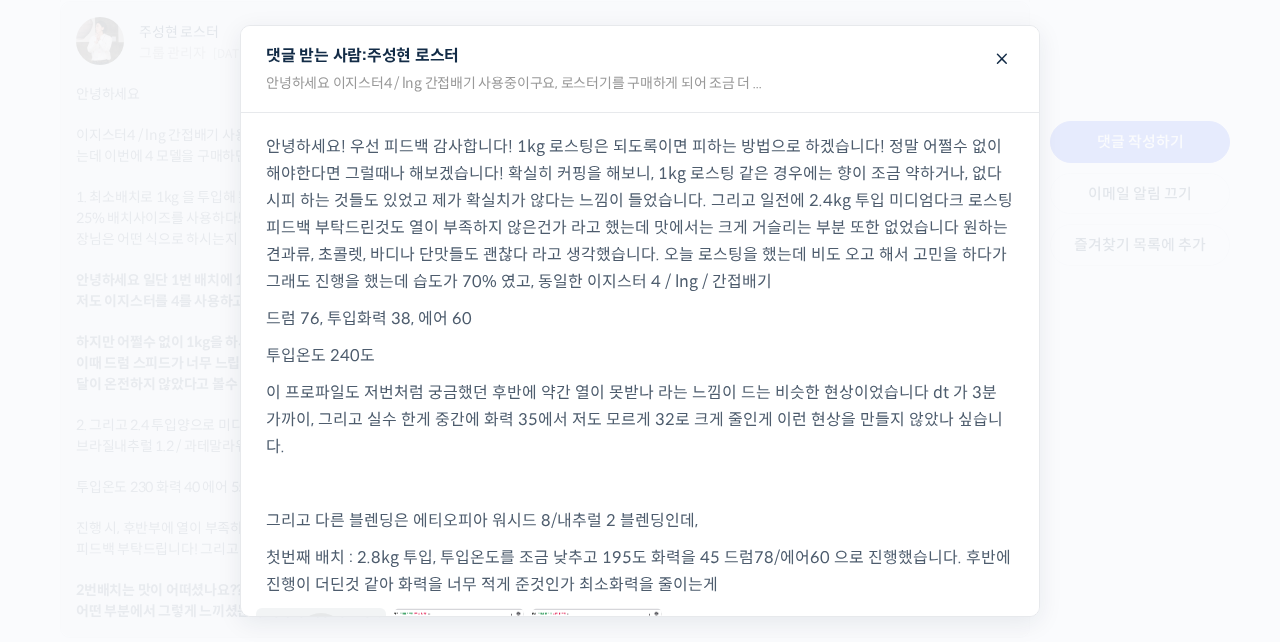 scroll, scrollTop: 0, scrollLeft: 0, axis: both 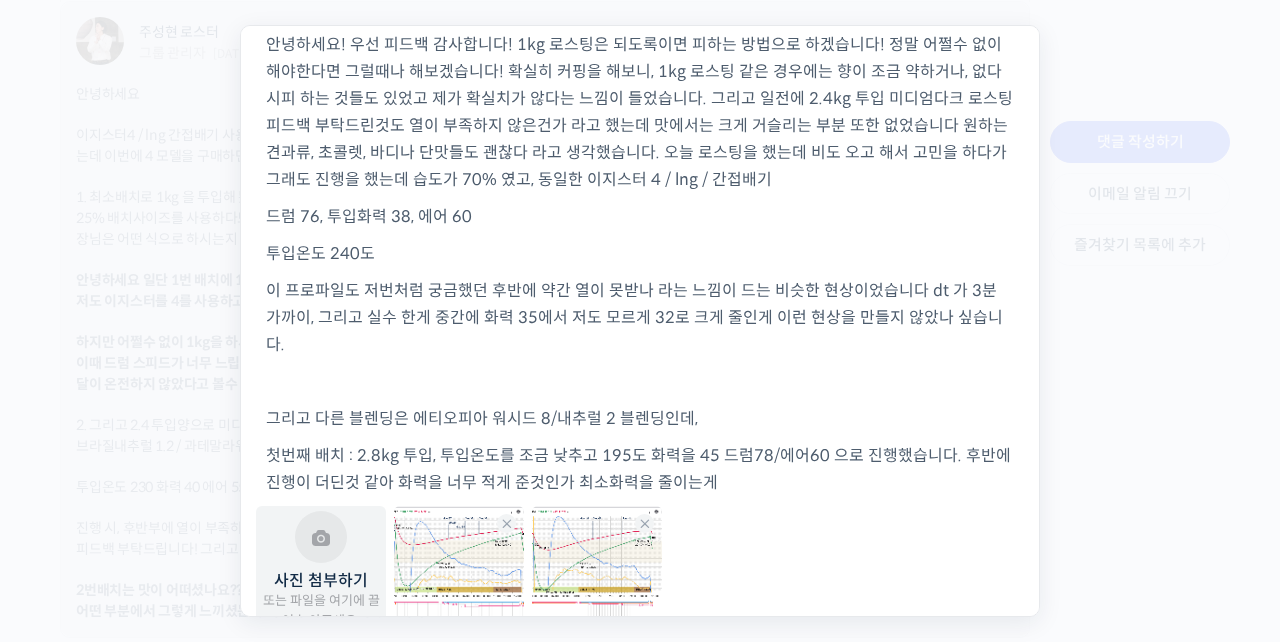 click on "투입온도 240도" at bounding box center (640, 253) 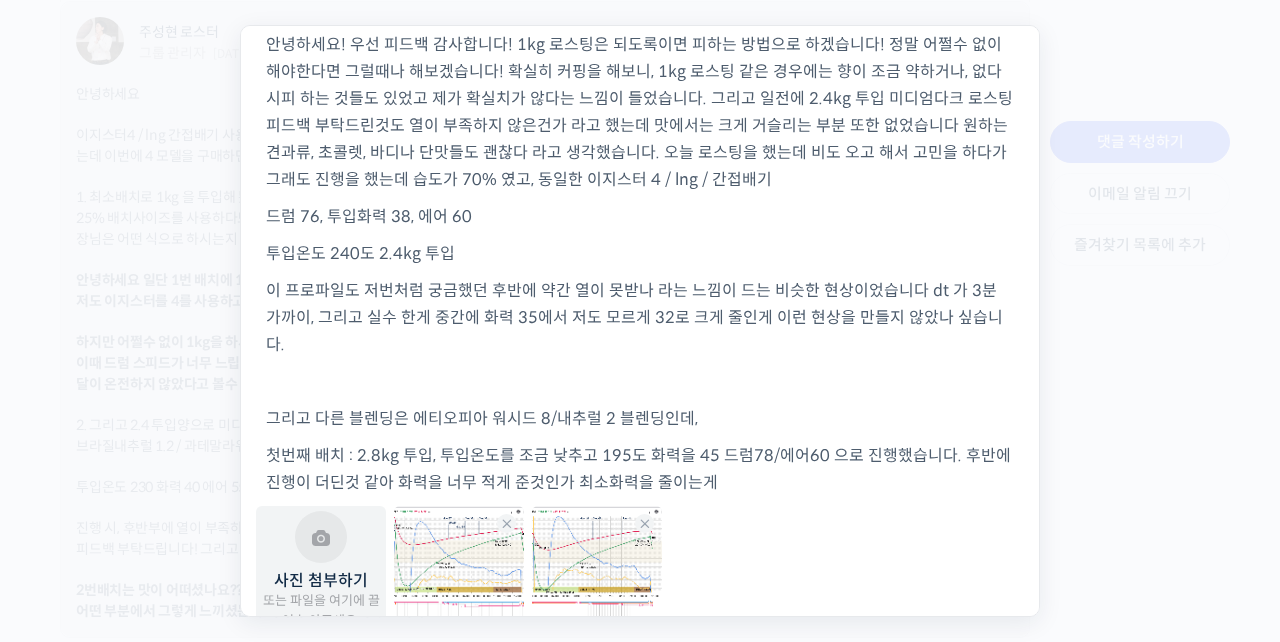 click on "첫번째 배치 : 2.8kg 투입, 투입온도를 조금 낮추고 195도 화력을 45 드럼78/에어60 으로 진행했습니다. 후반에 진행이 더딘것 같아 화력을 너무 적게 준것인가 최소화력을 줄이는게" at bounding box center (640, 469) 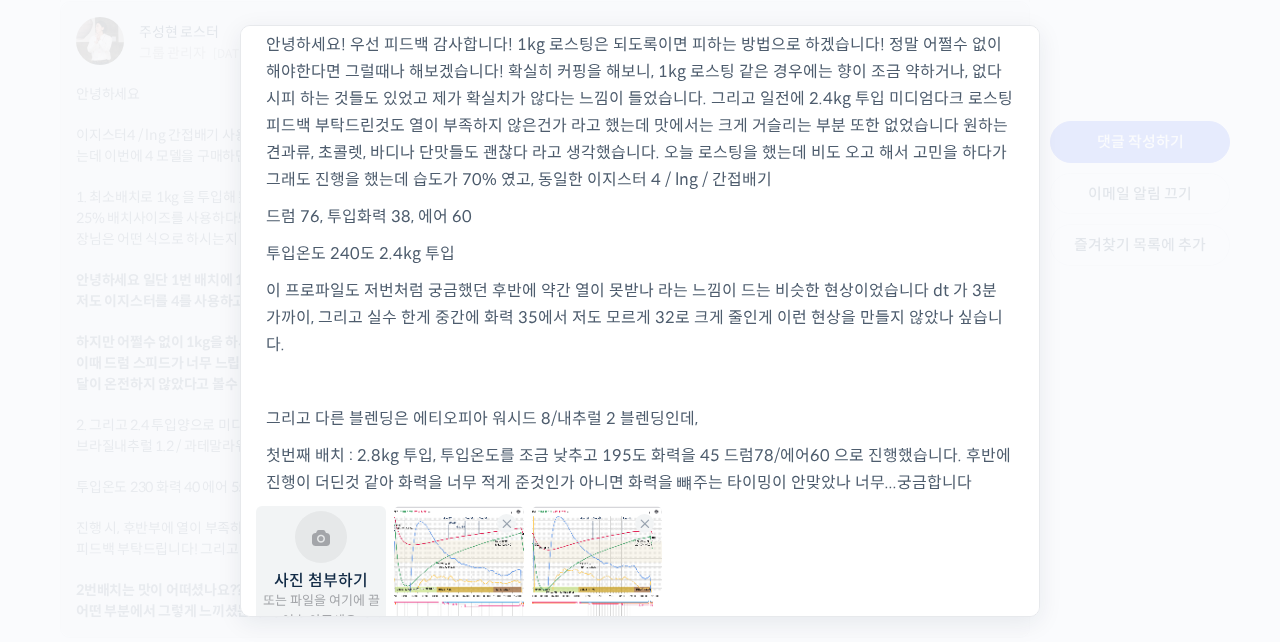 click on "사진 첨부하기  또는 파일을 여기에 끌어 놓아주세요." at bounding box center (321, 570) 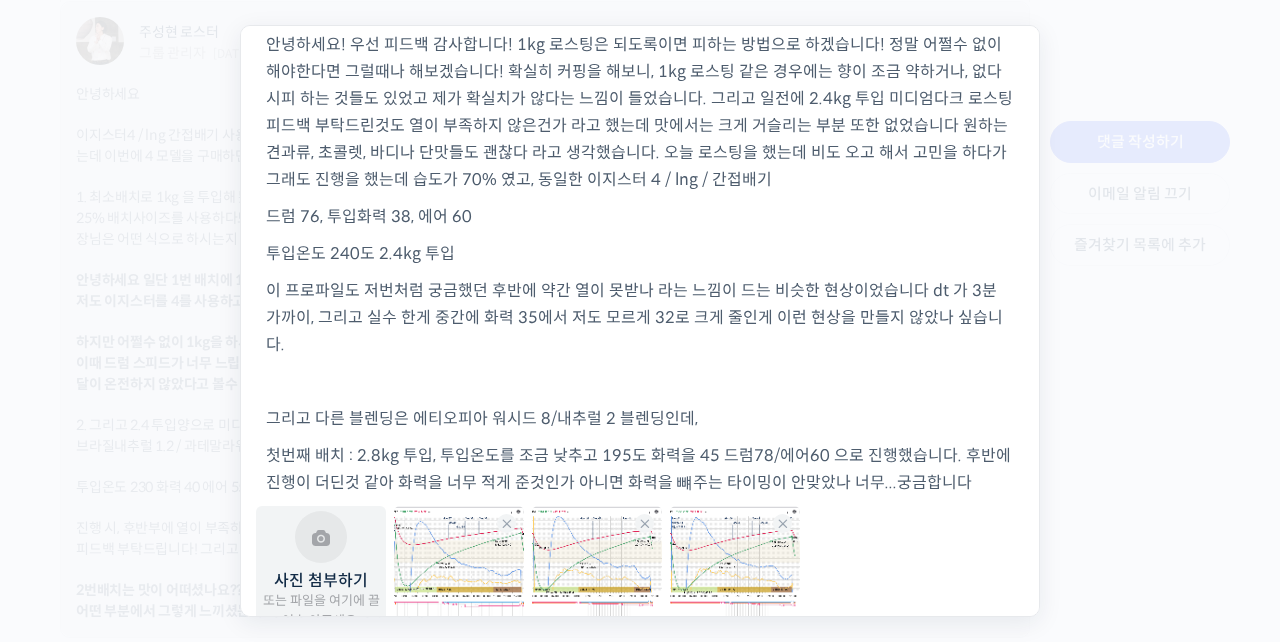 click on "첫번째 배치 : 2.8kg 투입, 투입온도를 조금 낮추고 195도 화력을 45 드럼78/에어60 으로 진행했습니다. 후반에 진행이 더딘것 같아 화력을 너무 적게 준것인가 아니면 화력을 뺴주는 타이밍이 안맞았나 너무...궁금합니다" at bounding box center (640, 469) 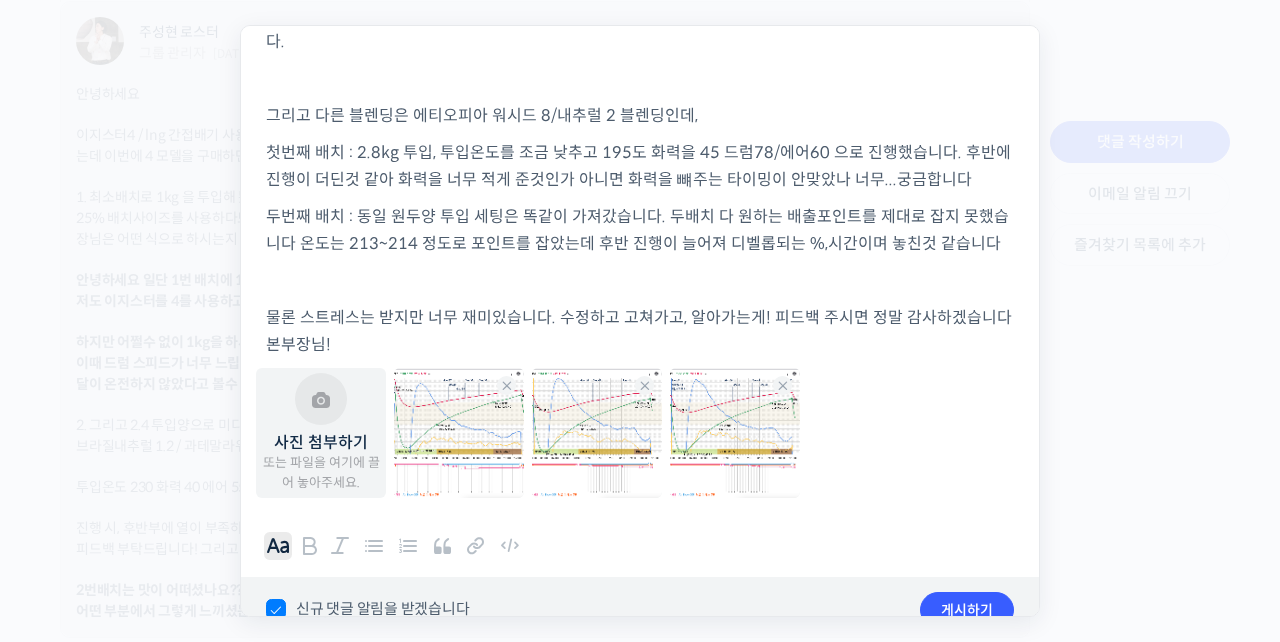 scroll, scrollTop: 404, scrollLeft: 0, axis: vertical 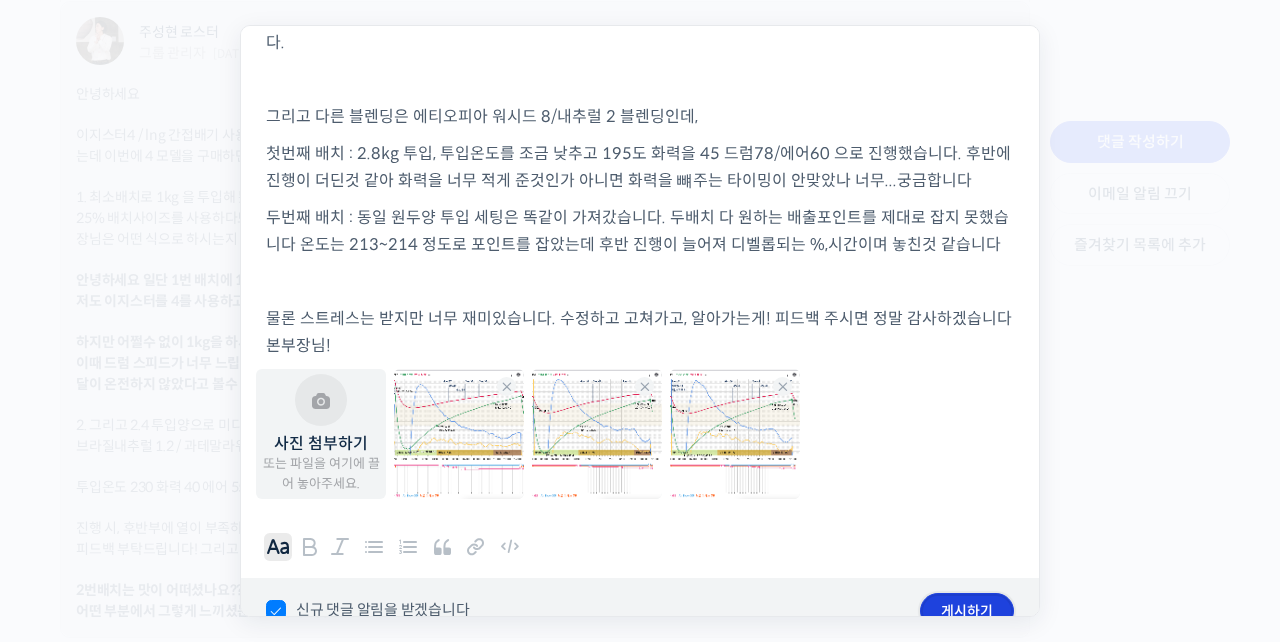 click on "게시하기" at bounding box center [967, 611] 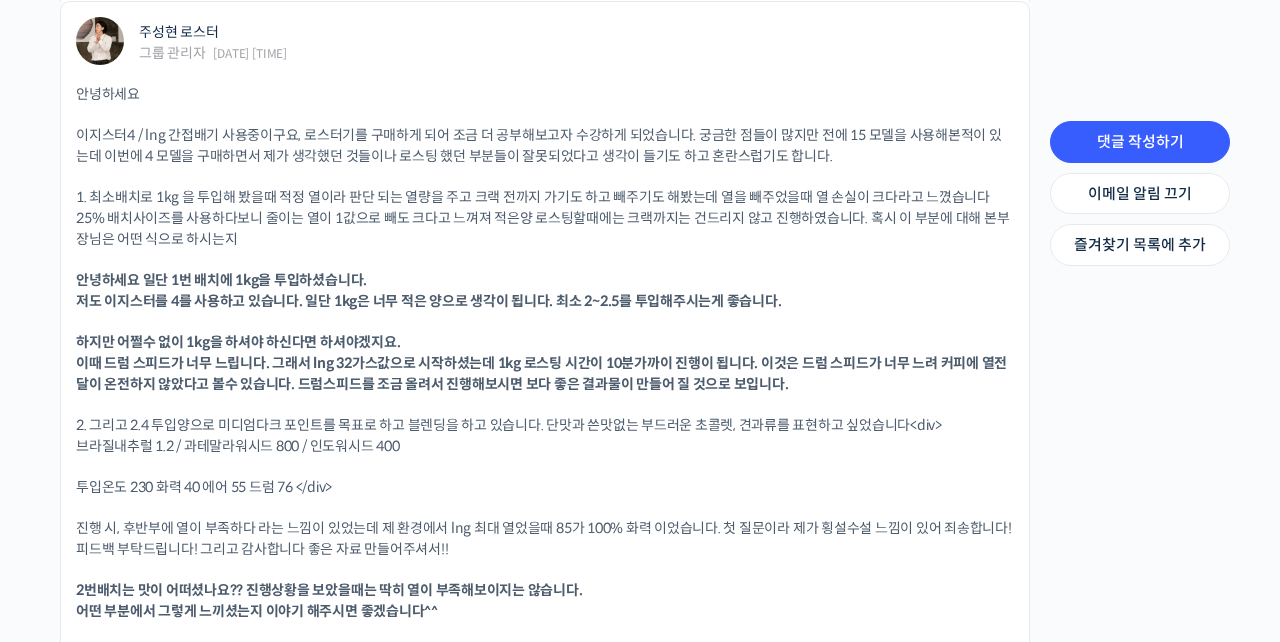 scroll, scrollTop: 1842, scrollLeft: 0, axis: vertical 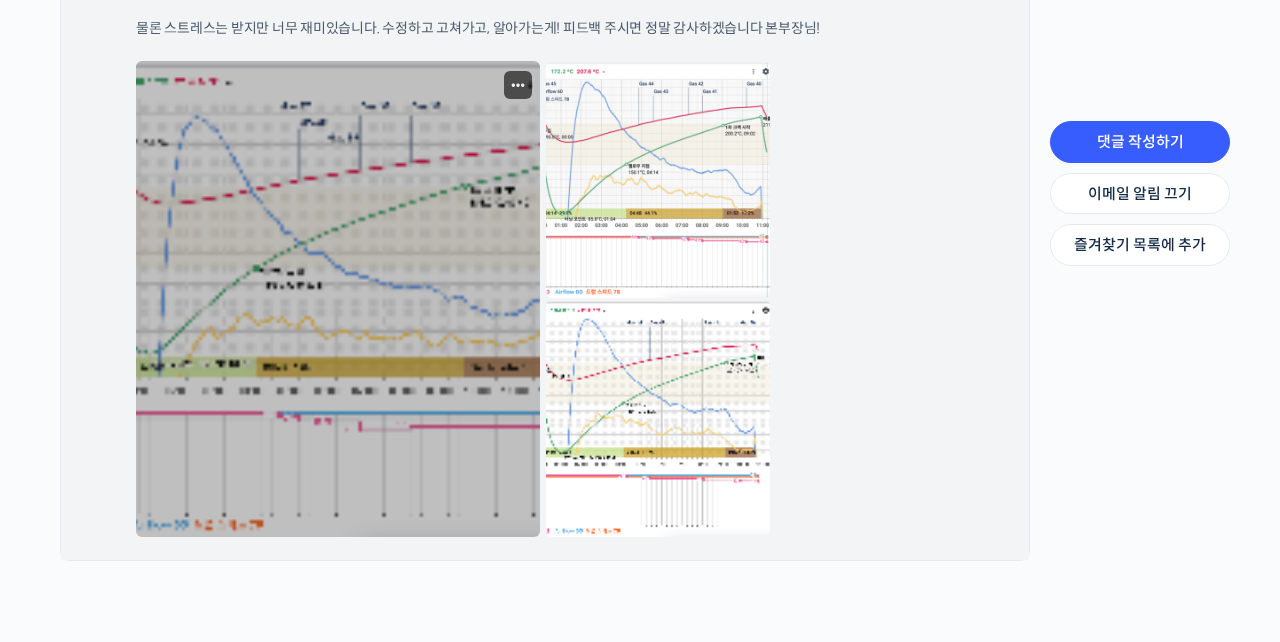 click at bounding box center [338, 299] 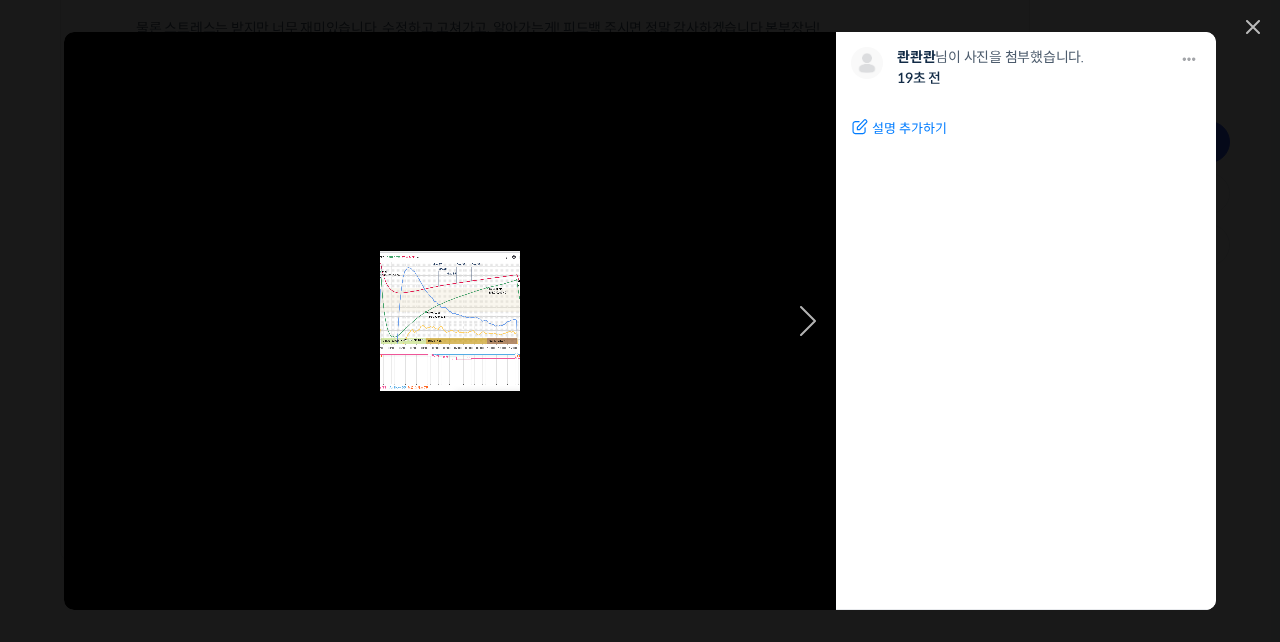 click at bounding box center [527, 321] 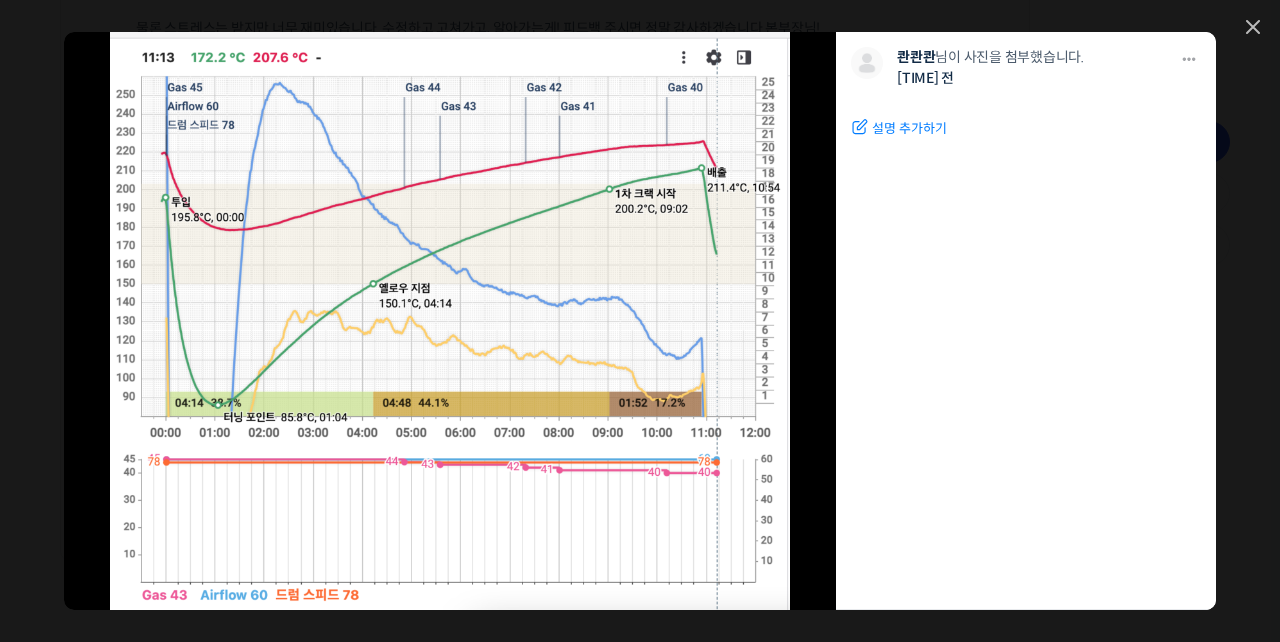 click on "모두 공개 모든 회원 나만 보기
다운로드
다운로드
콴콴콴  님이 사진을 첨부했습니다.
20초 전
설명 추가하기
수정하기
편집 완료하기
취소" at bounding box center (640, 321) 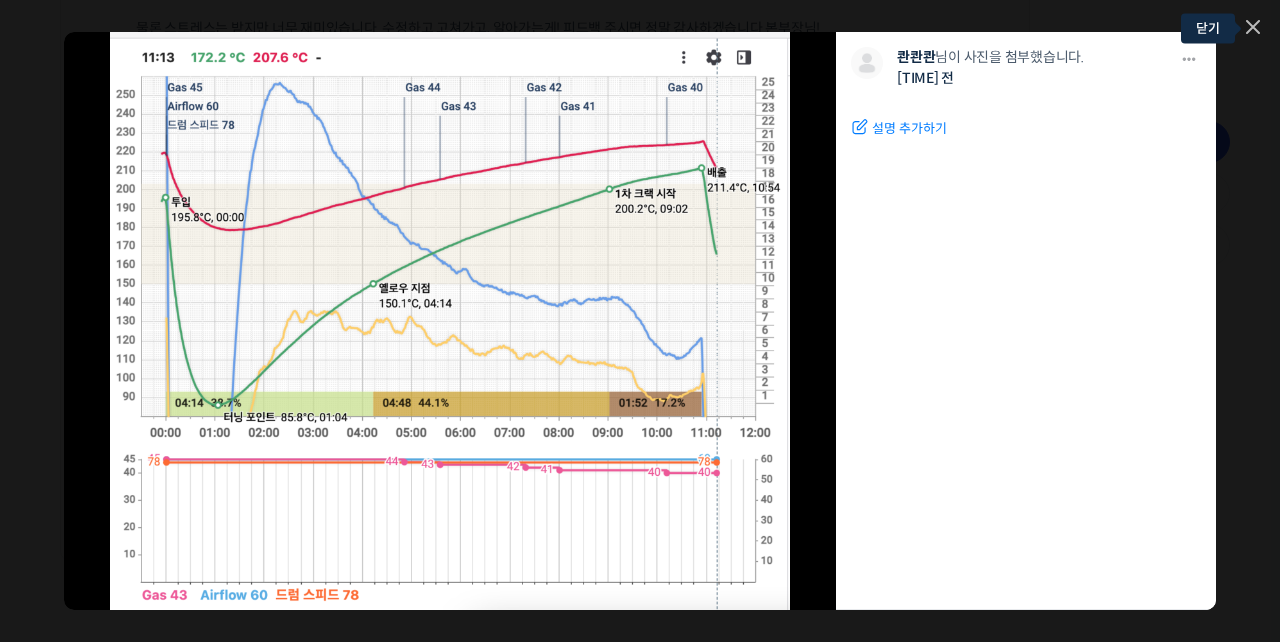 click 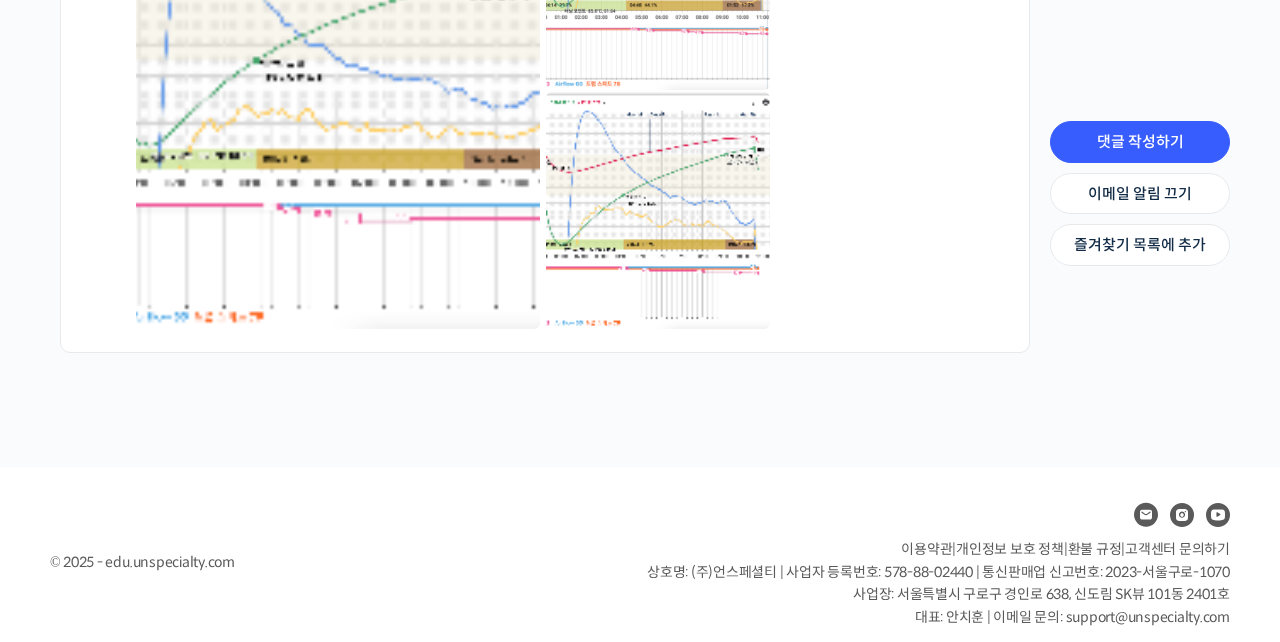 scroll, scrollTop: 2611, scrollLeft: 0, axis: vertical 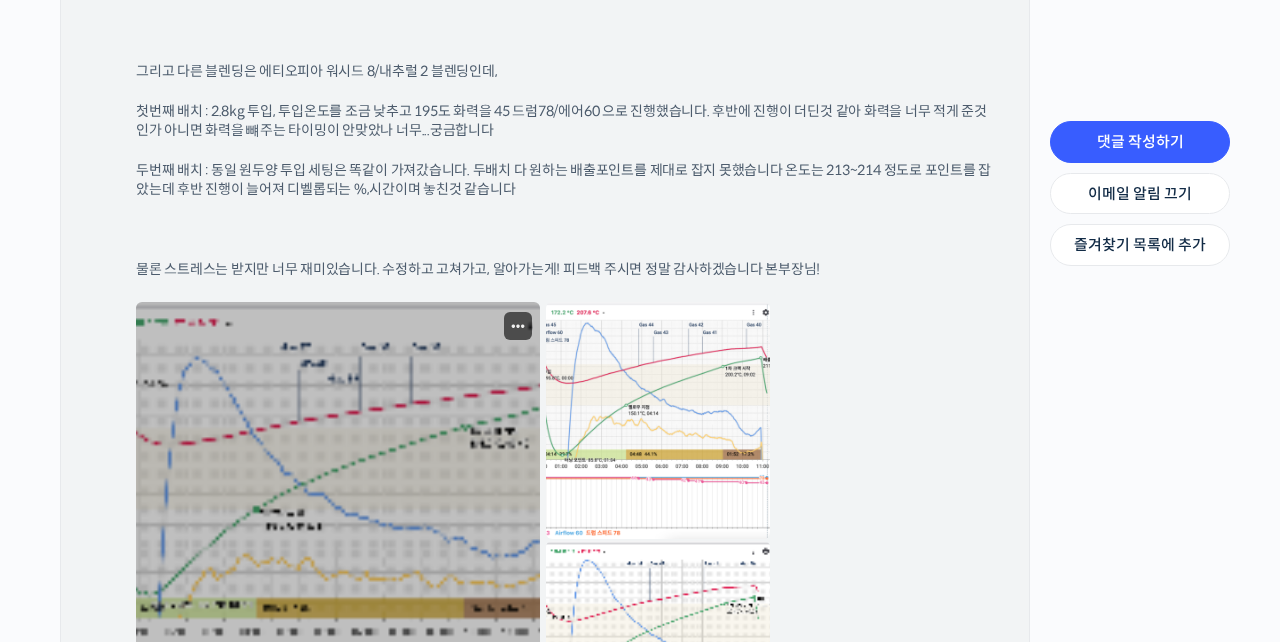 click at bounding box center [338, 540] 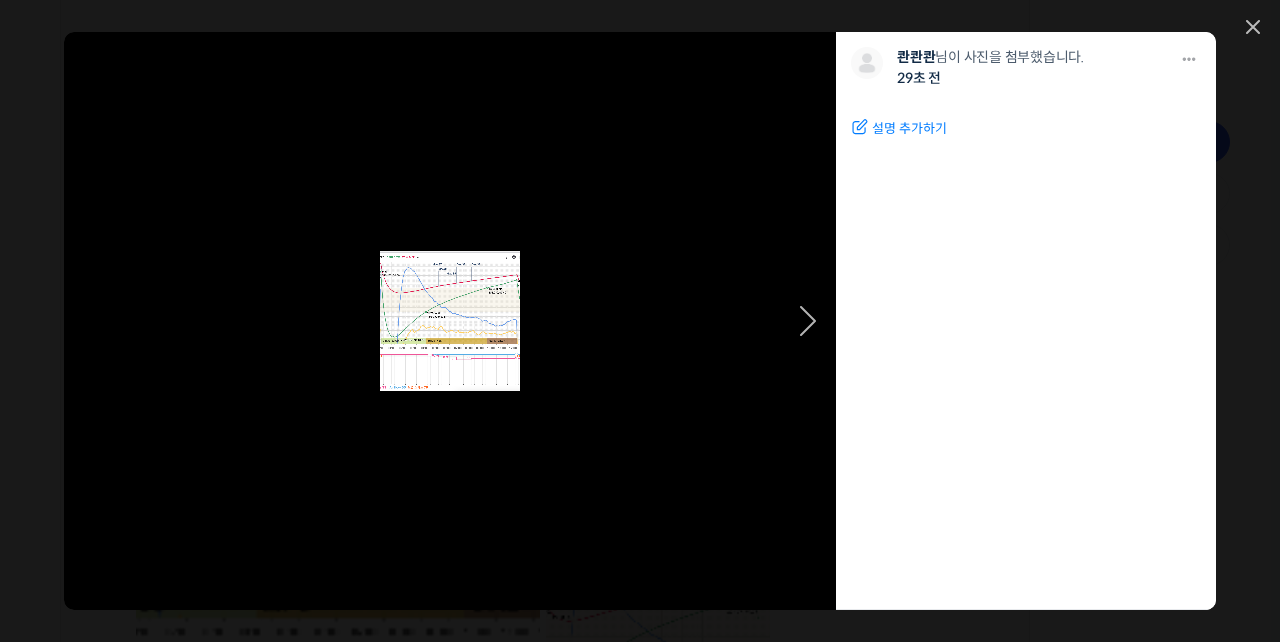 click at bounding box center [527, 321] 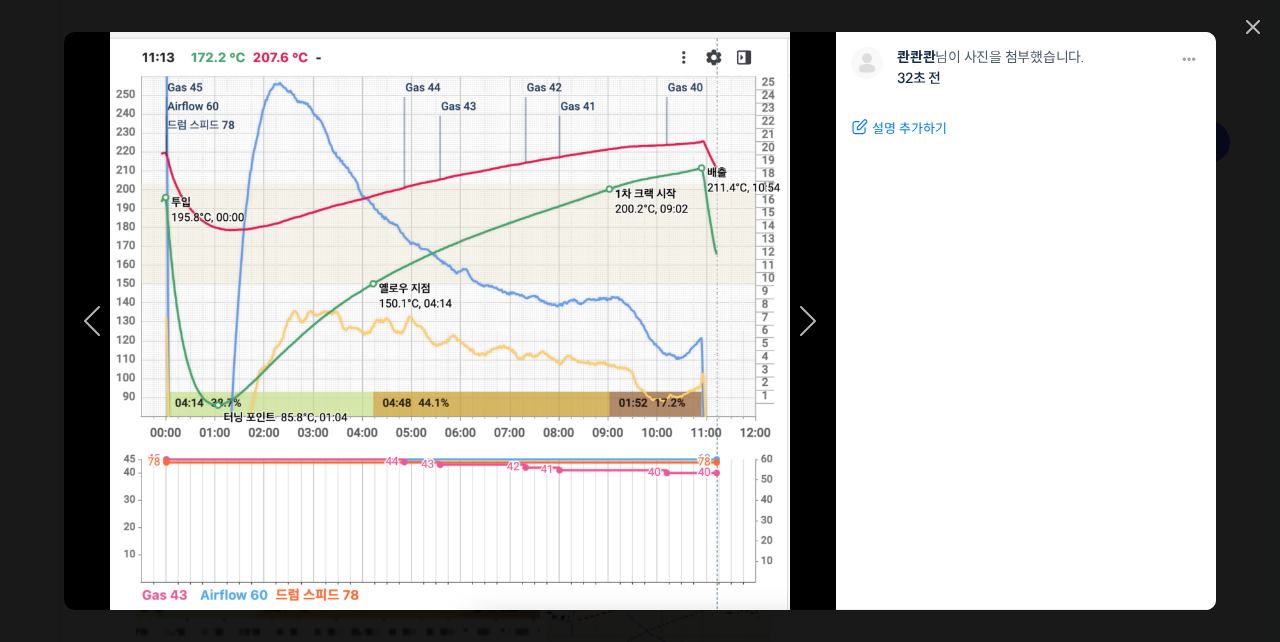 click 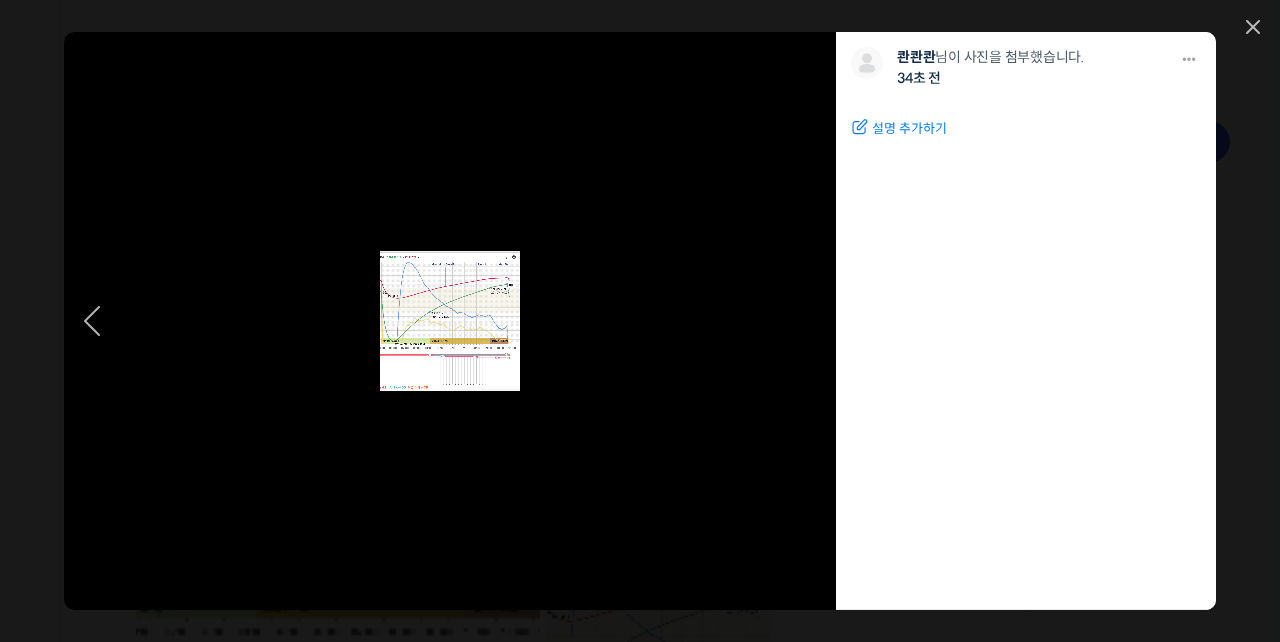 click at bounding box center [450, 321] 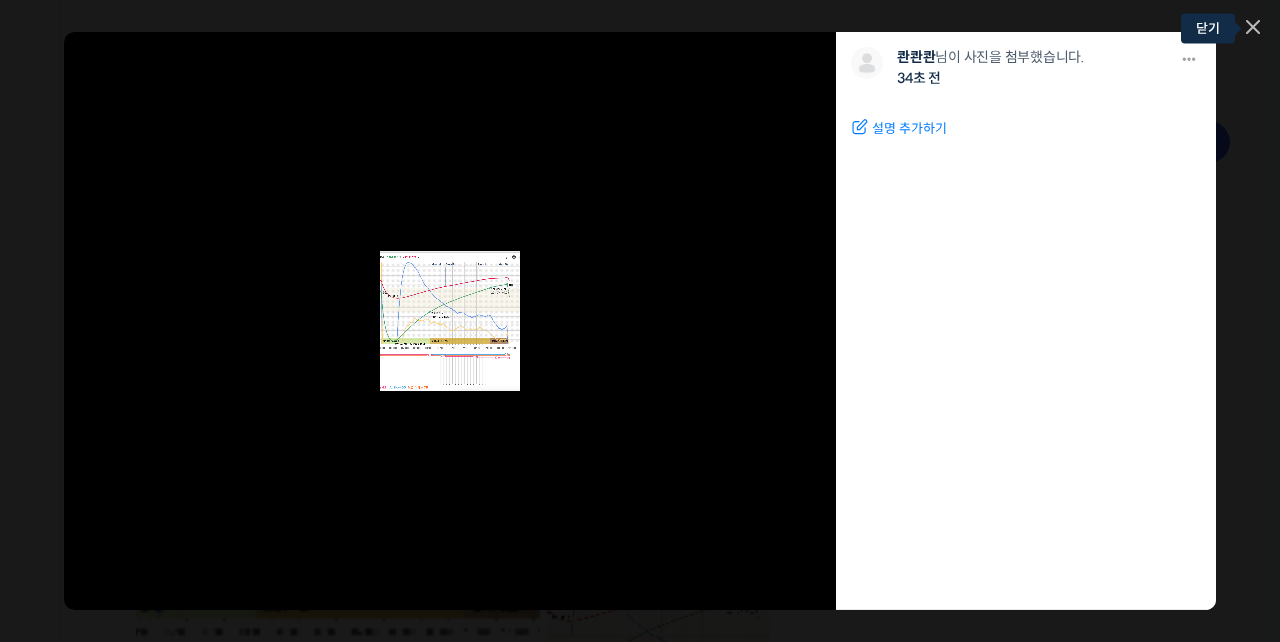 click 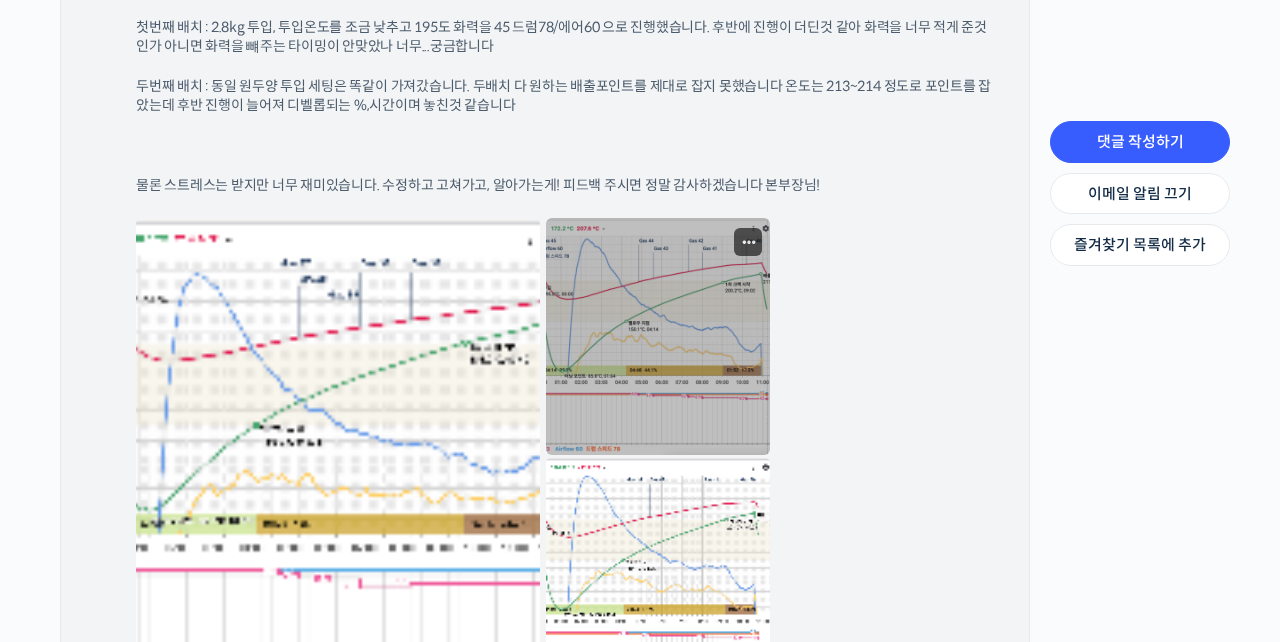 scroll, scrollTop: 2695, scrollLeft: 0, axis: vertical 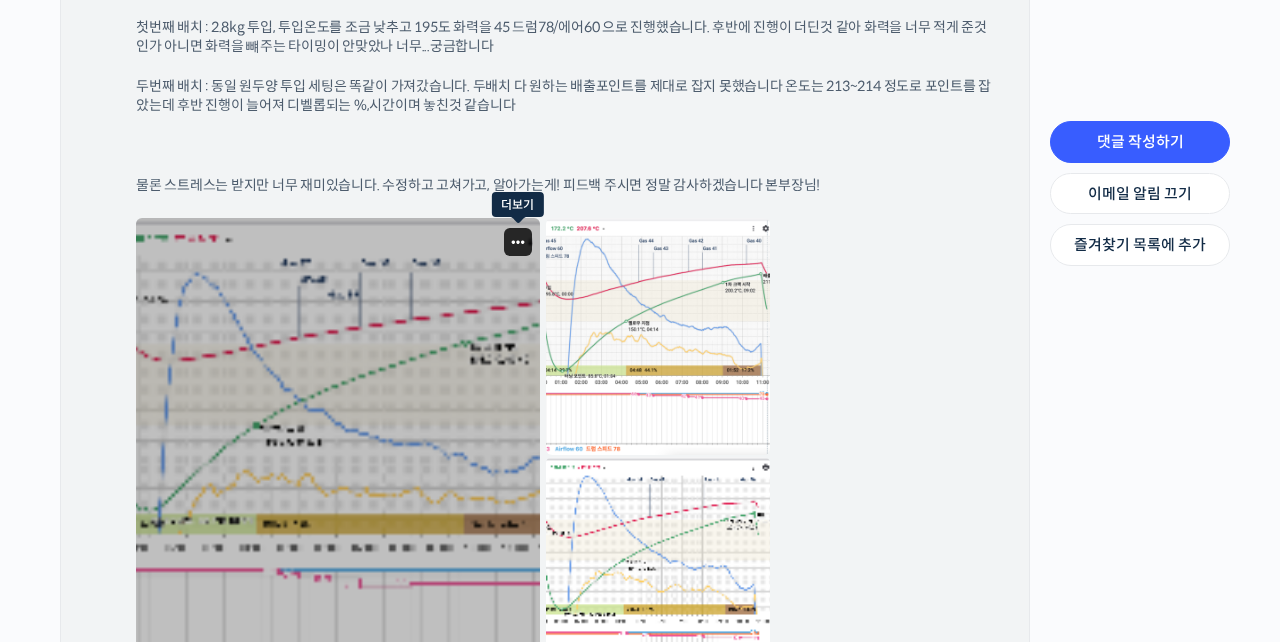 click at bounding box center (518, 242) 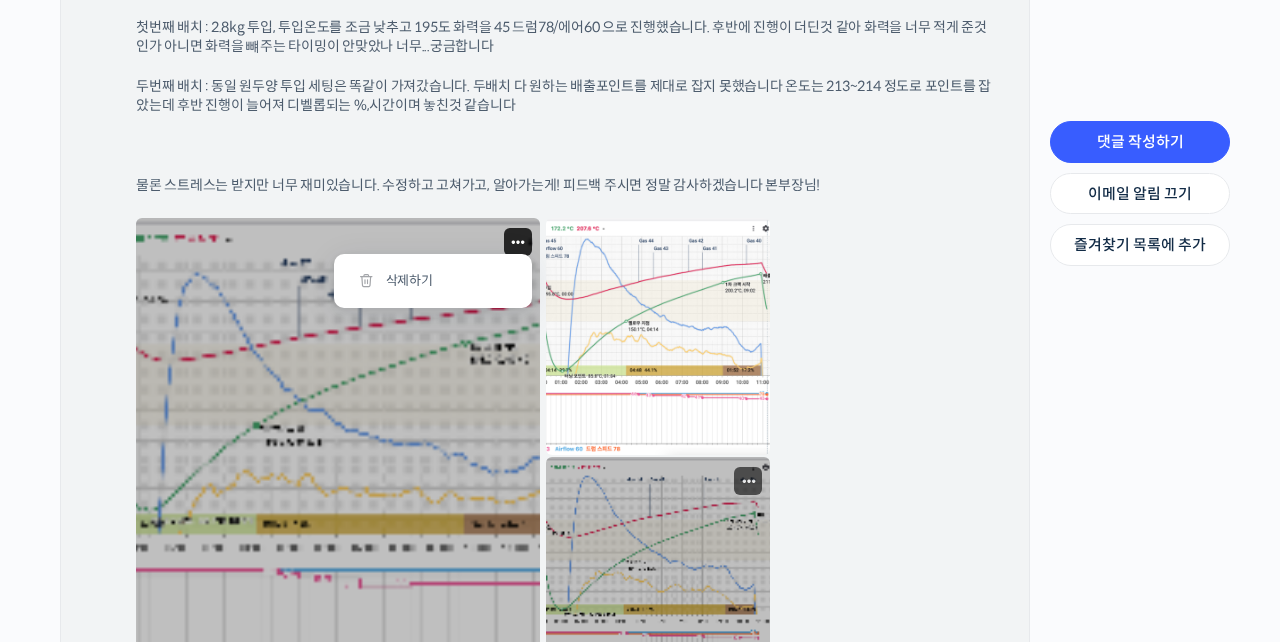 click at bounding box center [658, 575] 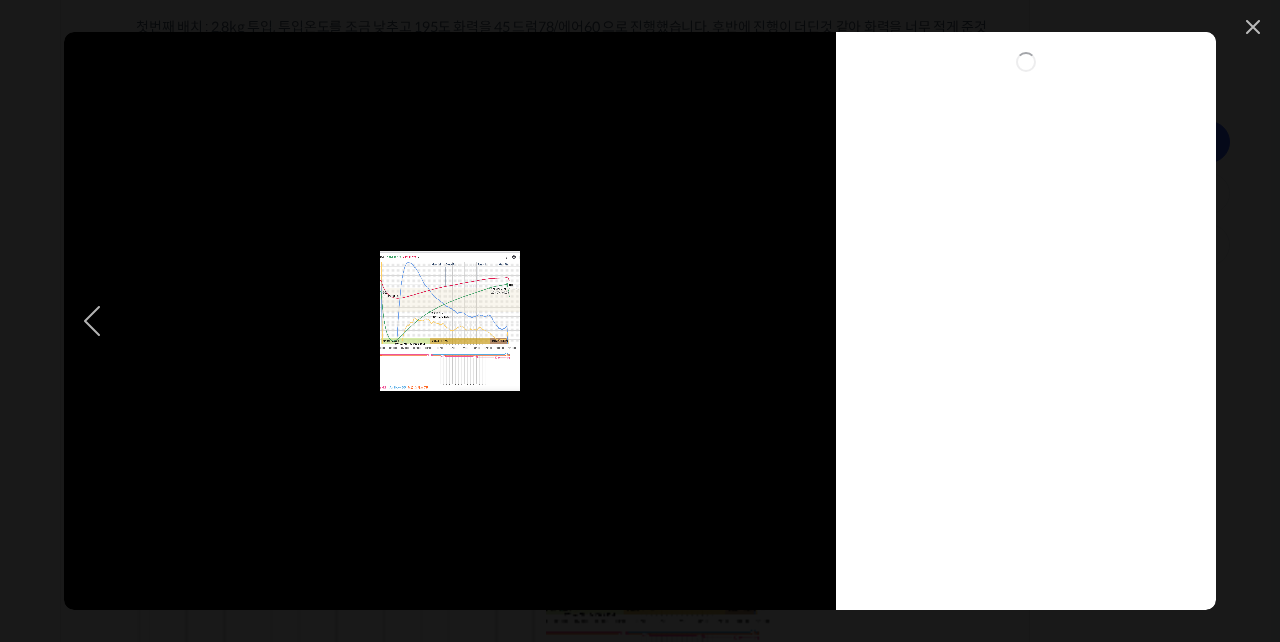 click at bounding box center (450, 321) 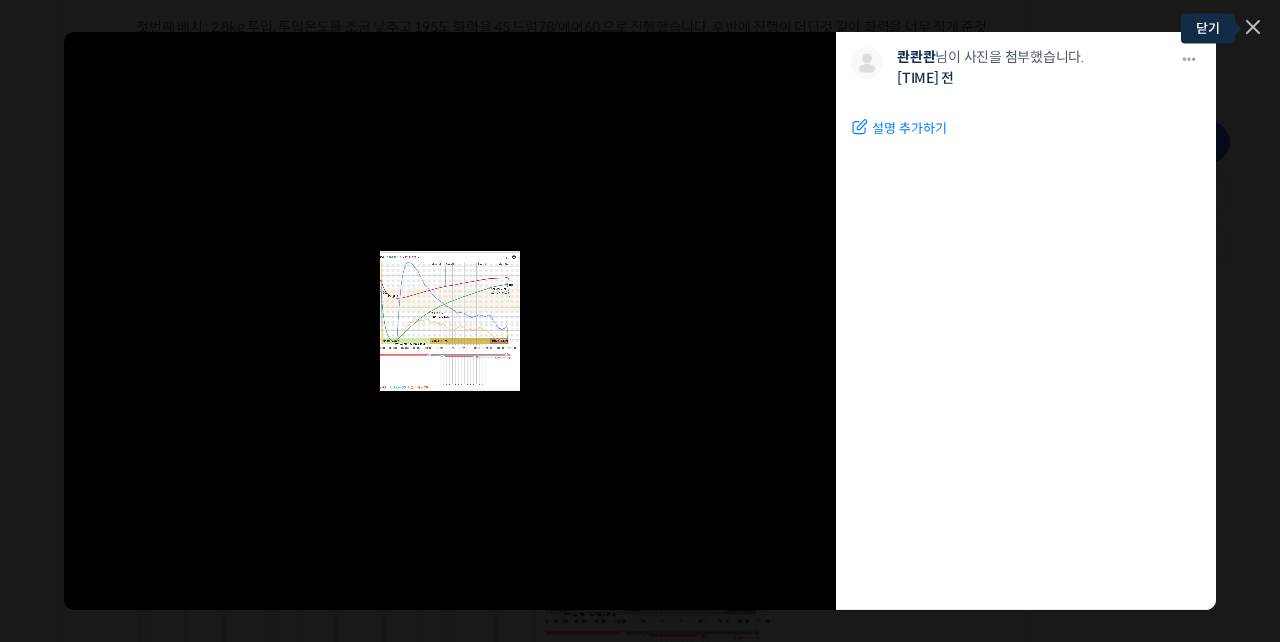 click 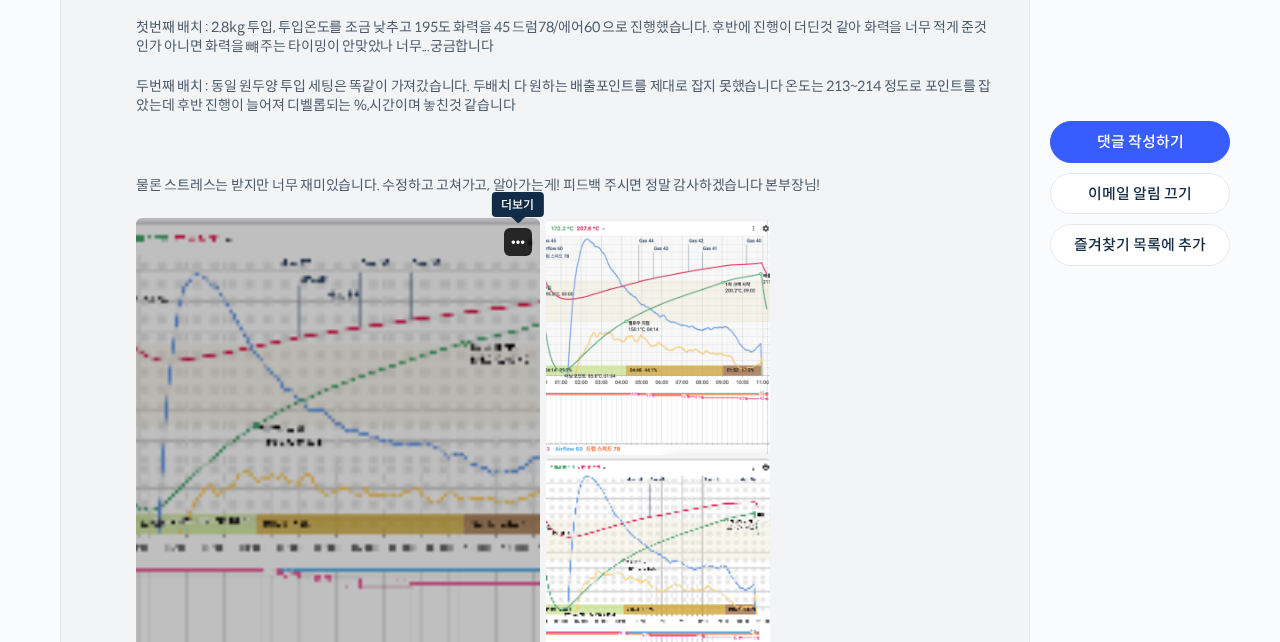 click at bounding box center (518, 242) 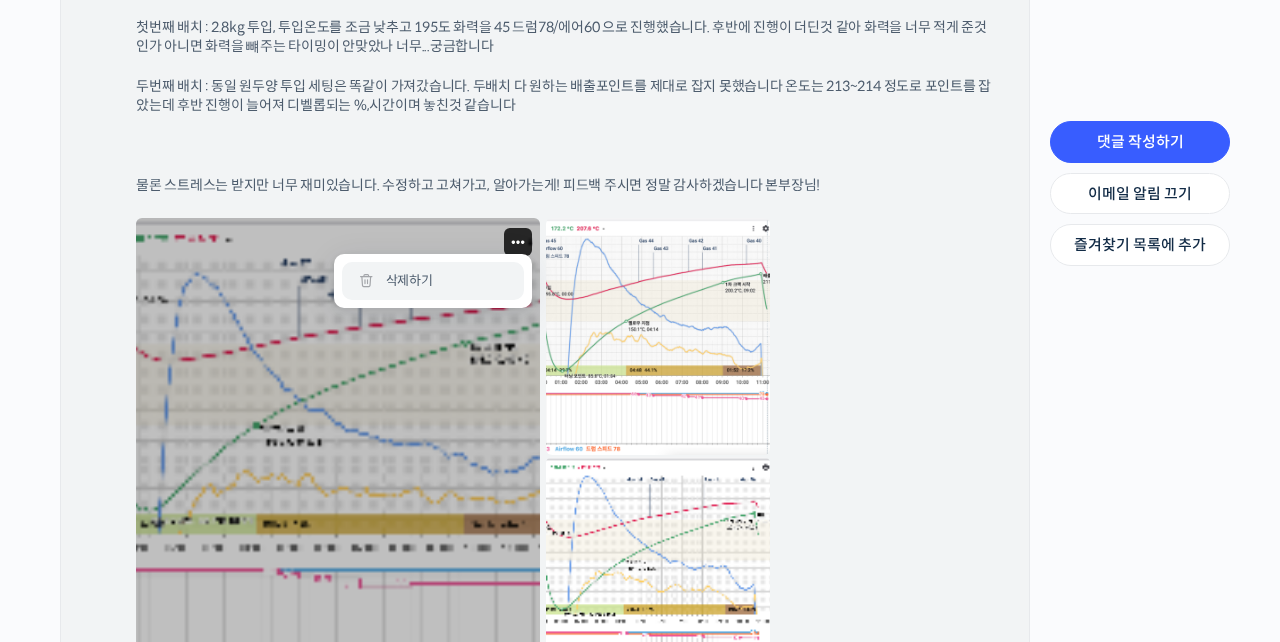 click on "삭제하기" at bounding box center (433, 281) 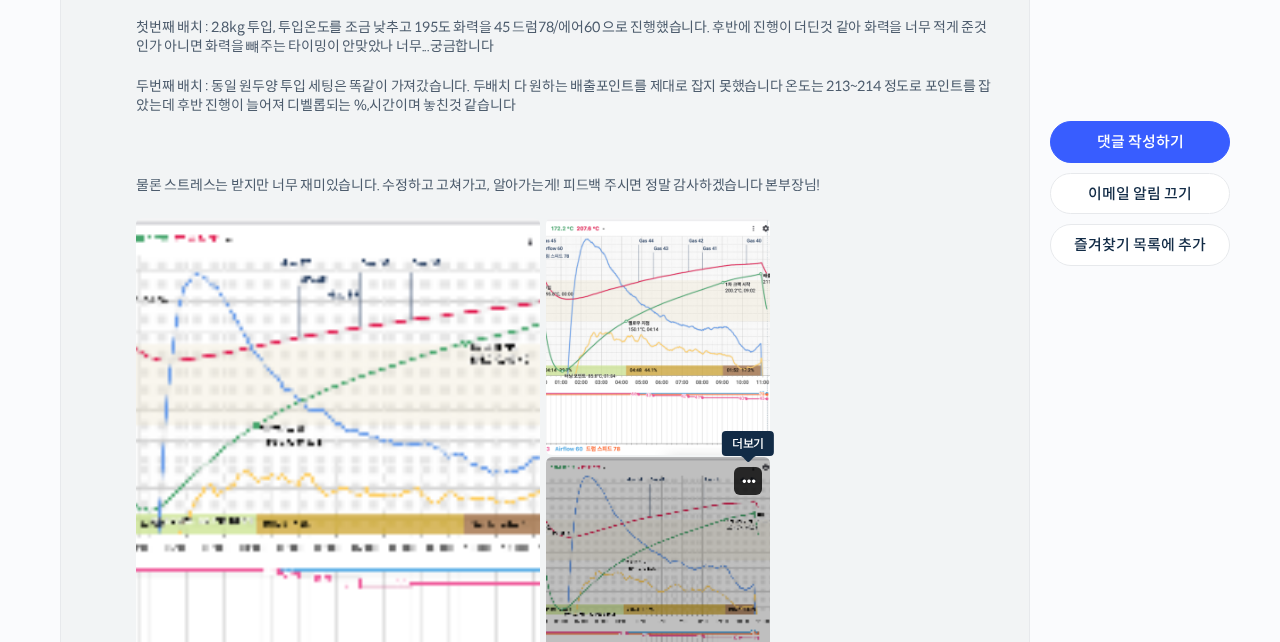 click at bounding box center [749, 481] 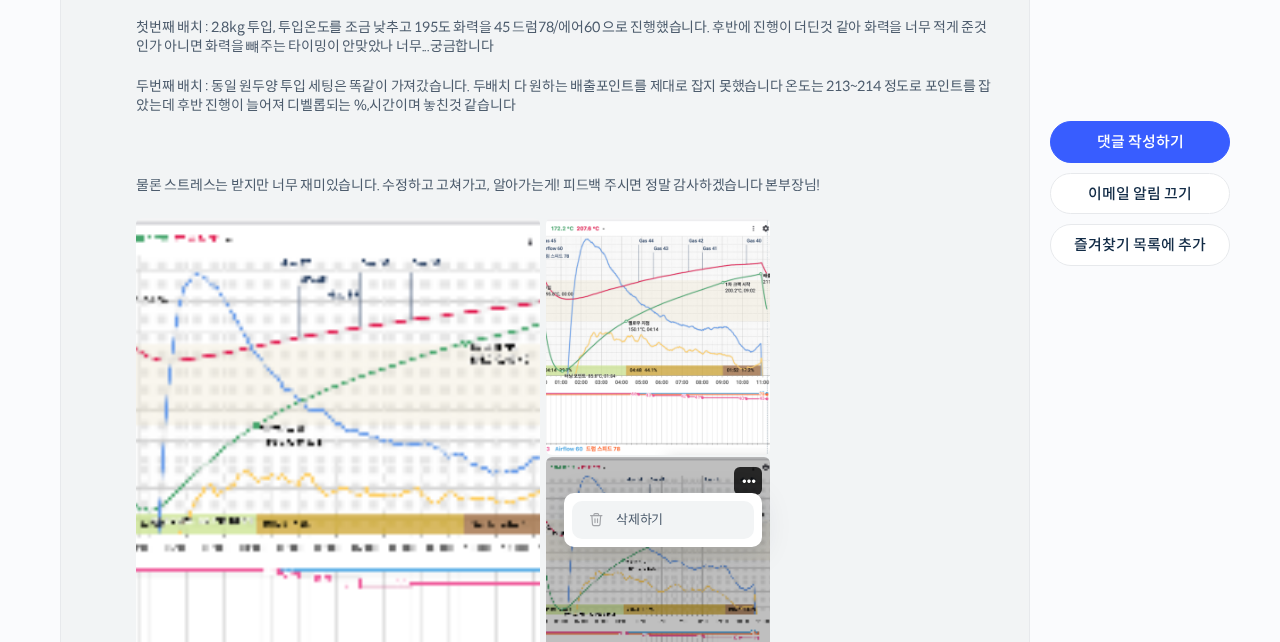 click on "삭제하기" at bounding box center [663, 520] 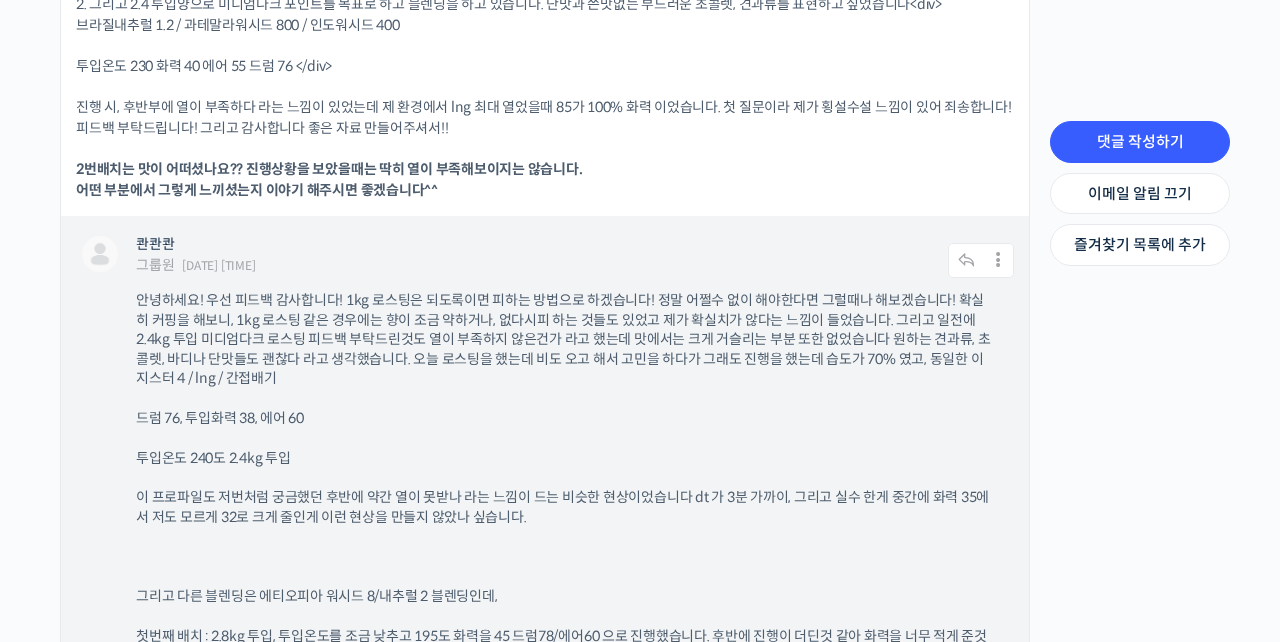 scroll, scrollTop: 2034, scrollLeft: 0, axis: vertical 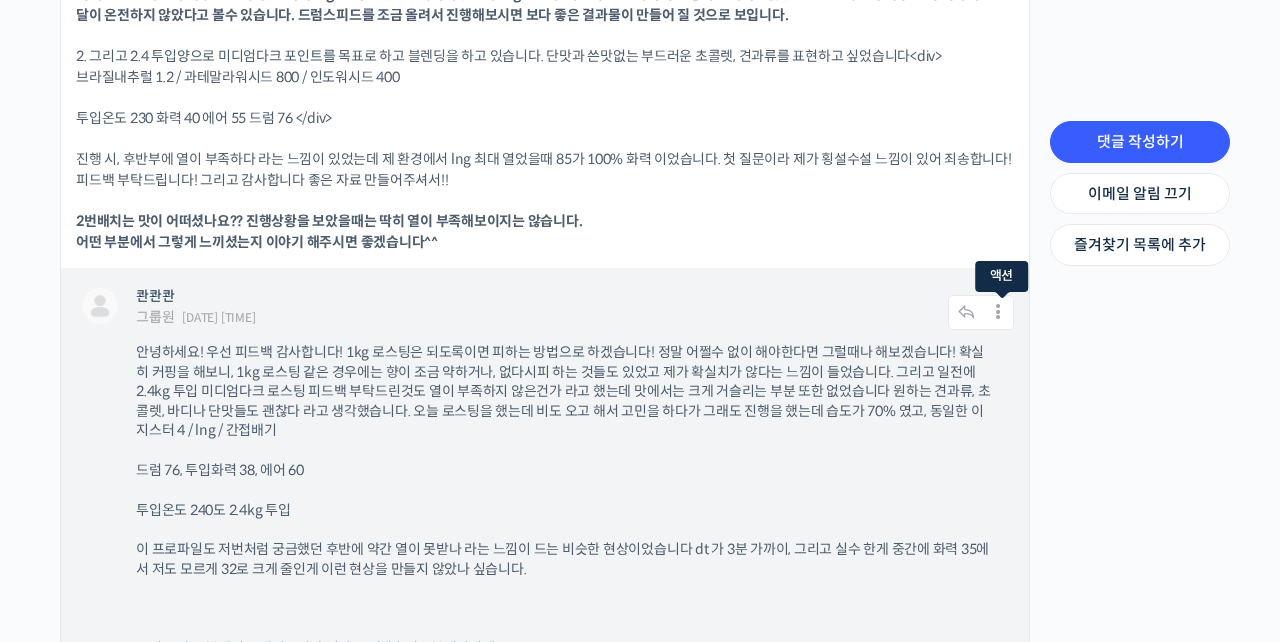 click at bounding box center (999, 312) 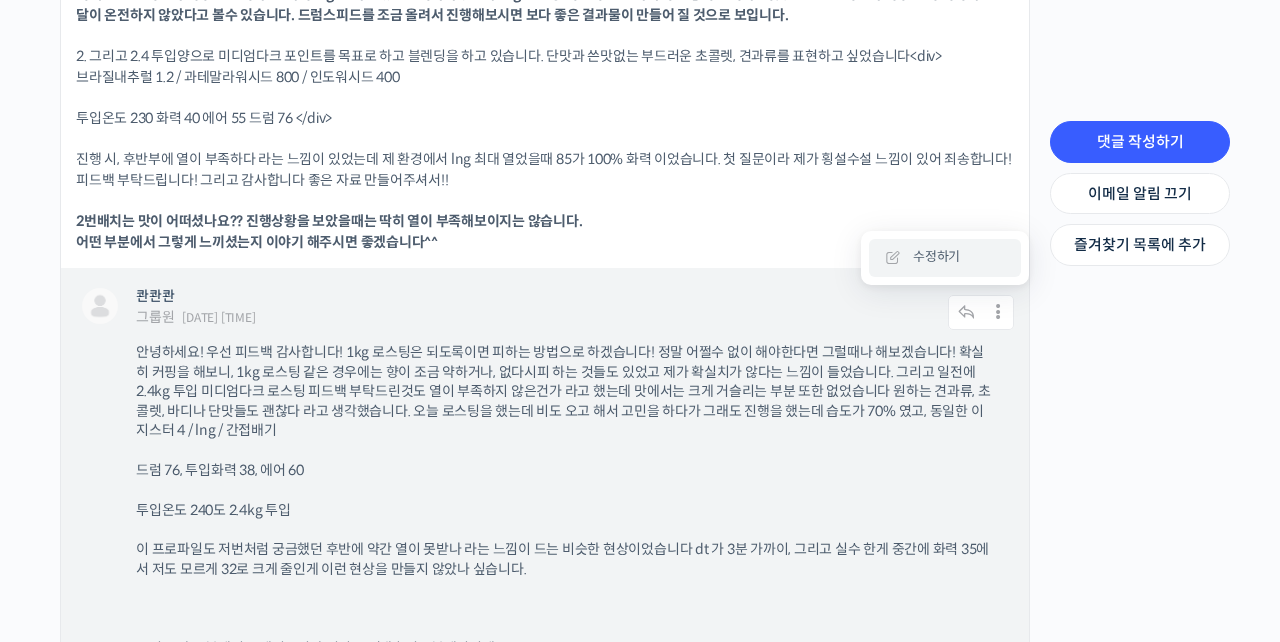 click on "수정하기" at bounding box center [945, 258] 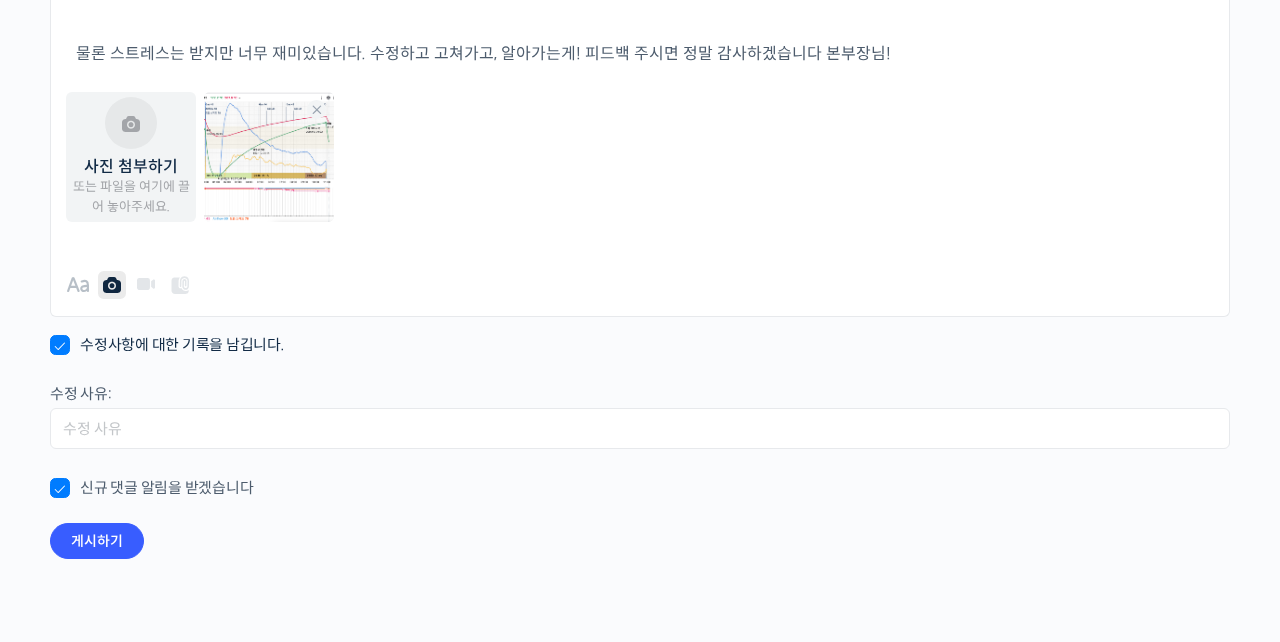 scroll, scrollTop: 1139, scrollLeft: 0, axis: vertical 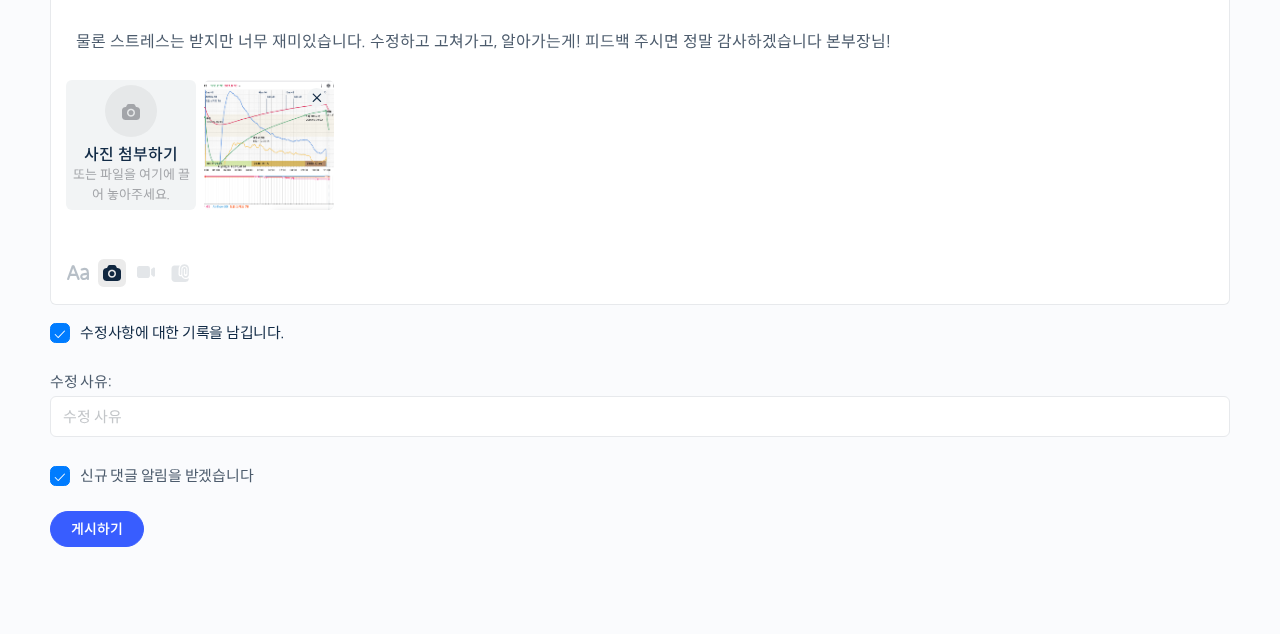 click on "Remove file" at bounding box center (316, 97) 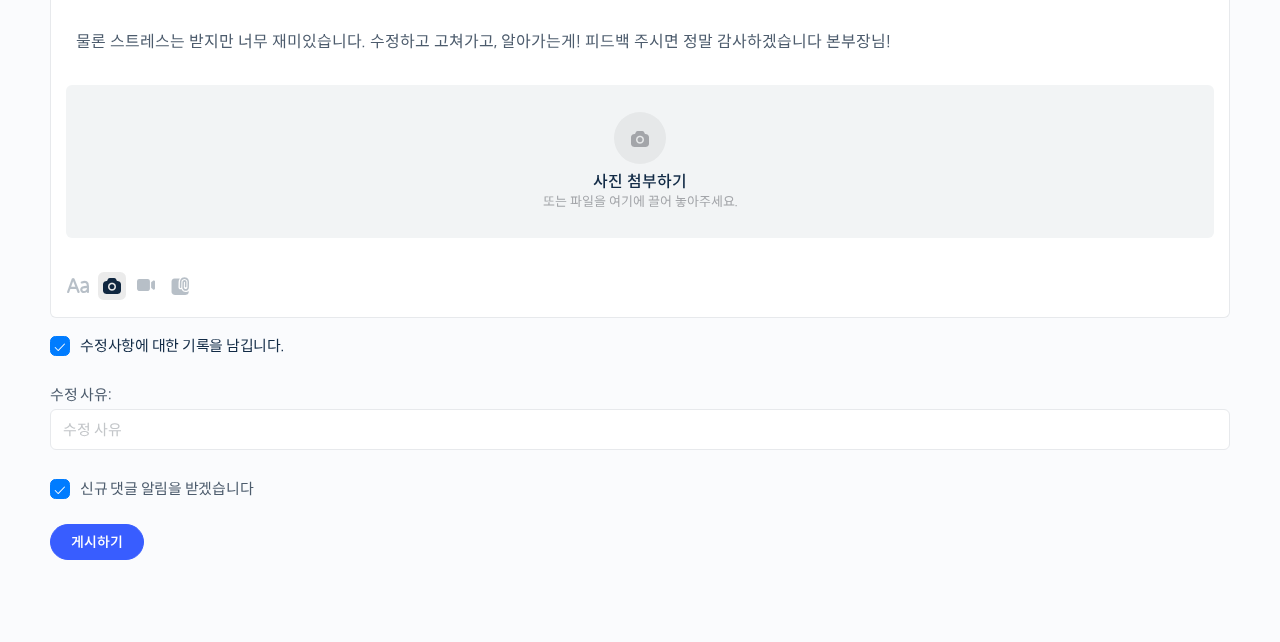 click on "사진 첨부하기  또는 파일을 여기에 끌어 놓아주세요." at bounding box center (640, 162) 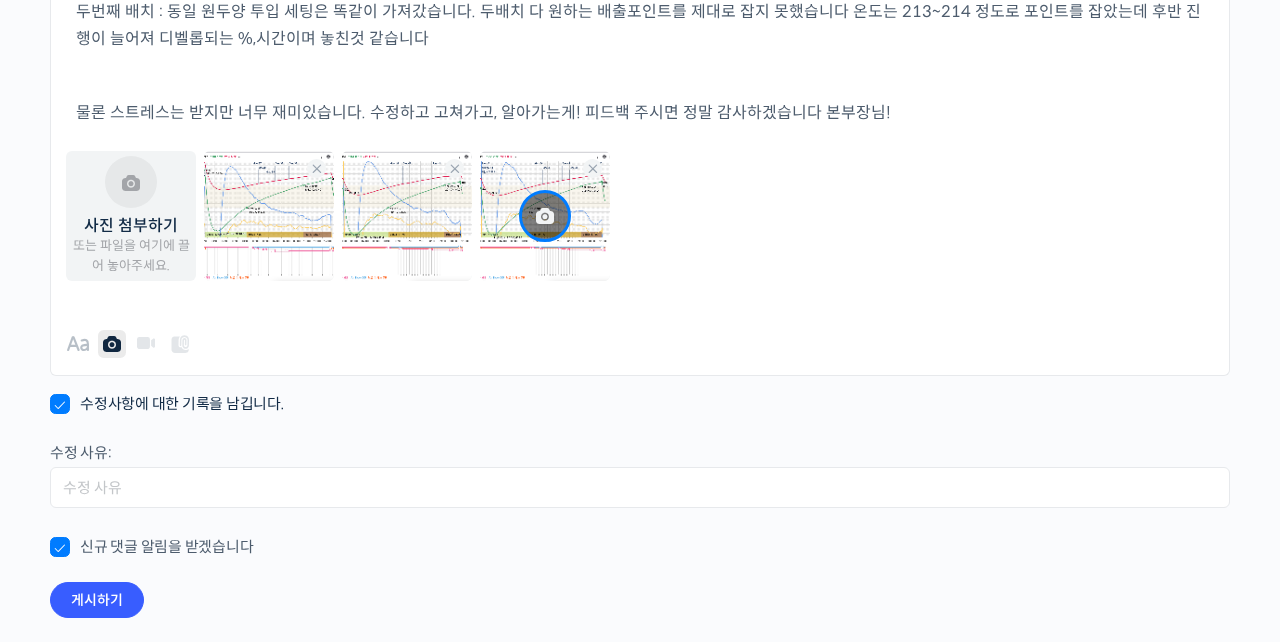 scroll, scrollTop: 1069, scrollLeft: 0, axis: vertical 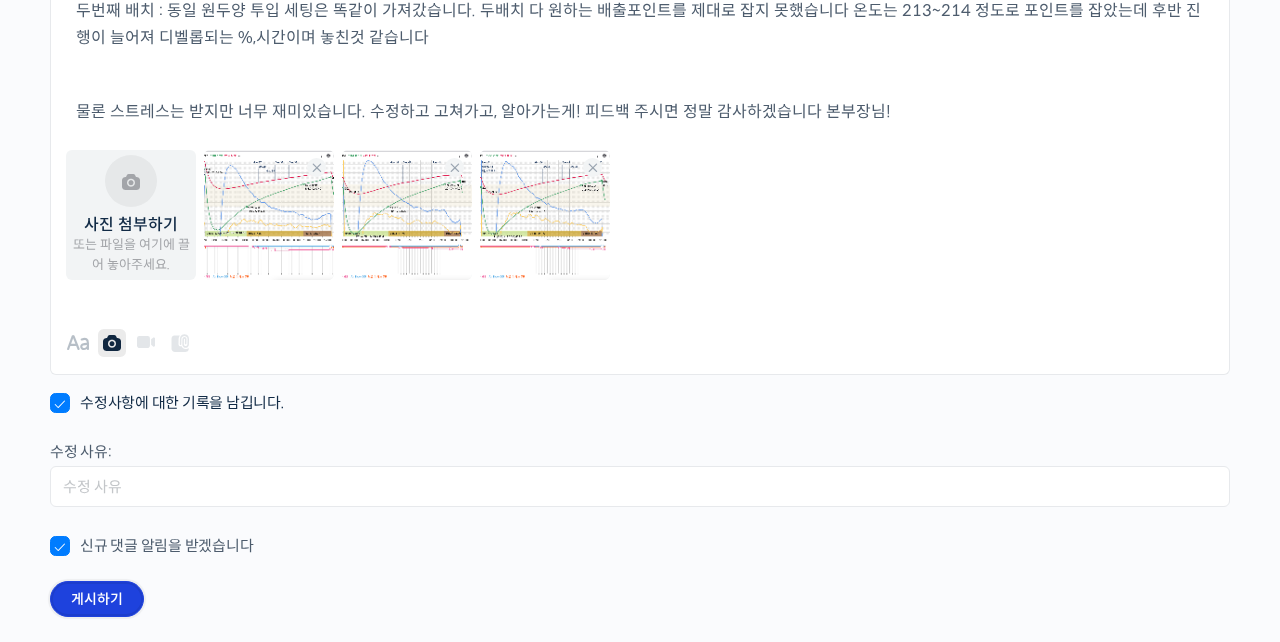 click on "게시하기" at bounding box center [97, 599] 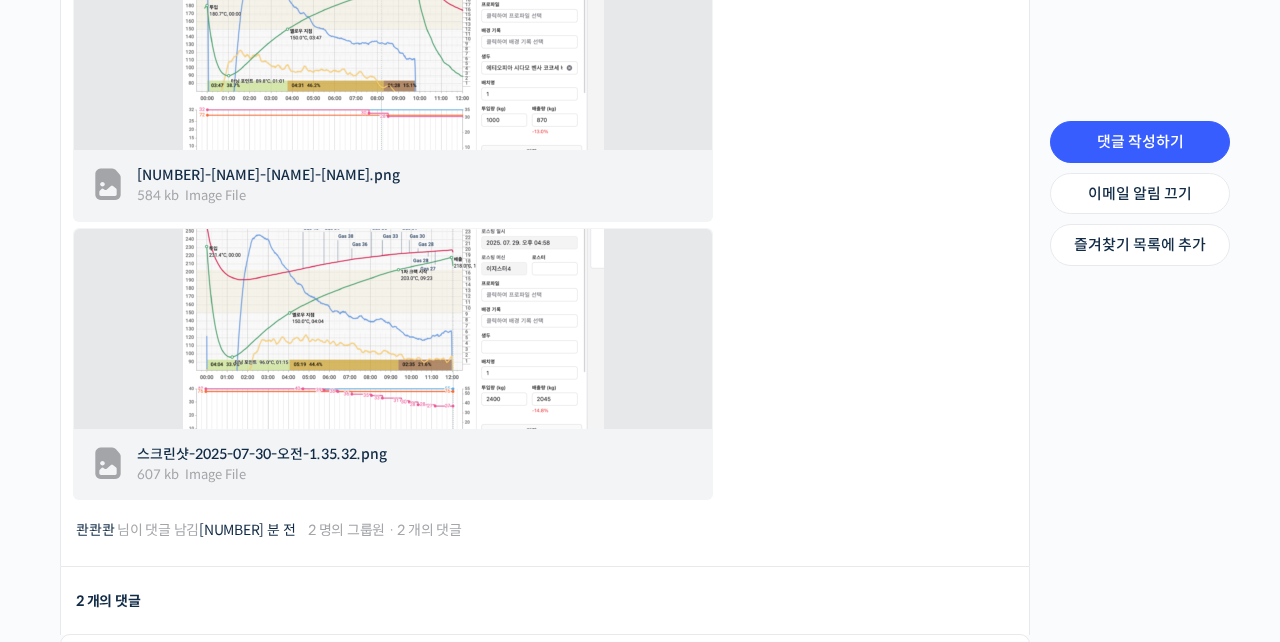 scroll, scrollTop: 1080, scrollLeft: 0, axis: vertical 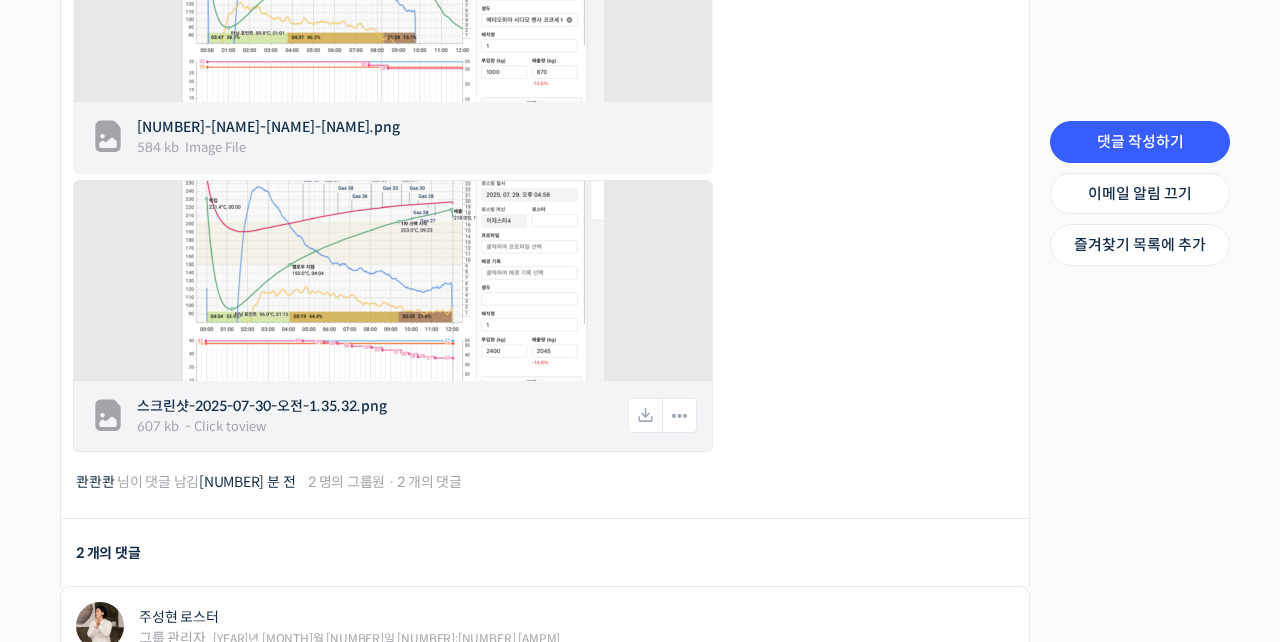 click at bounding box center [393, 281] 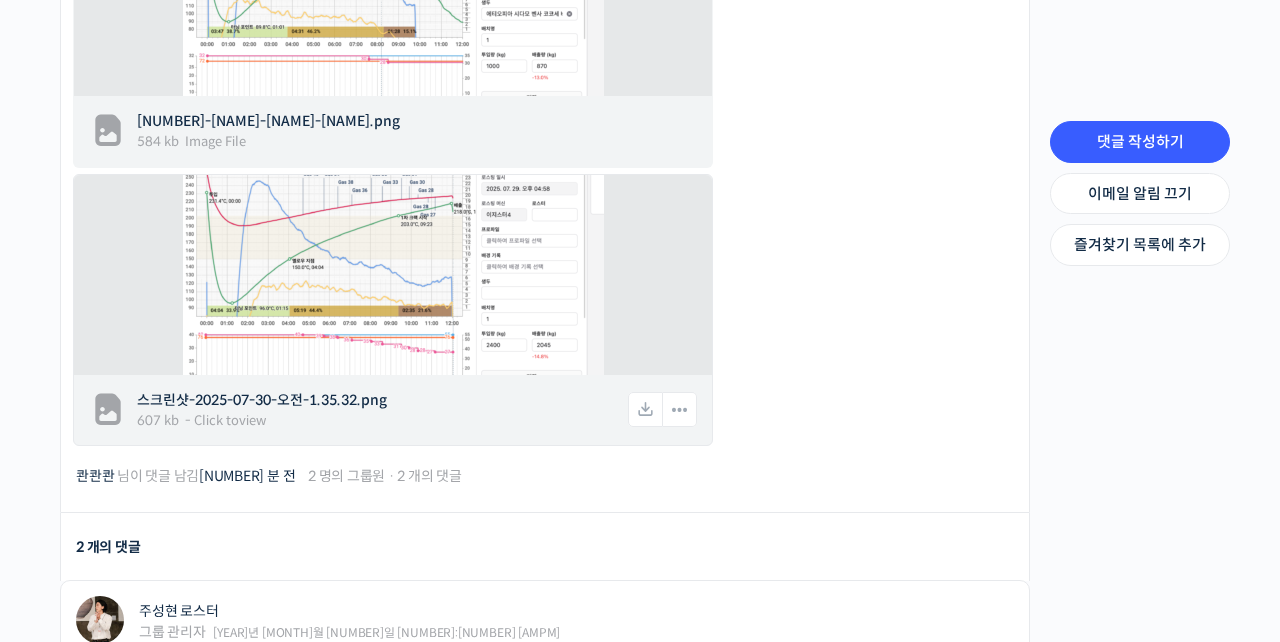 scroll, scrollTop: 1084, scrollLeft: 0, axis: vertical 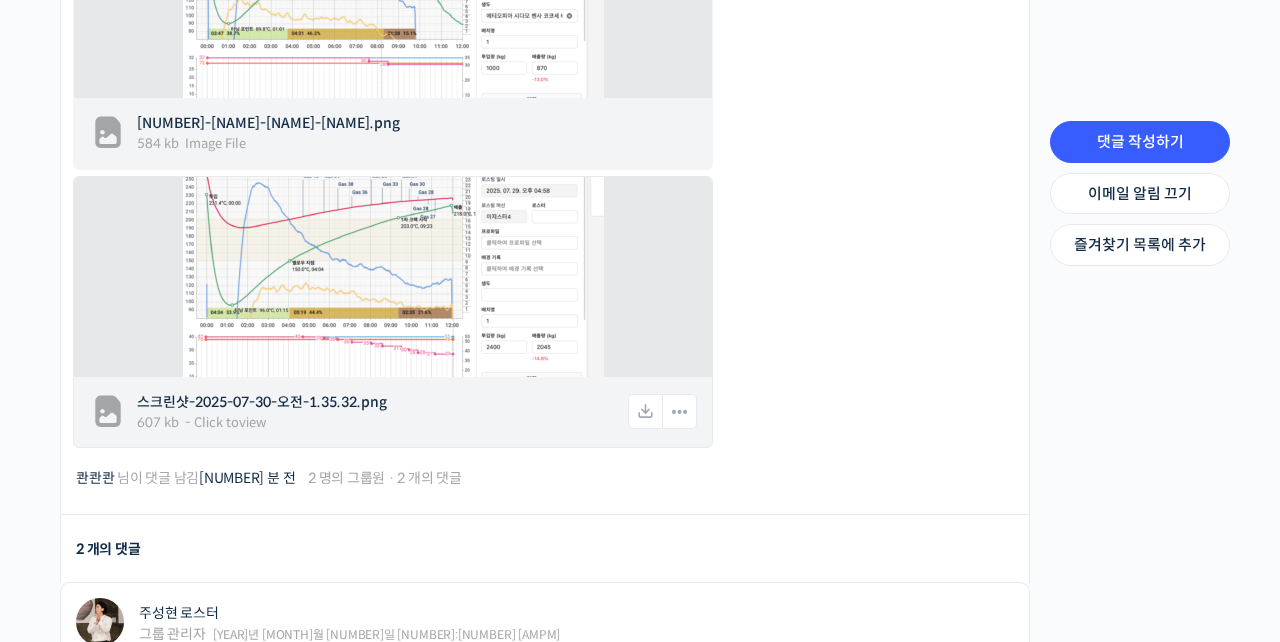 click on "스크린샷-2025-07-30-오전-1.35.32.png" at bounding box center (381, 402) 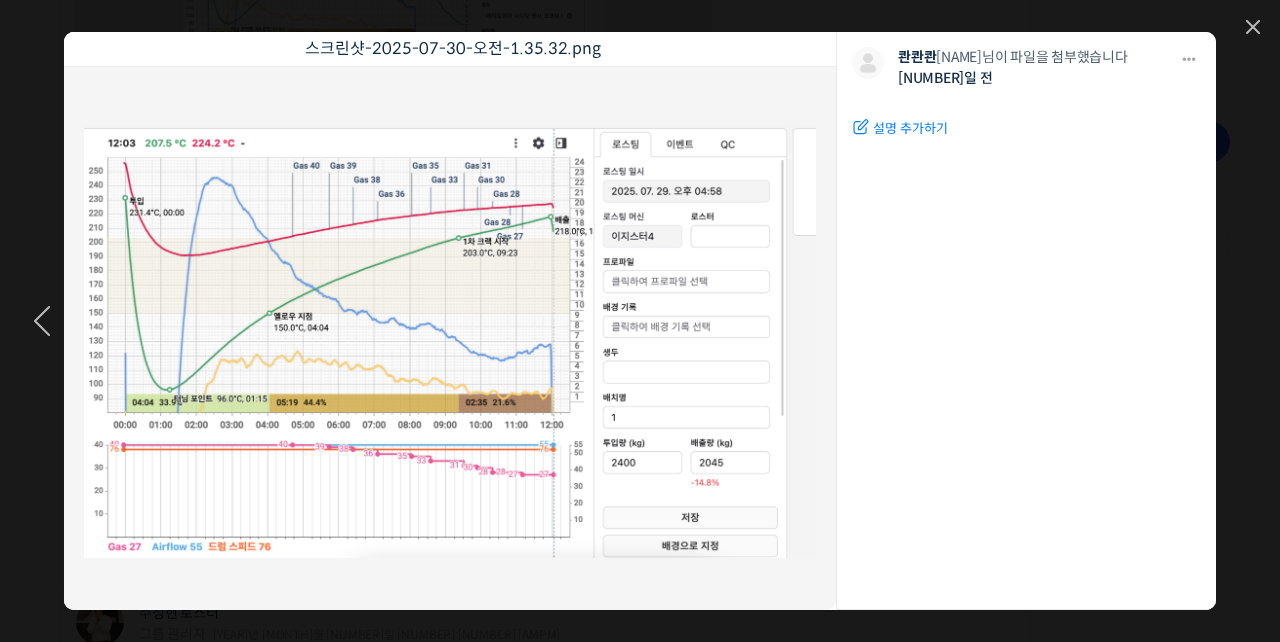 click on "스크린샷-[YEAR]-[MONTH]-[NUMBER]-오전-[NUMBER].[NUMBER].[NUMBER].png
모두 공개
모든 회원
나만 보기
다운로드
다운로드
설명 추가하기
수정하기
편집 완료하기
취소" at bounding box center [640, 321] 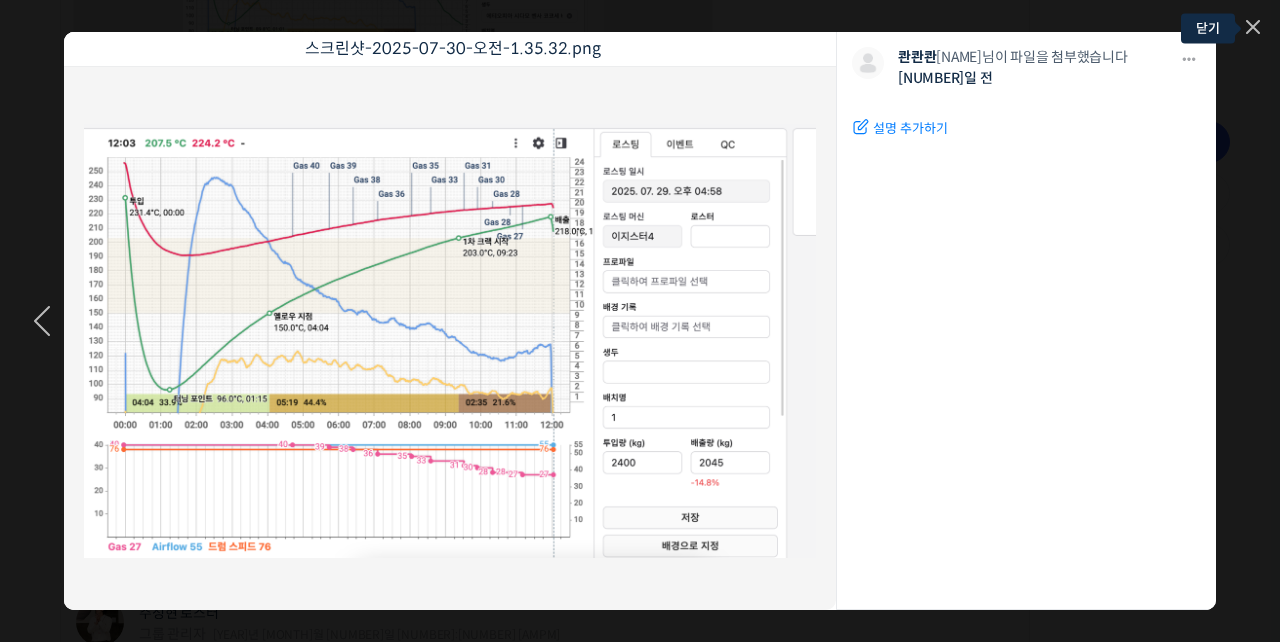 click at bounding box center (1253, 28) 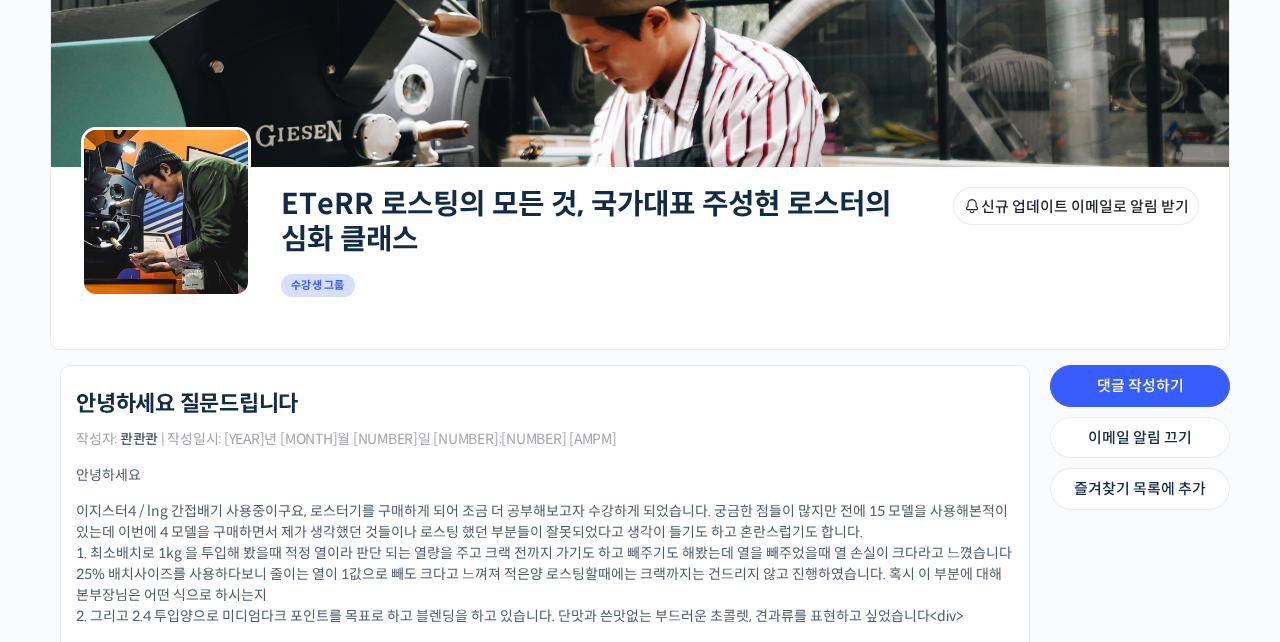 scroll, scrollTop: 0, scrollLeft: 0, axis: both 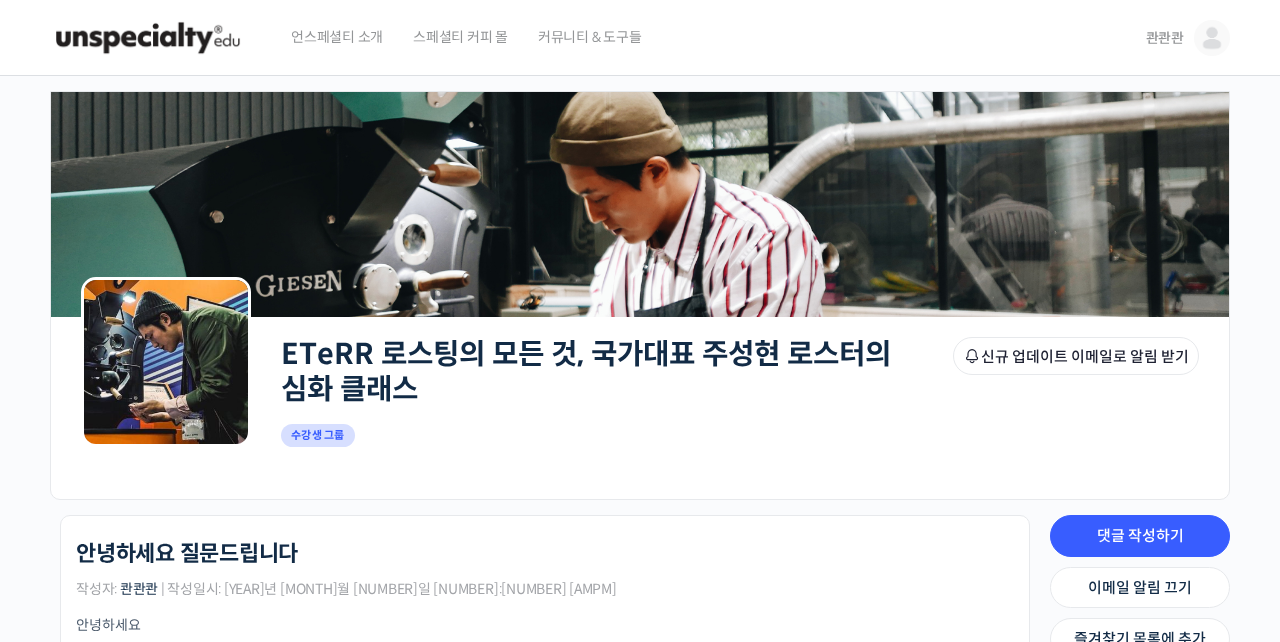 click at bounding box center [1212, 38] 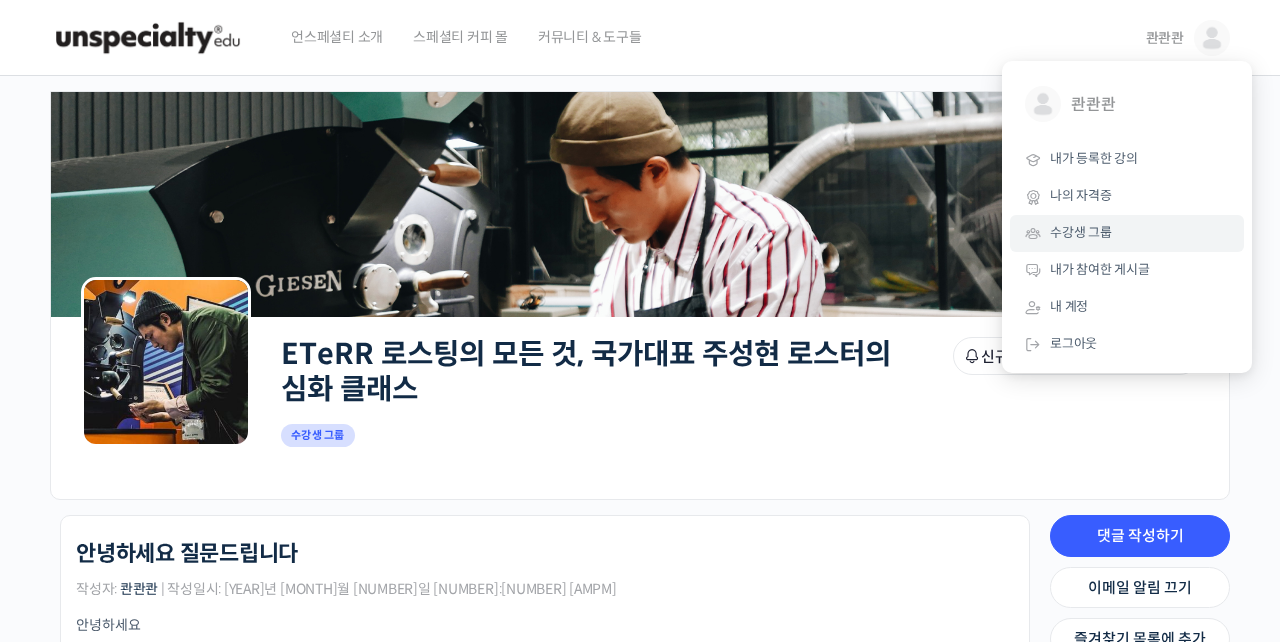 click on "수강생 그룹" at bounding box center (1127, 233) 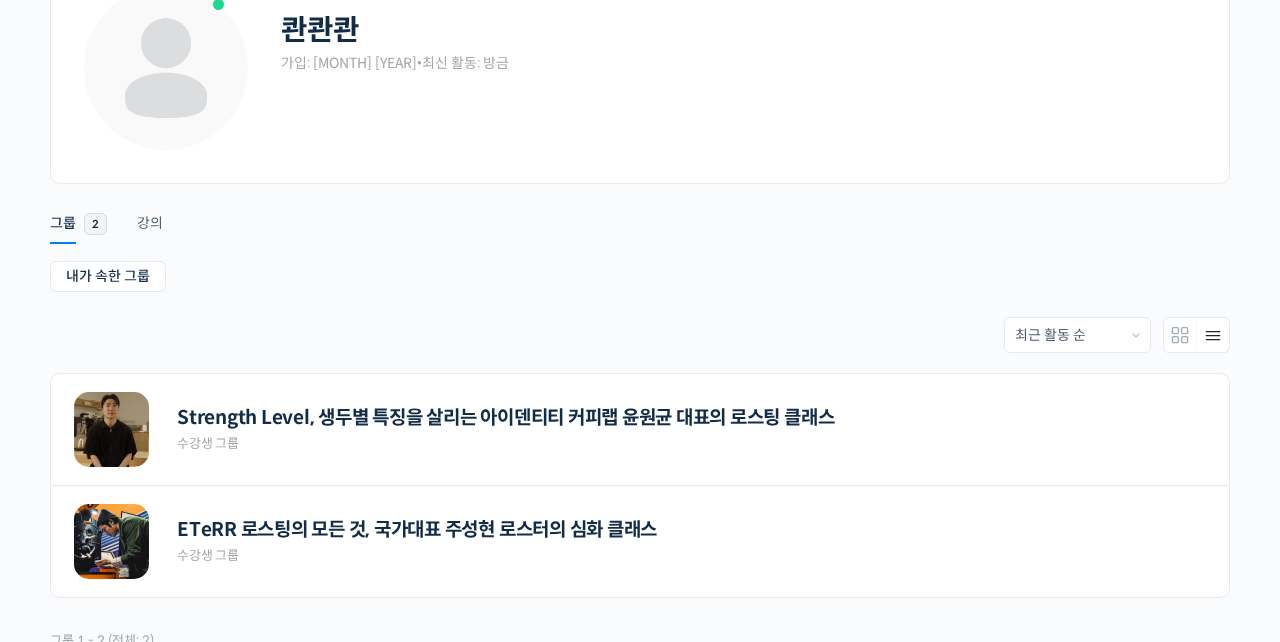 scroll, scrollTop: 140, scrollLeft: 0, axis: vertical 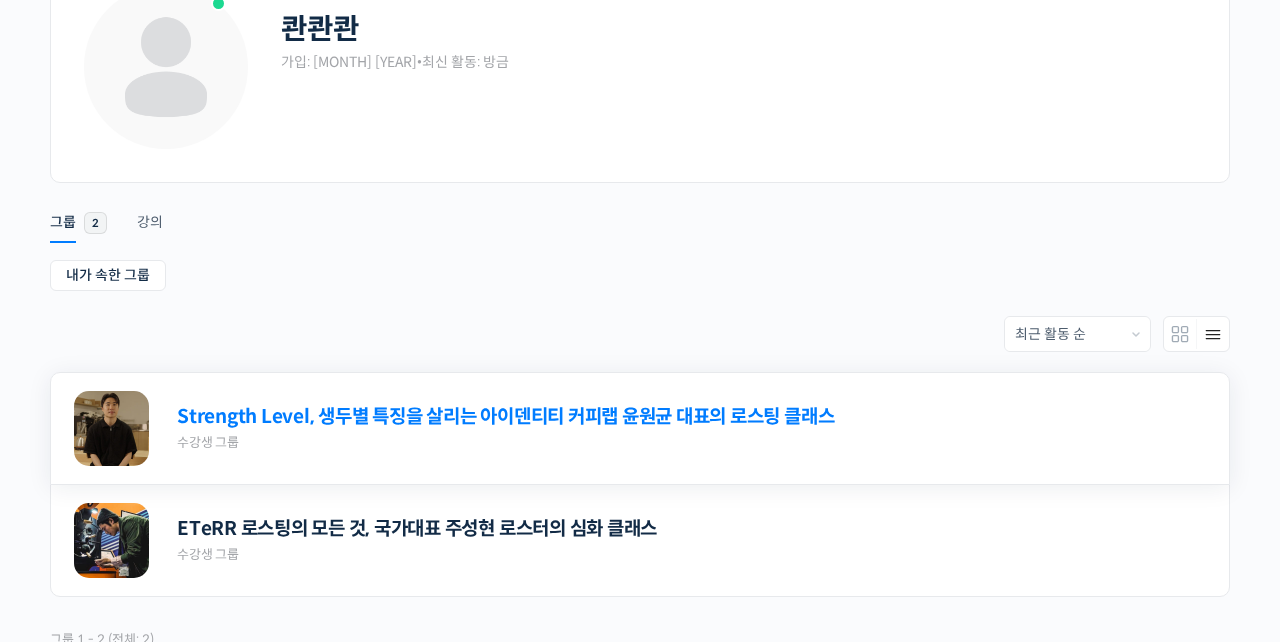 click on "Strength Level, 생두별 특징을 살리는 아이덴티티 커피랩 윤원균 대표의 로스팅 클래스" at bounding box center [505, 417] 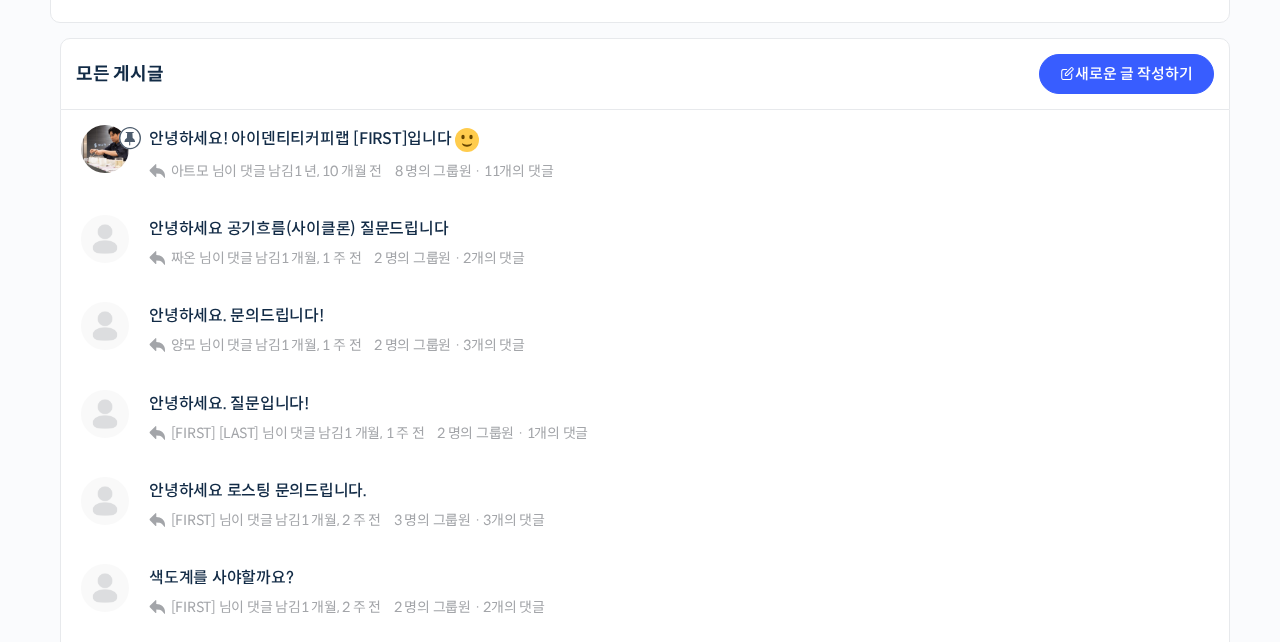 scroll, scrollTop: 478, scrollLeft: 0, axis: vertical 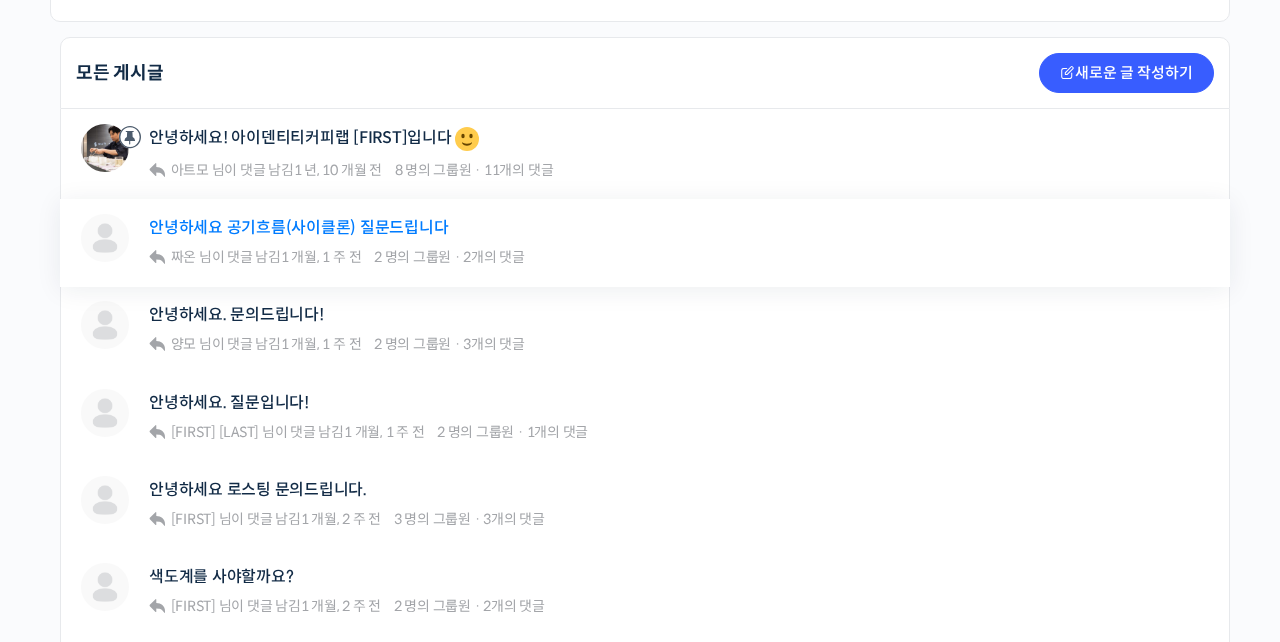 click on "안녕하세요 공기흐름(사이클론) 질문드립니다" at bounding box center (298, 227) 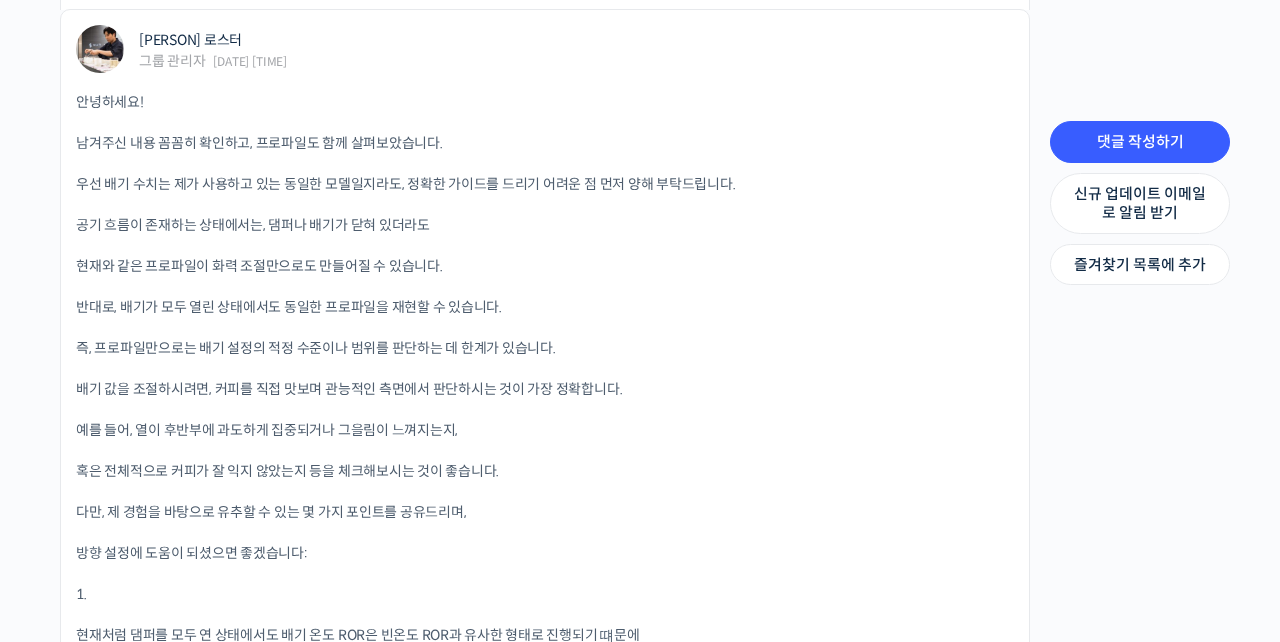 scroll, scrollTop: 1351, scrollLeft: 0, axis: vertical 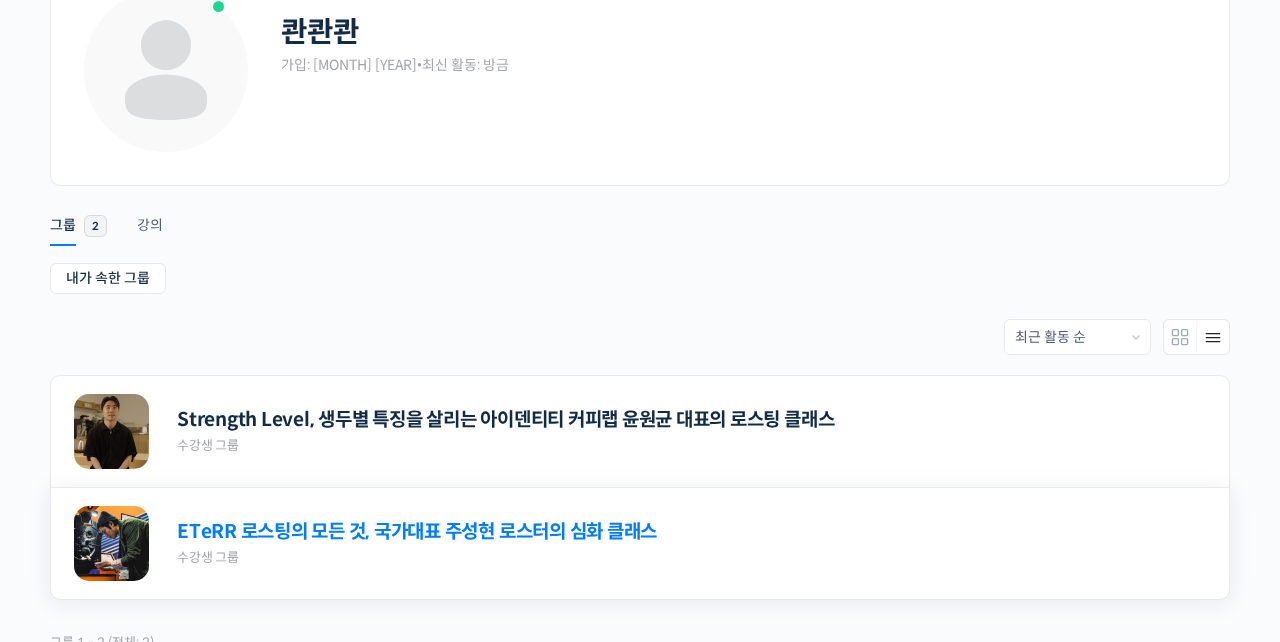 click on "ETeRR 로스팅의 모든 것, 국가대표 주성현 로스터의 심화 클래스" at bounding box center [417, 532] 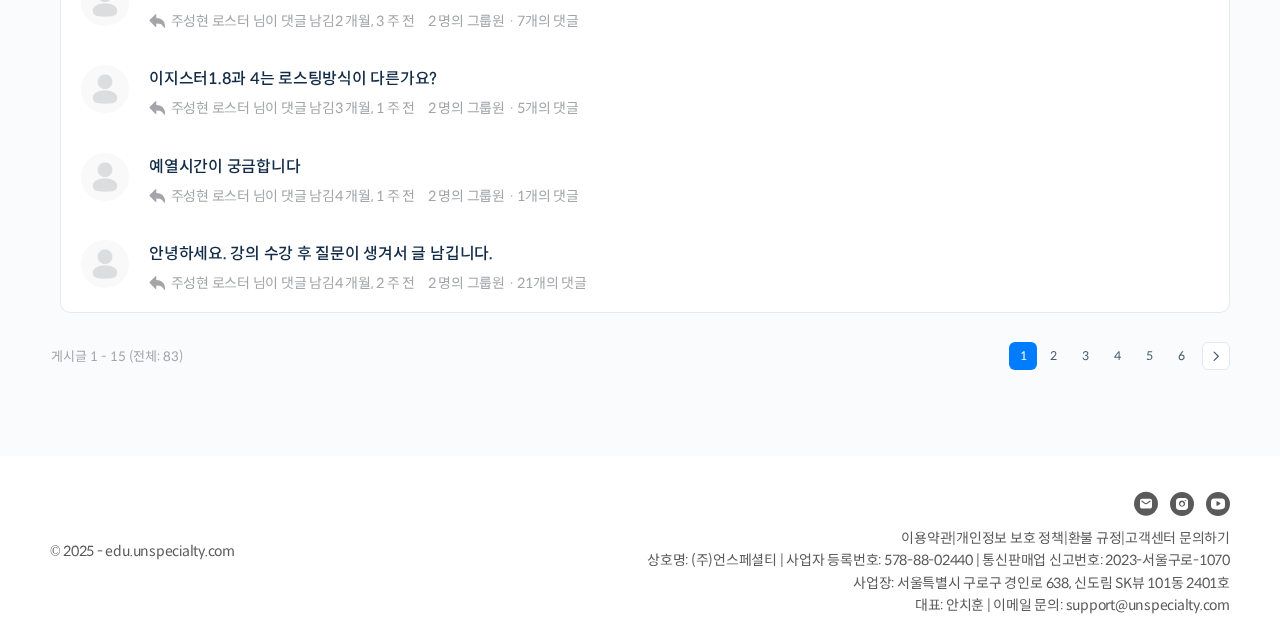 scroll, scrollTop: 1582, scrollLeft: 0, axis: vertical 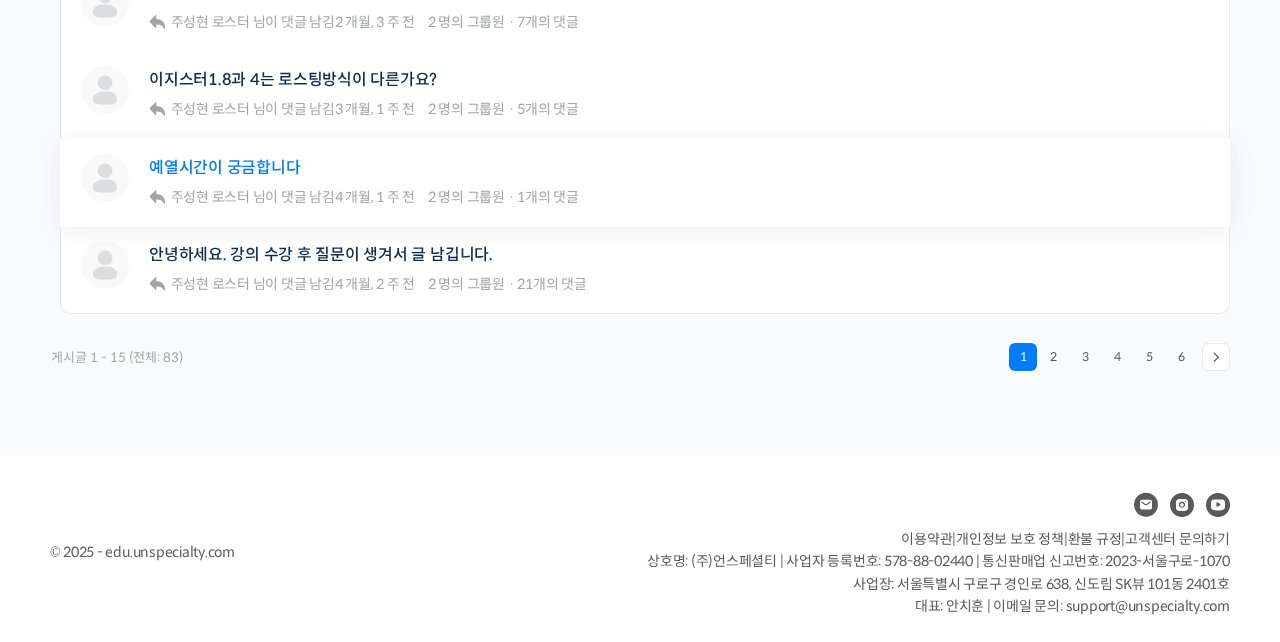click on "예열시간이 궁금합니다" at bounding box center (224, 167) 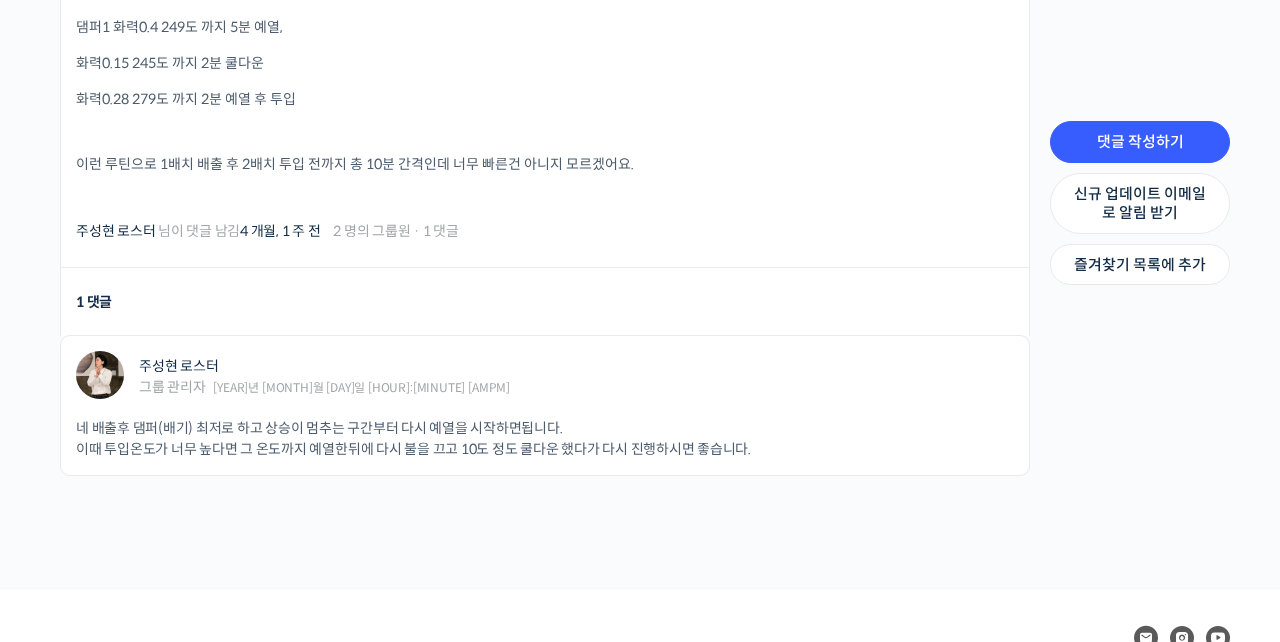 scroll, scrollTop: 743, scrollLeft: 0, axis: vertical 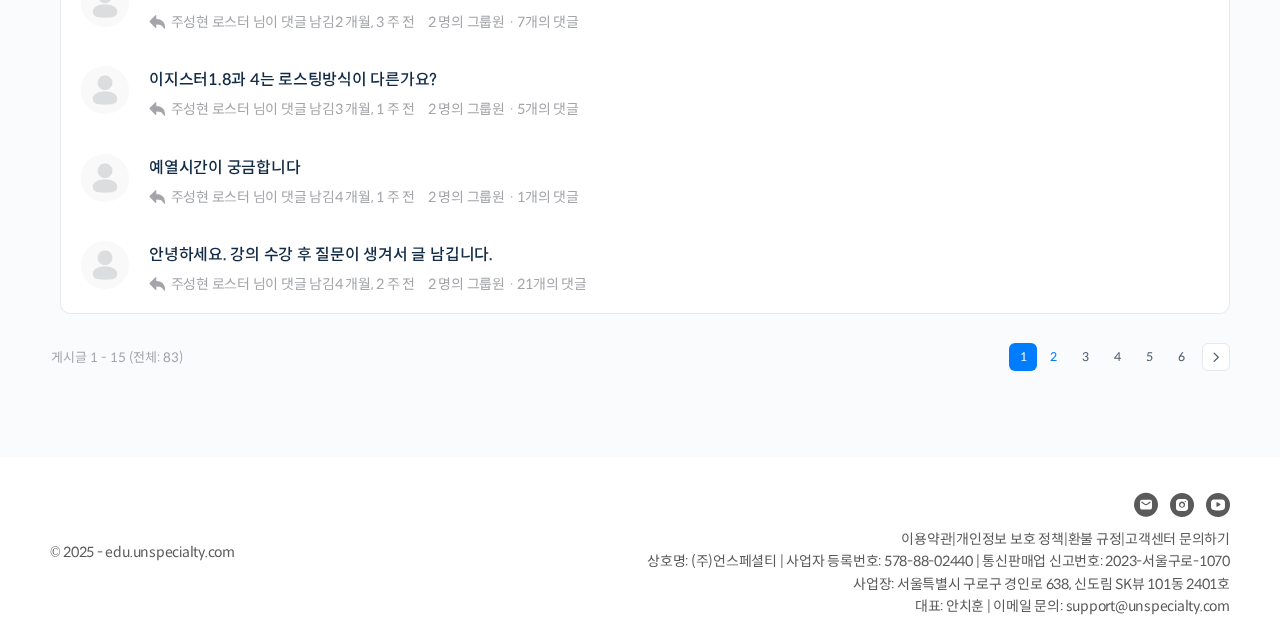 click on "2" at bounding box center [1053, 357] 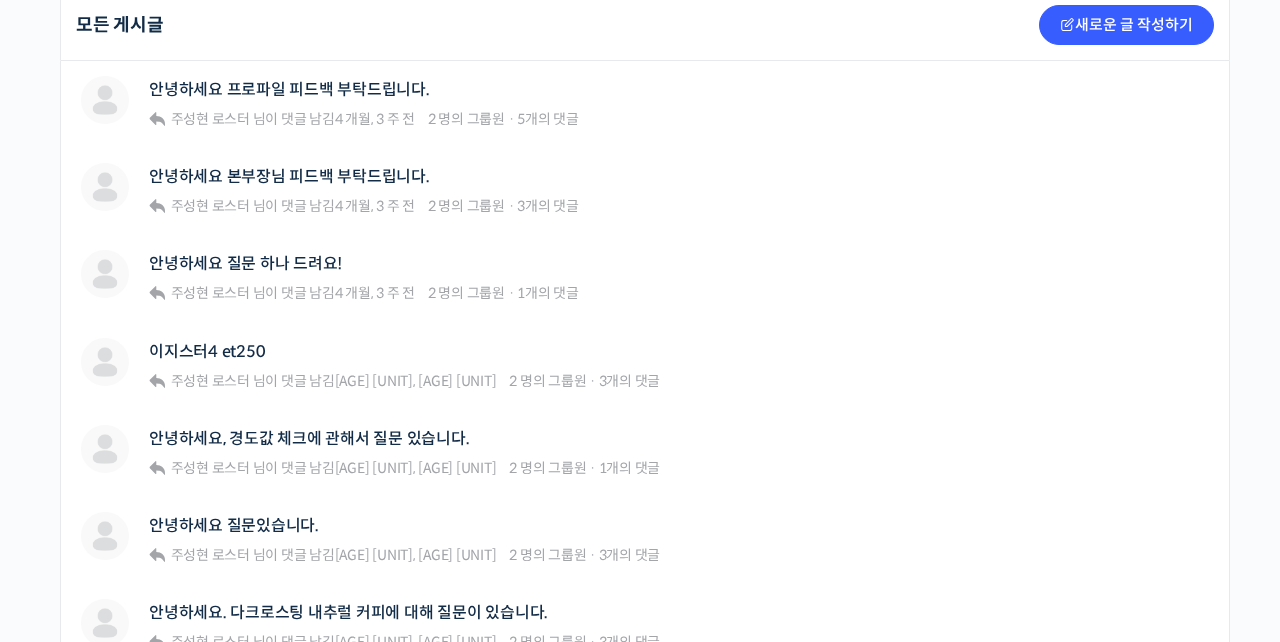 scroll, scrollTop: 595, scrollLeft: 0, axis: vertical 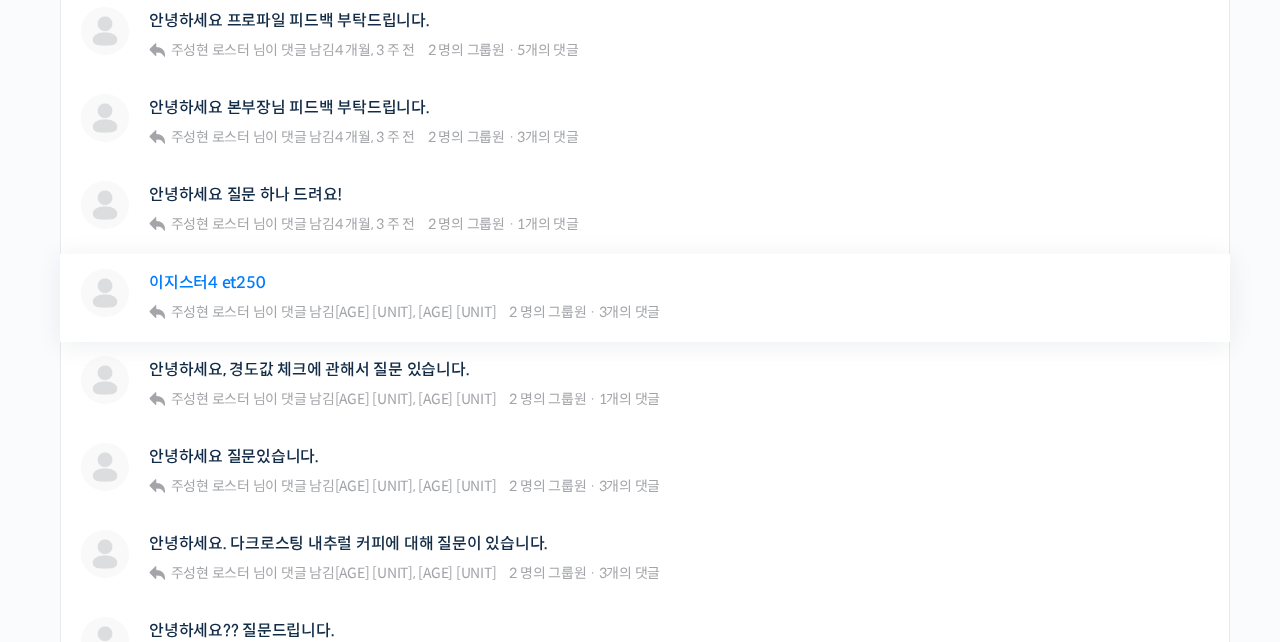 click on "이지스터4 et250" at bounding box center [207, 282] 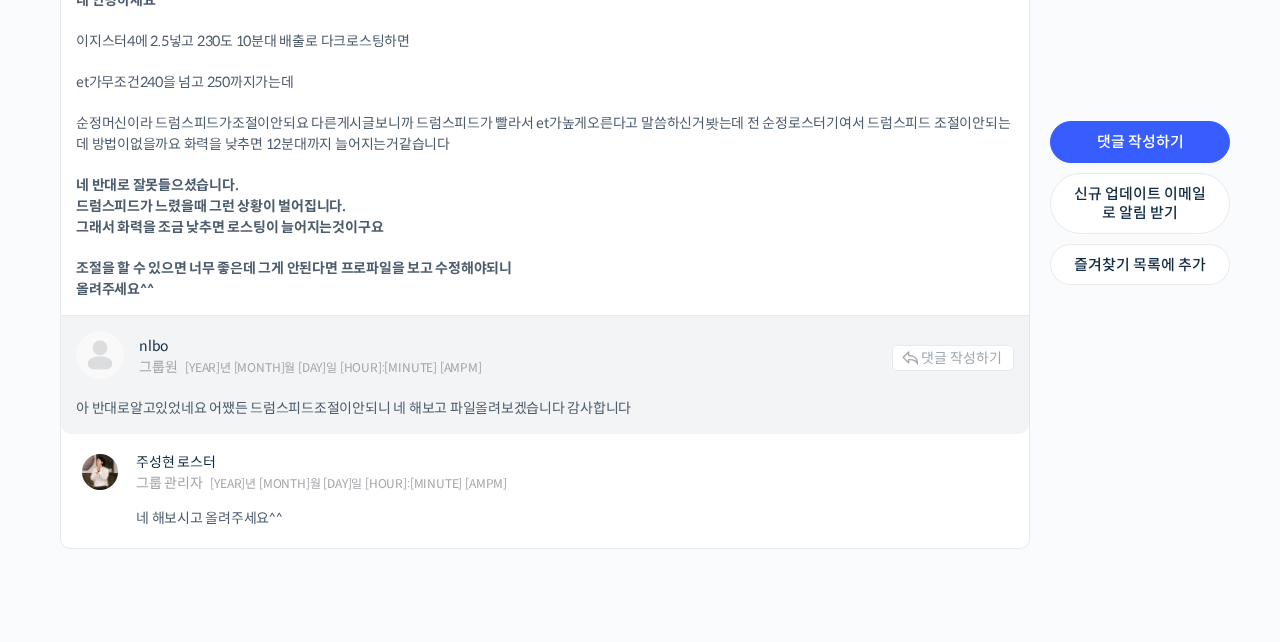 scroll, scrollTop: 1016, scrollLeft: 0, axis: vertical 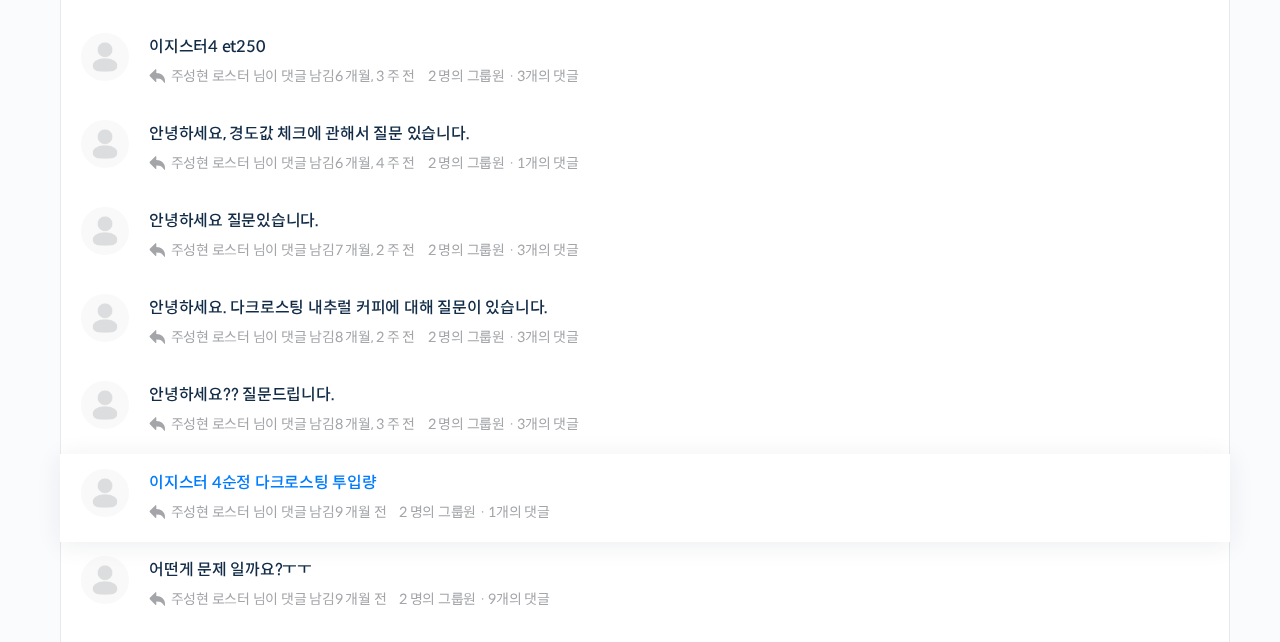 click on "이지스터 4순정 다크로스팅 투입량" at bounding box center [263, 482] 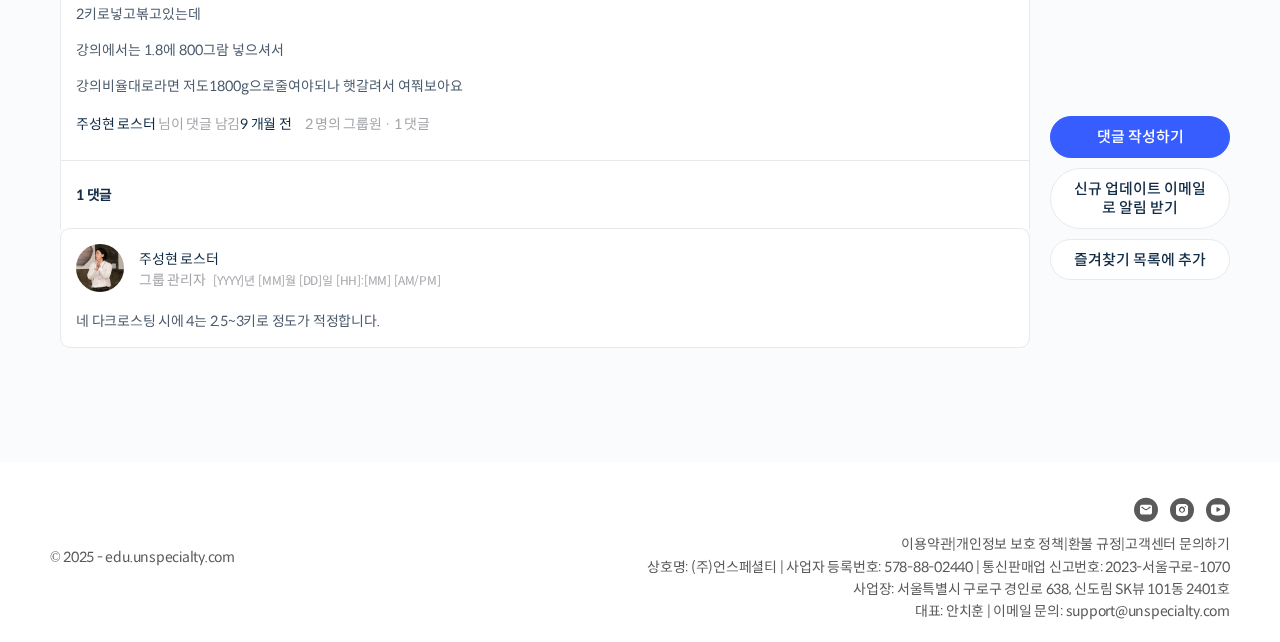 scroll, scrollTop: 684, scrollLeft: 0, axis: vertical 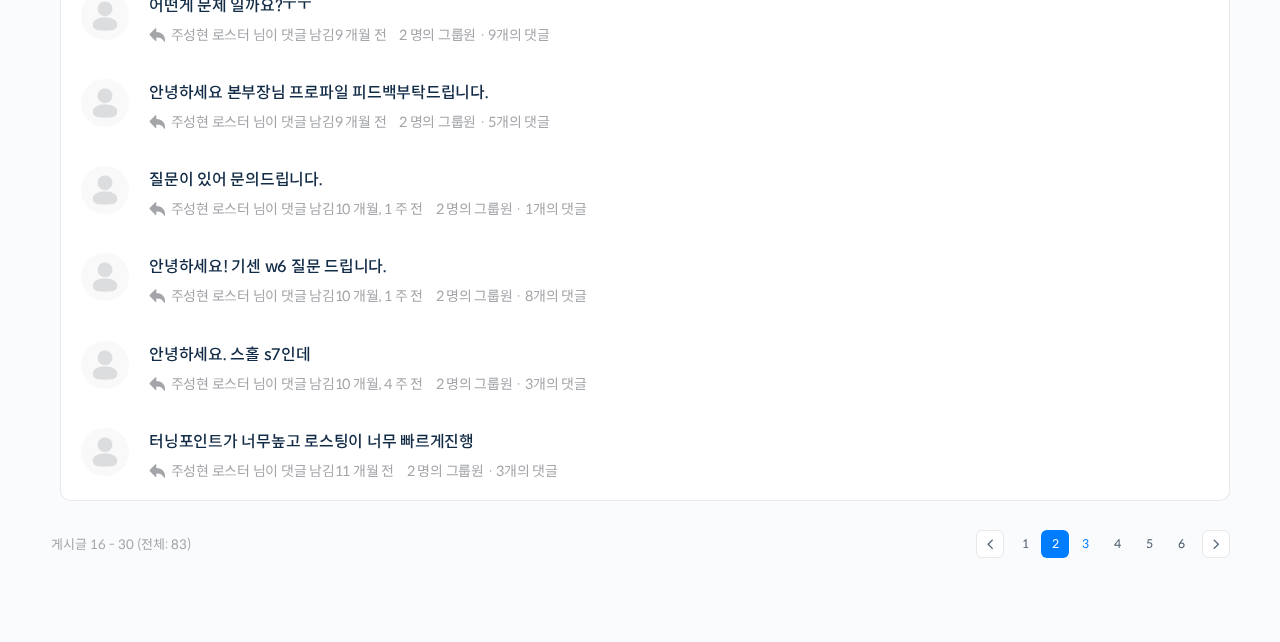 click on "3" at bounding box center [1085, 544] 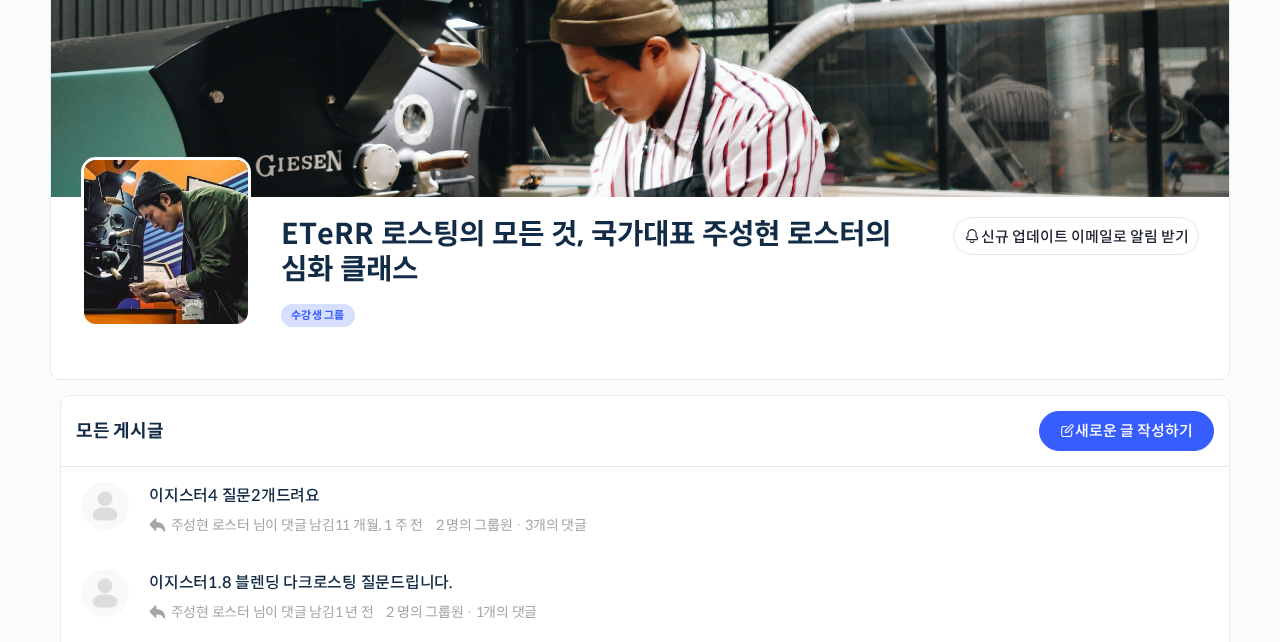 scroll, scrollTop: 121, scrollLeft: 0, axis: vertical 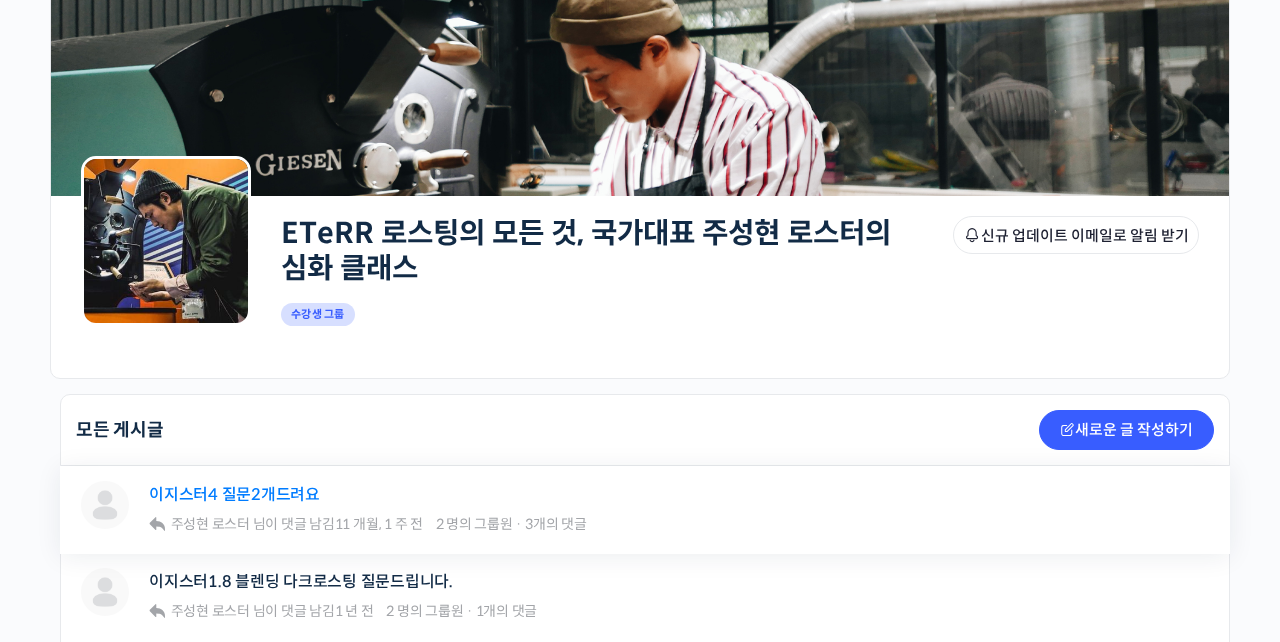 click on "이지스터4 질문2개드려요" at bounding box center [234, 494] 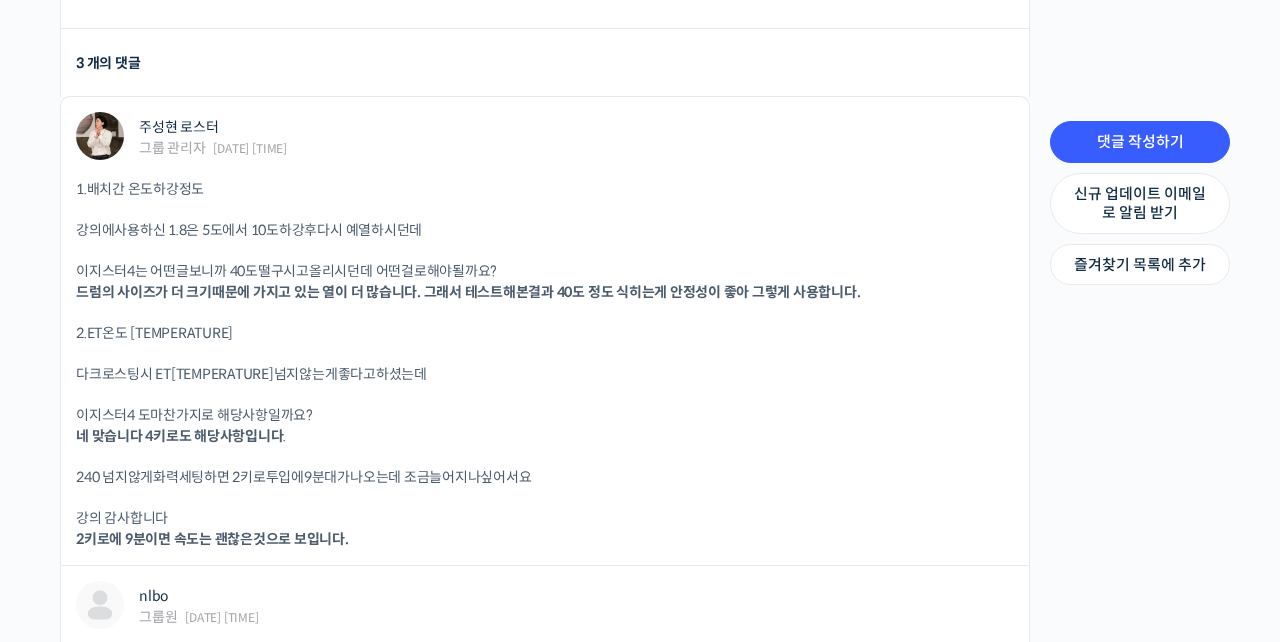 scroll, scrollTop: 925, scrollLeft: 0, axis: vertical 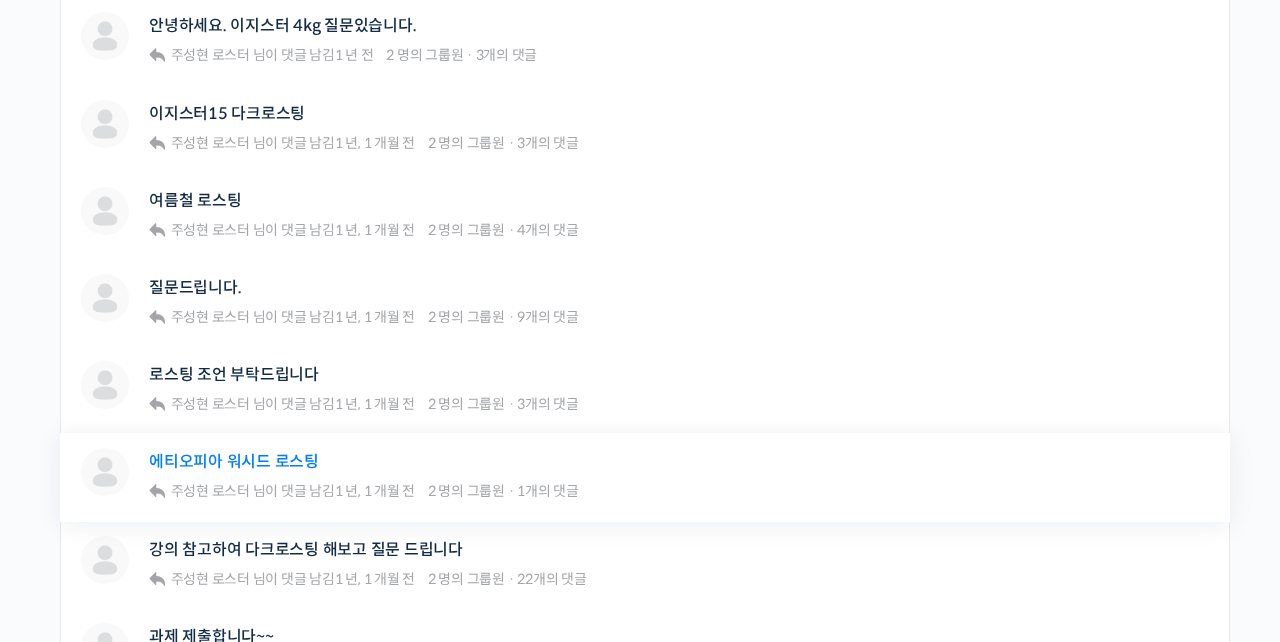 click on "에티오피아 워시드 로스팅" at bounding box center [234, 461] 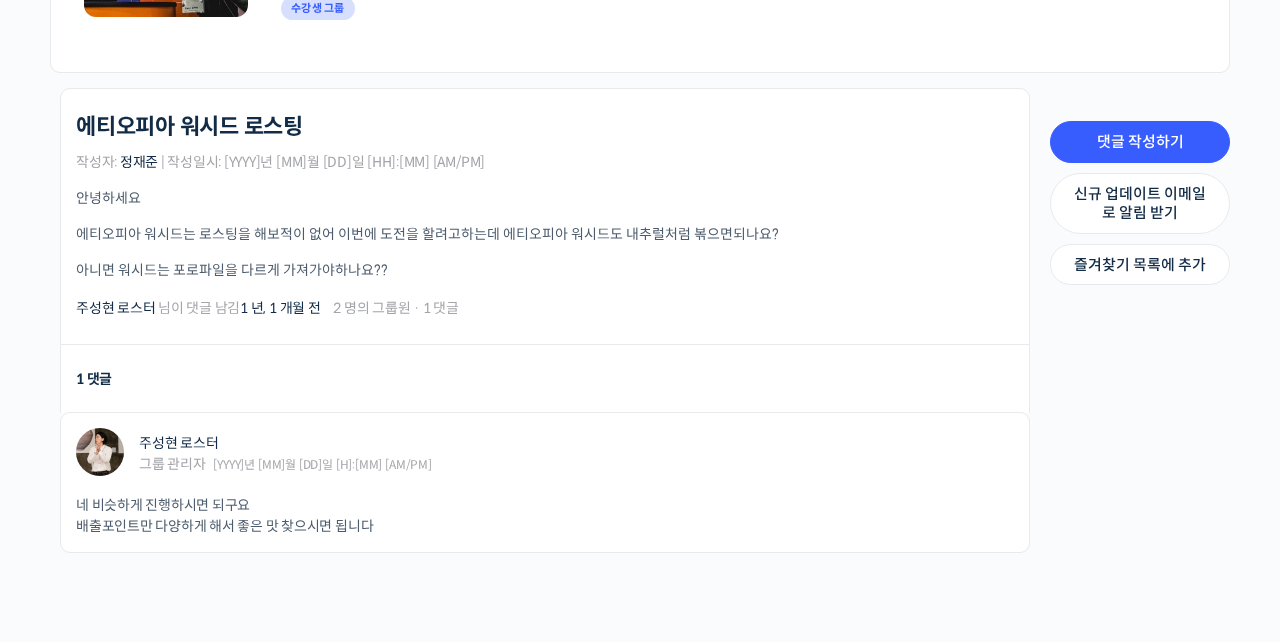 scroll, scrollTop: 431, scrollLeft: 0, axis: vertical 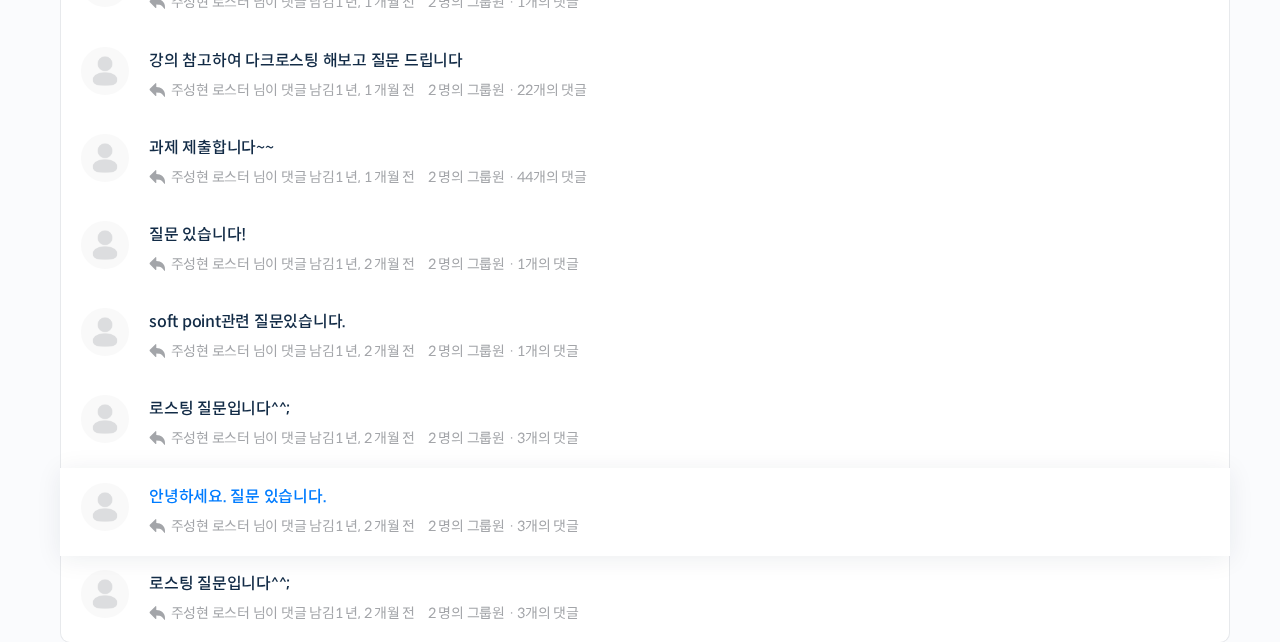 click on "안녕하세요. 질문 있습니다." at bounding box center (237, 496) 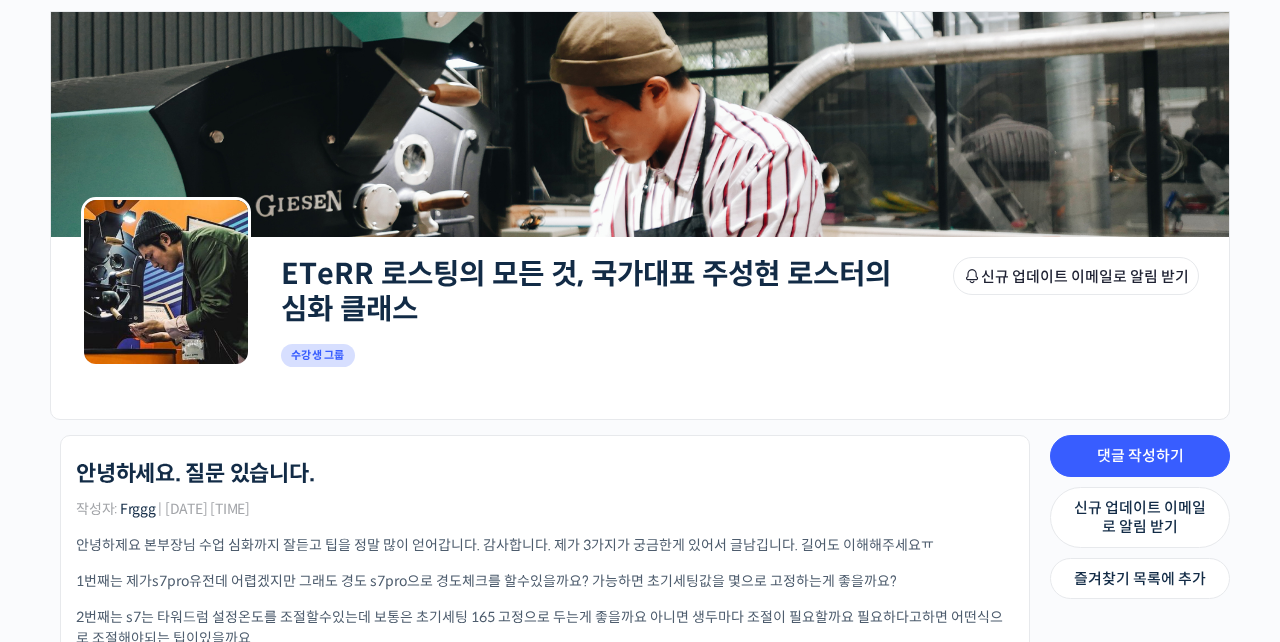 scroll, scrollTop: 81, scrollLeft: 0, axis: vertical 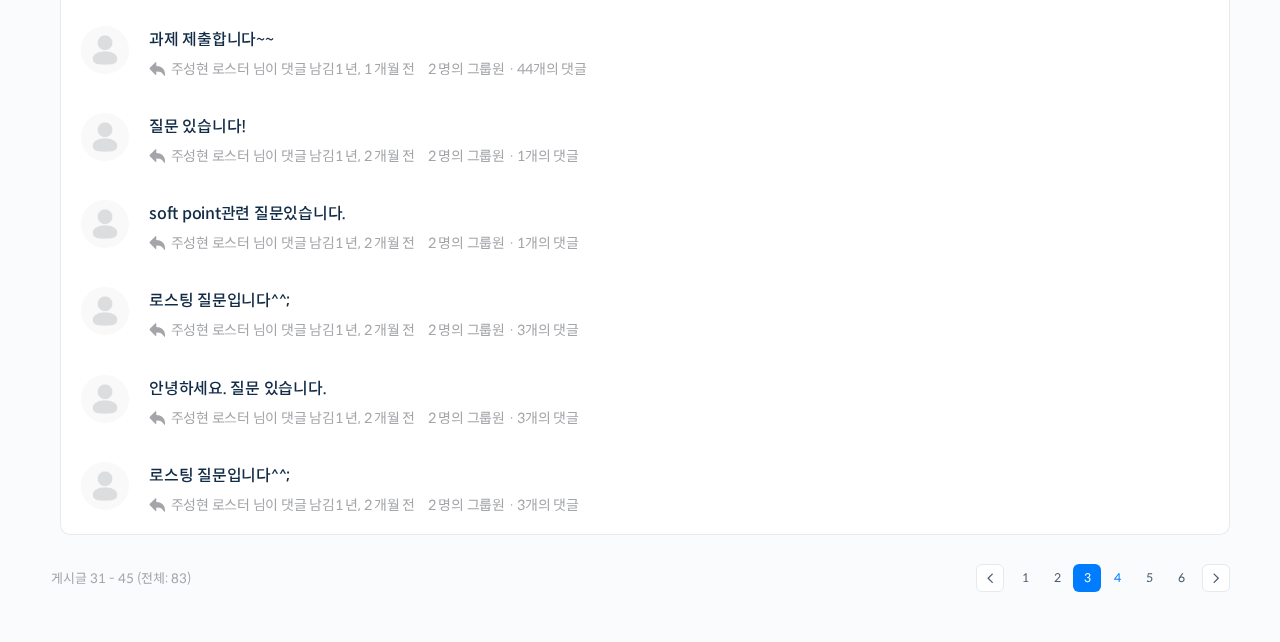 click on "4" at bounding box center [1117, 578] 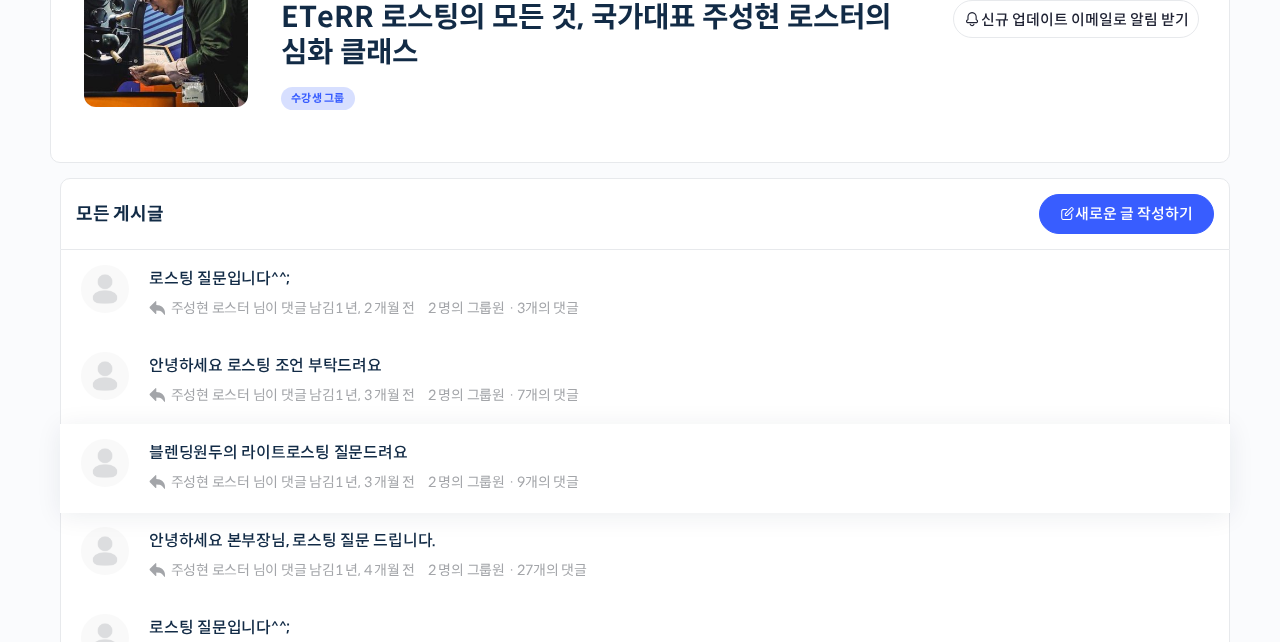 scroll, scrollTop: 339, scrollLeft: 0, axis: vertical 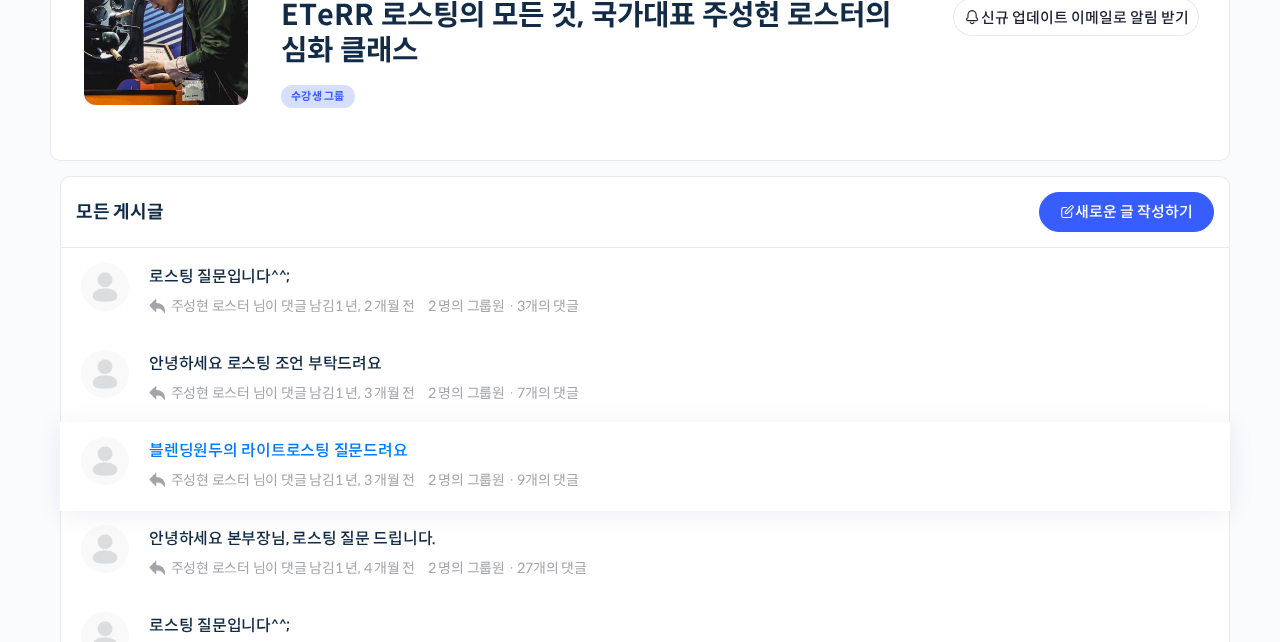 click on "블렌딩원두의 라이트로스팅 질문드려요" at bounding box center [278, 450] 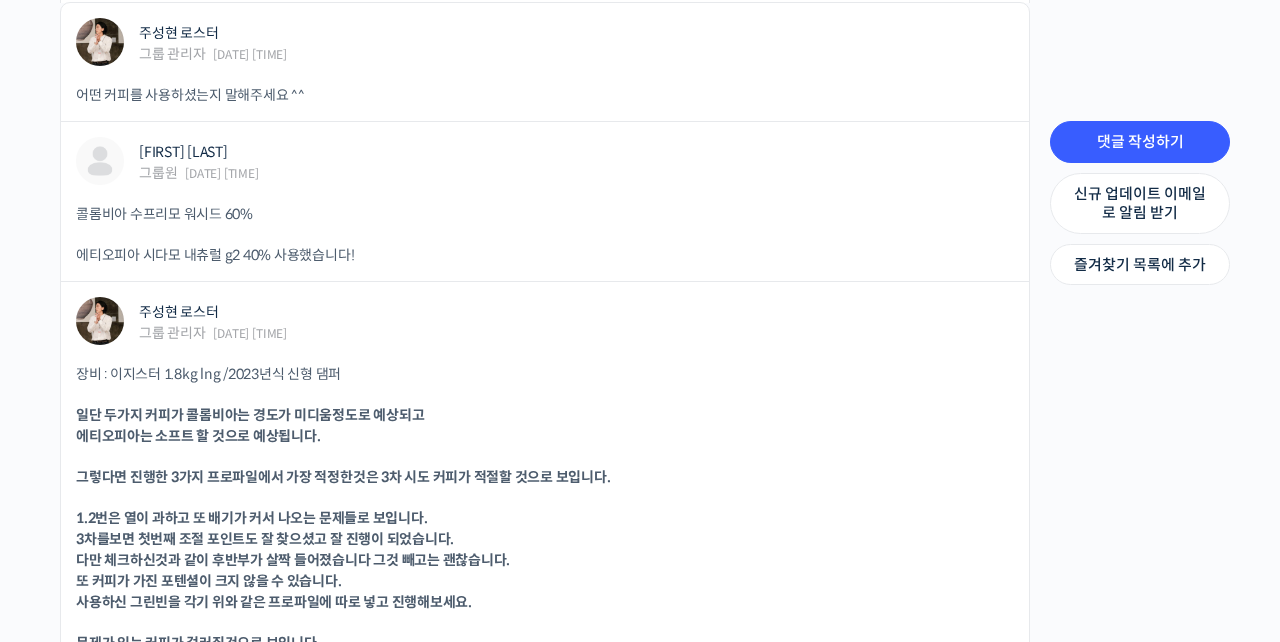 scroll, scrollTop: 2377, scrollLeft: 0, axis: vertical 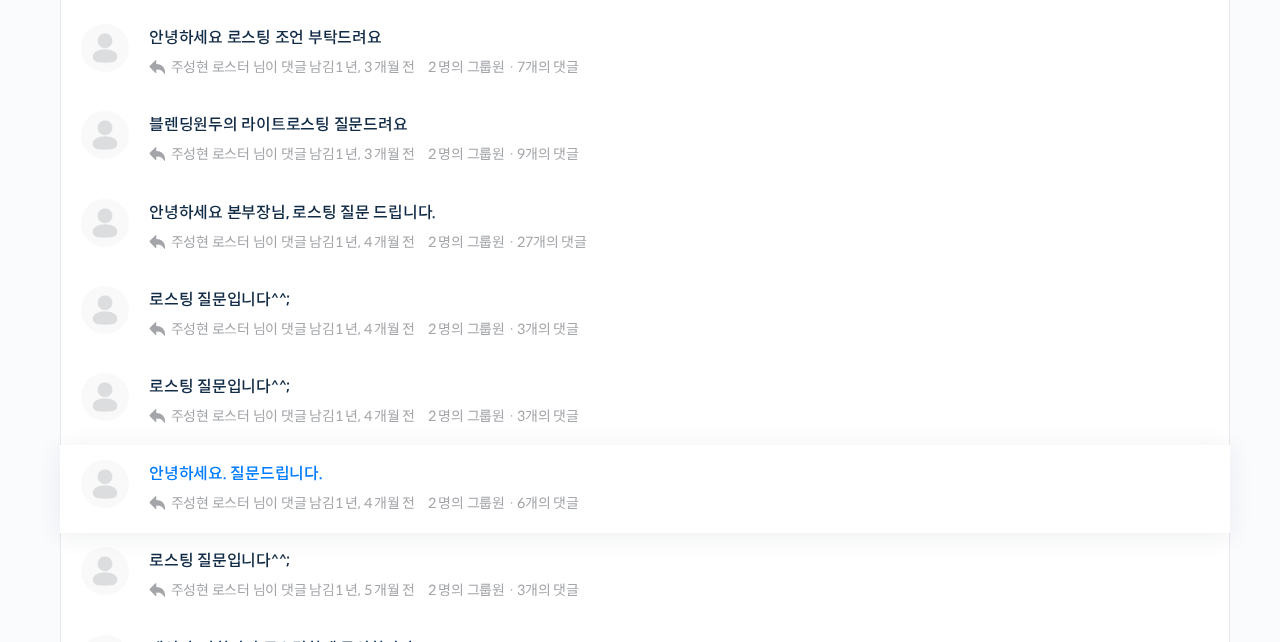 click on "안녕하세요. 질문드립니다." at bounding box center (236, 473) 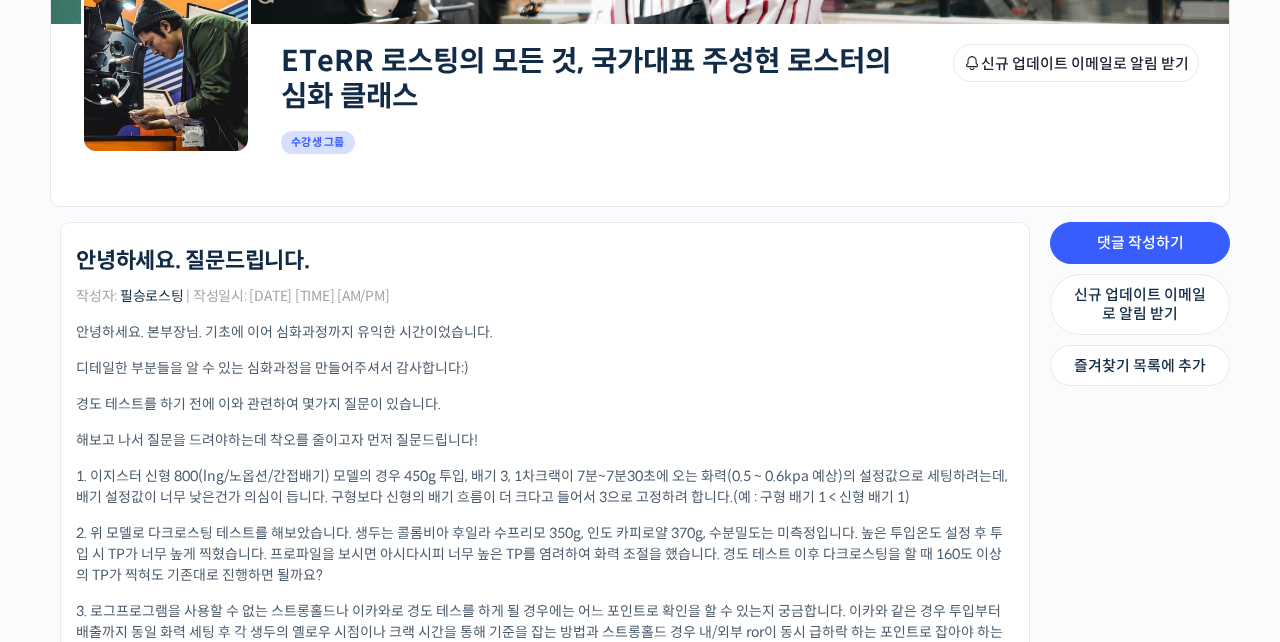 scroll, scrollTop: 306, scrollLeft: 0, axis: vertical 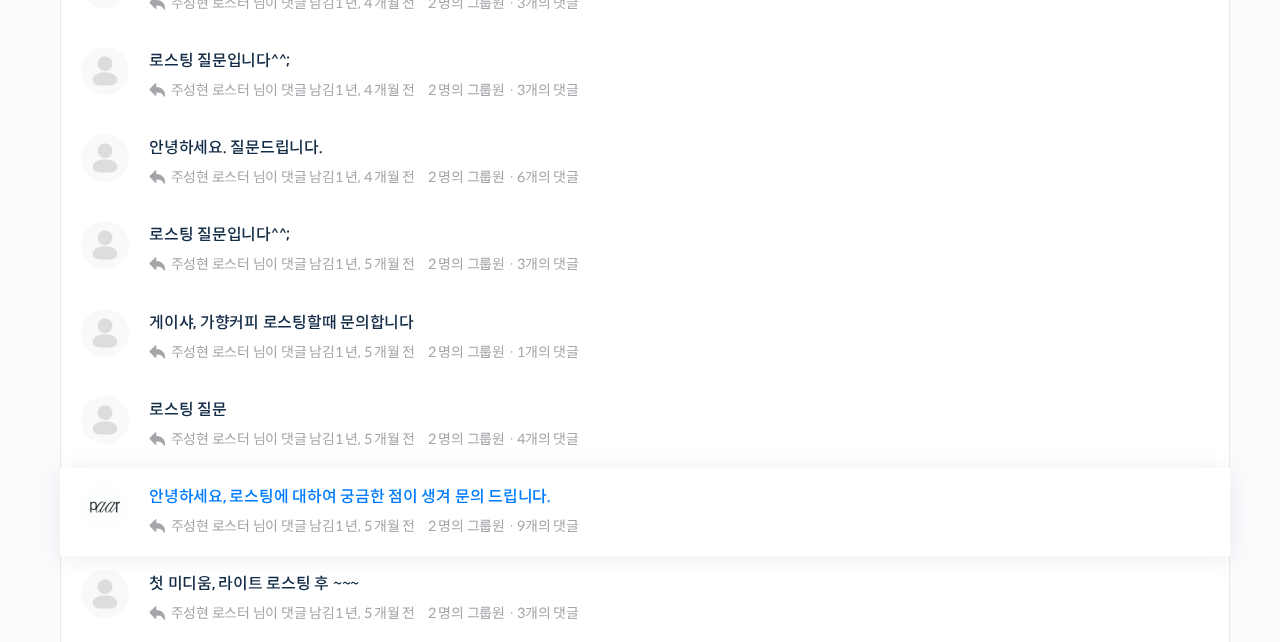 click on "안녕하세요, 로스팅에 대하여 궁금한 점이 생겨 문의 드립니다." at bounding box center [350, 496] 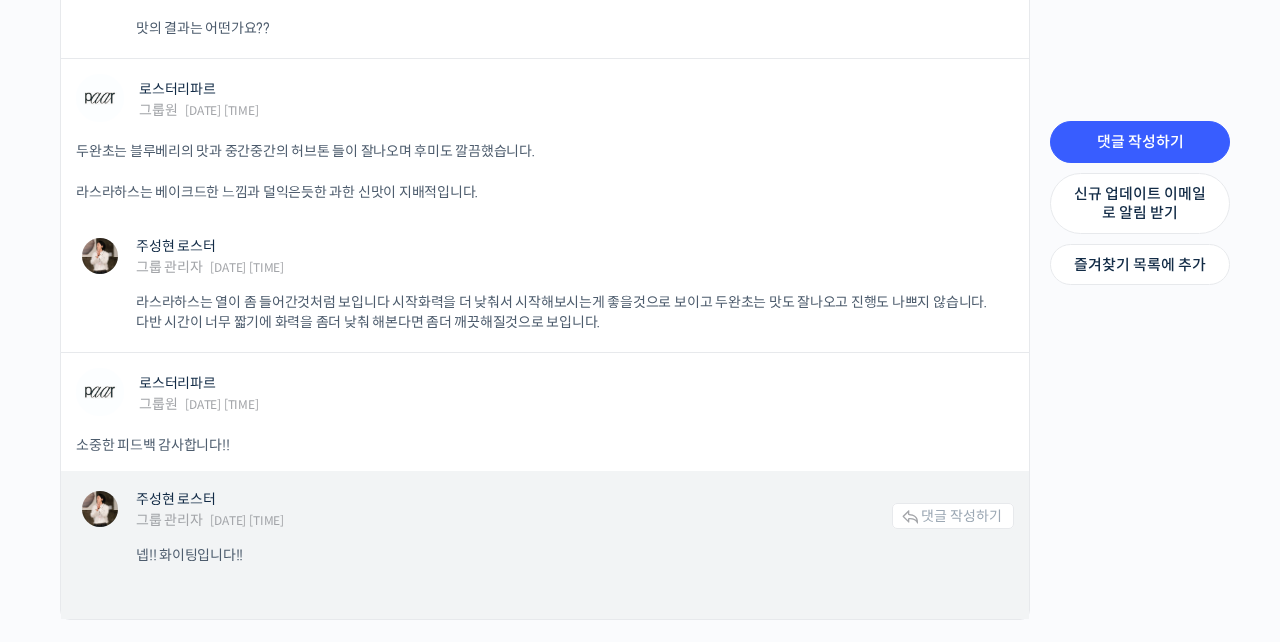 scroll, scrollTop: 4019, scrollLeft: 0, axis: vertical 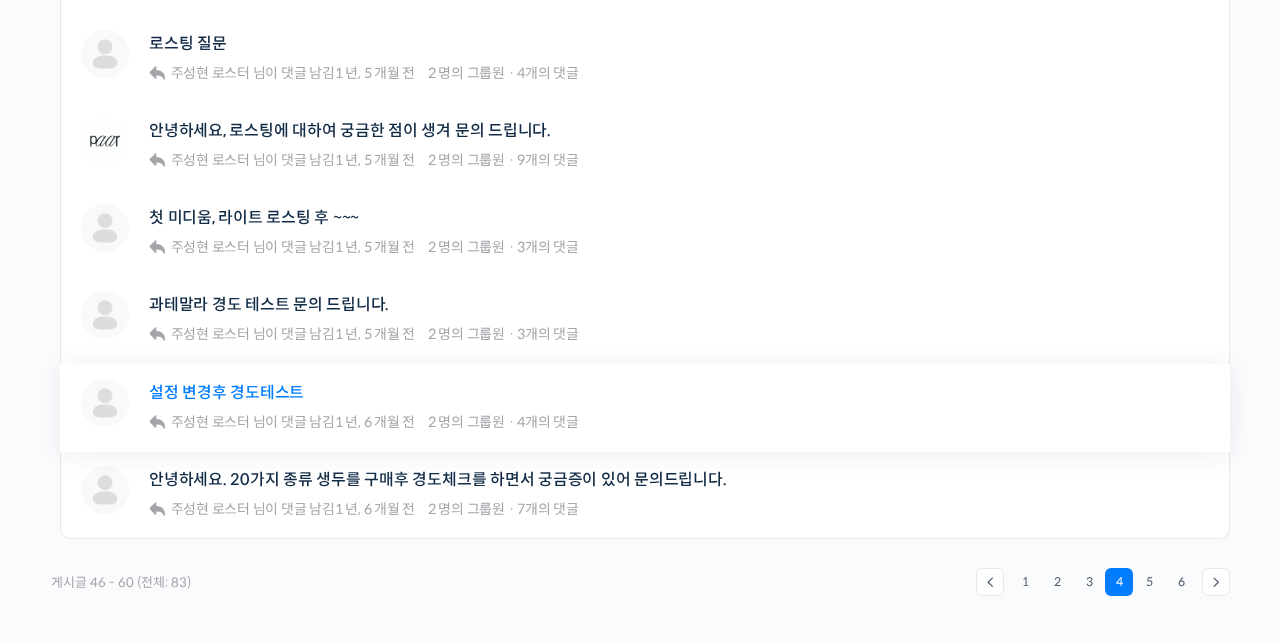 click on "설정 변경후 경도테스트" at bounding box center (226, 392) 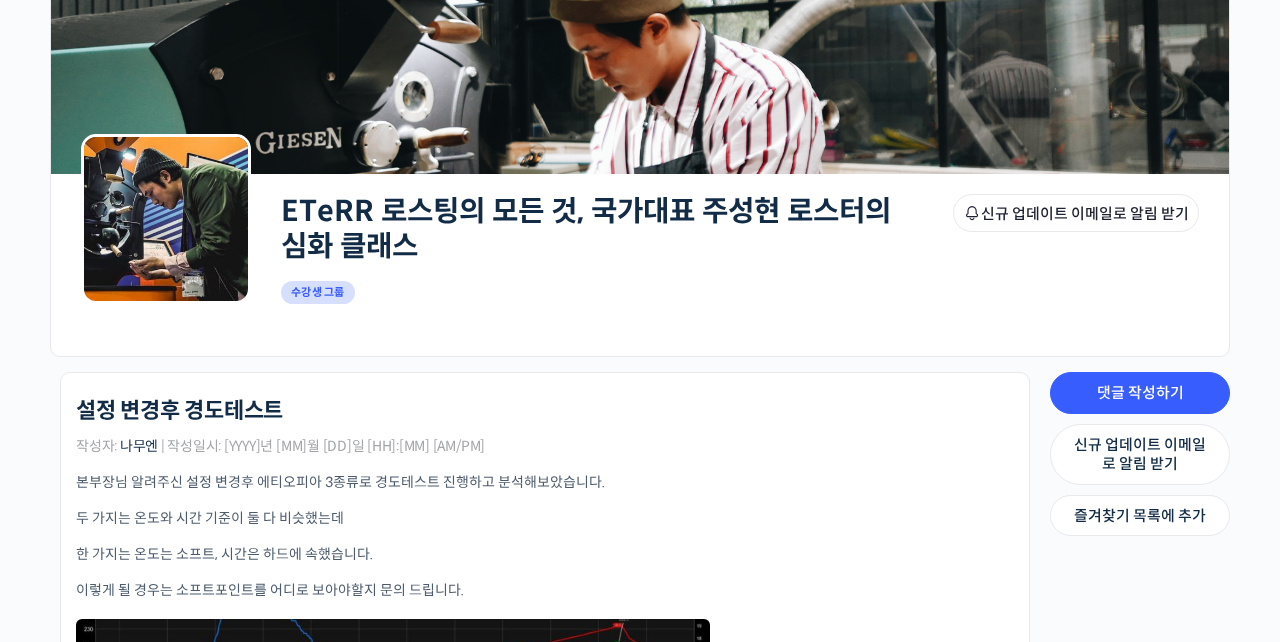 scroll, scrollTop: 188, scrollLeft: 0, axis: vertical 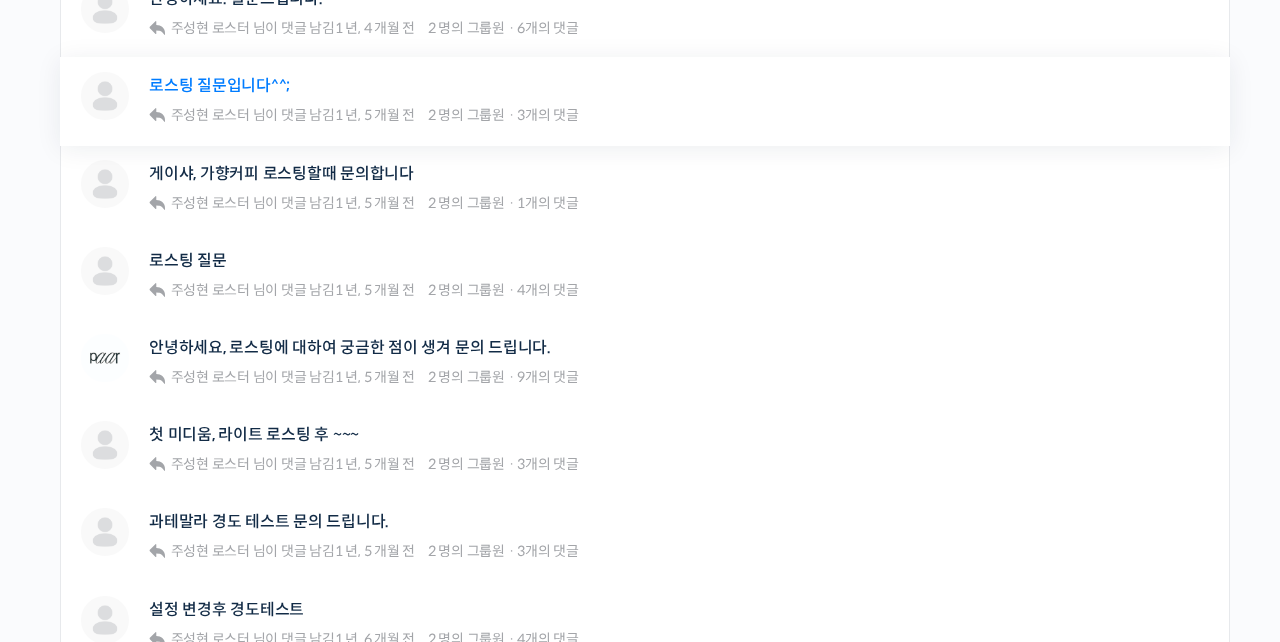 click on "로스팅 질문입니다^^;" at bounding box center [219, 85] 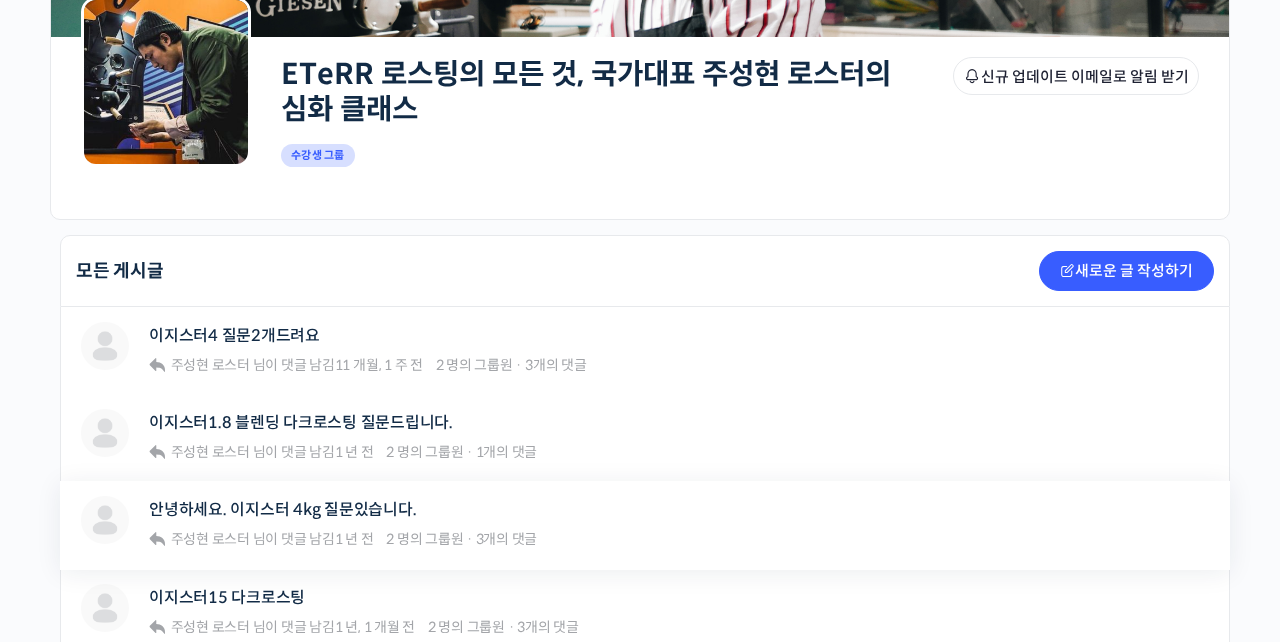 scroll, scrollTop: 281, scrollLeft: 0, axis: vertical 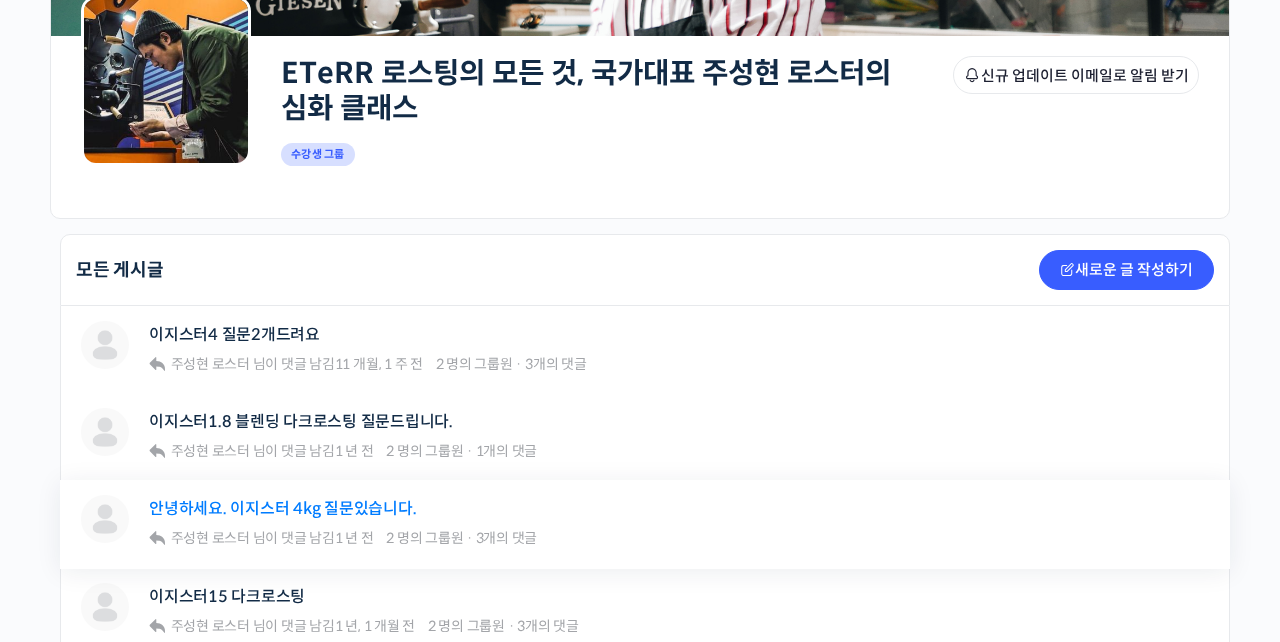 click on "안녕하세요. 이지스터 4kg 질문있습니다." at bounding box center [282, 508] 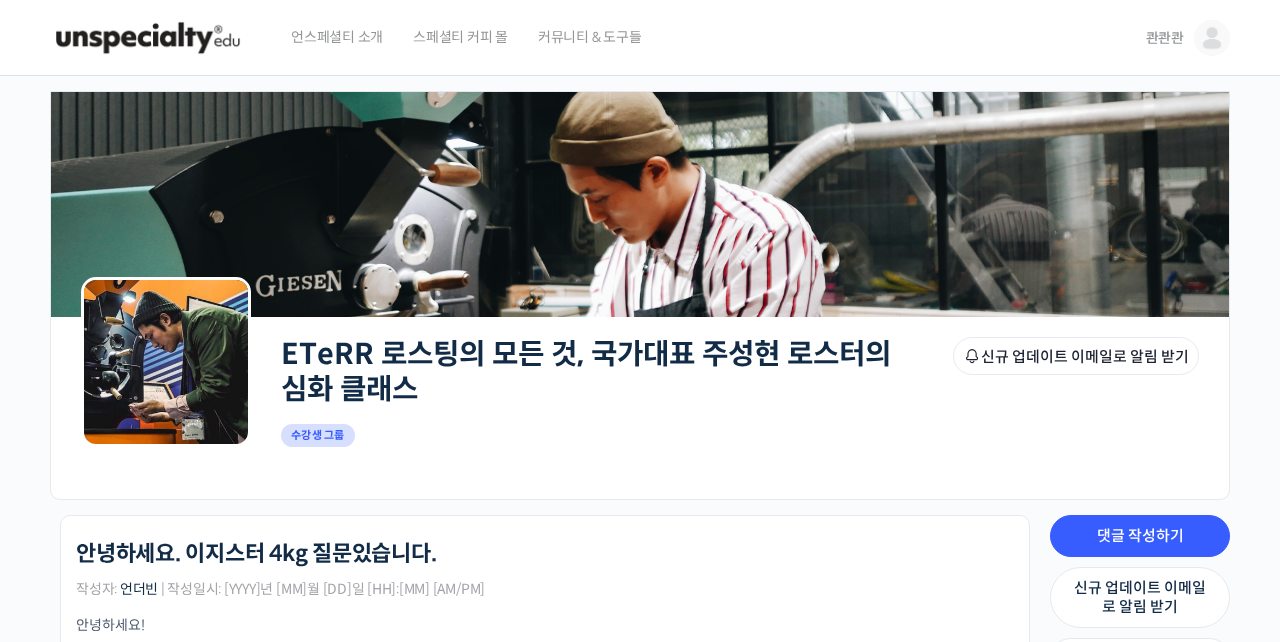 scroll, scrollTop: 0, scrollLeft: 0, axis: both 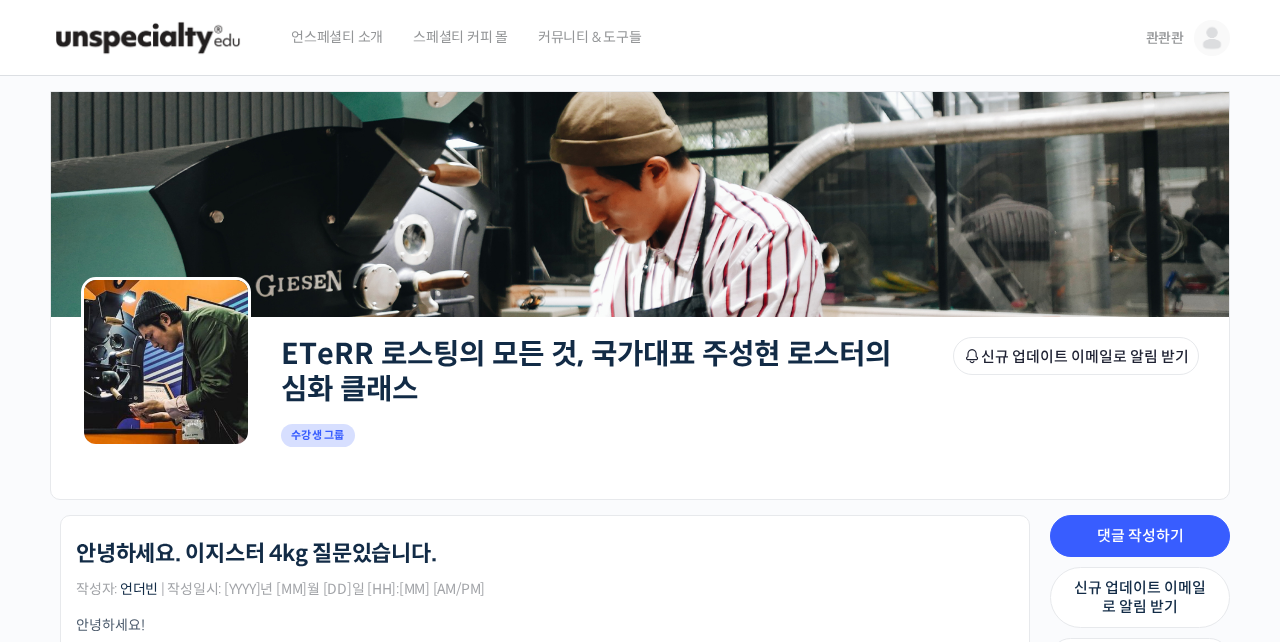 click on "커뮤니티 & 도구들" at bounding box center [590, 37] 